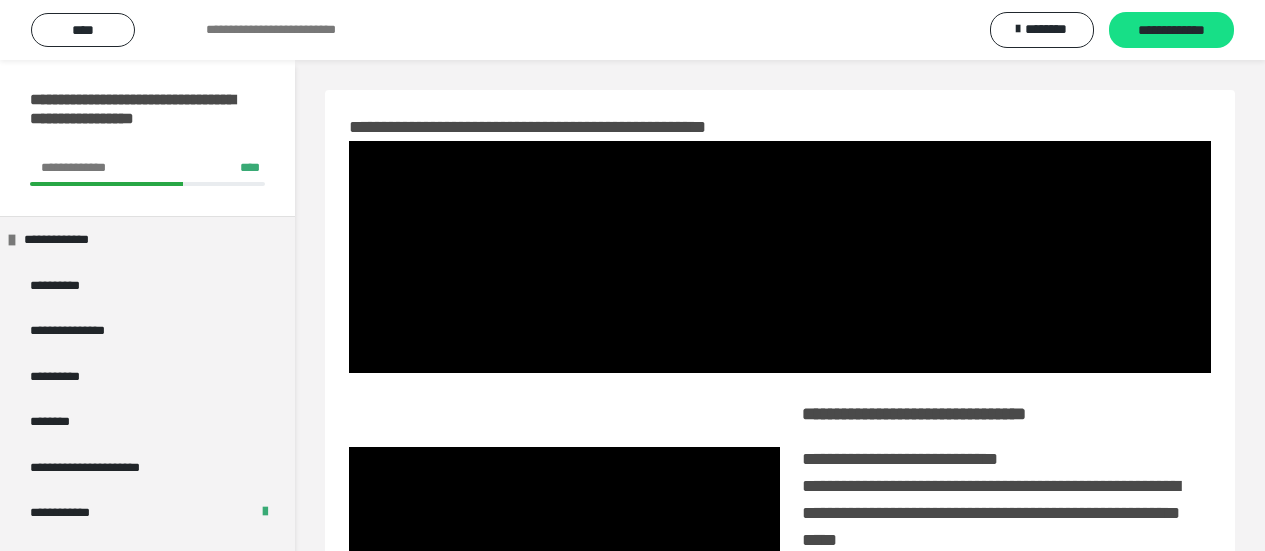 scroll, scrollTop: 42, scrollLeft: 0, axis: vertical 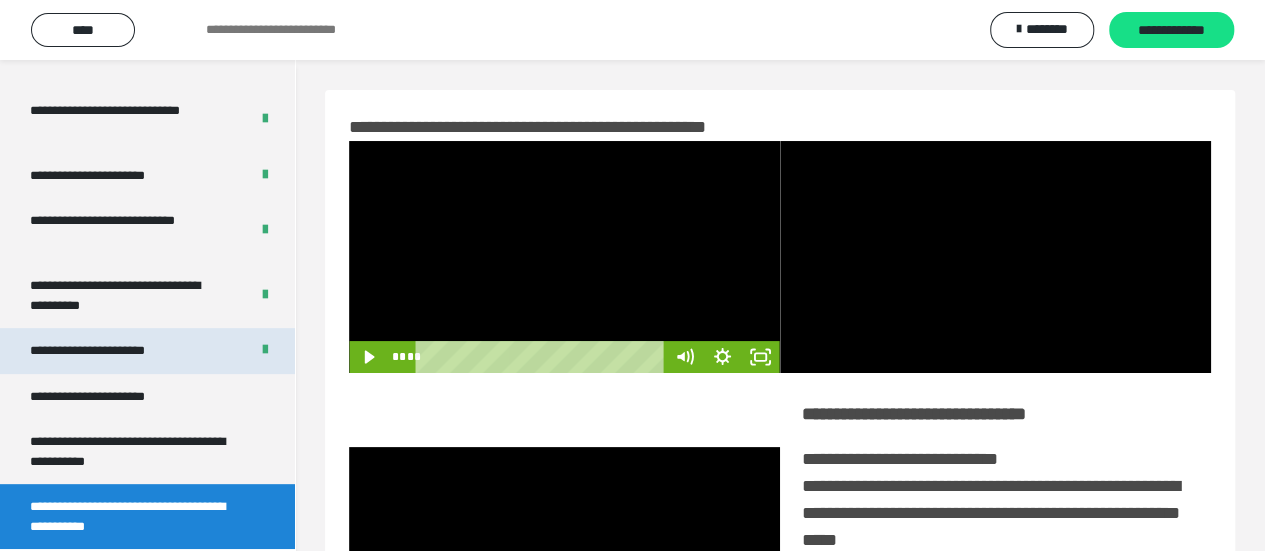 click on "**********" at bounding box center [110, 351] 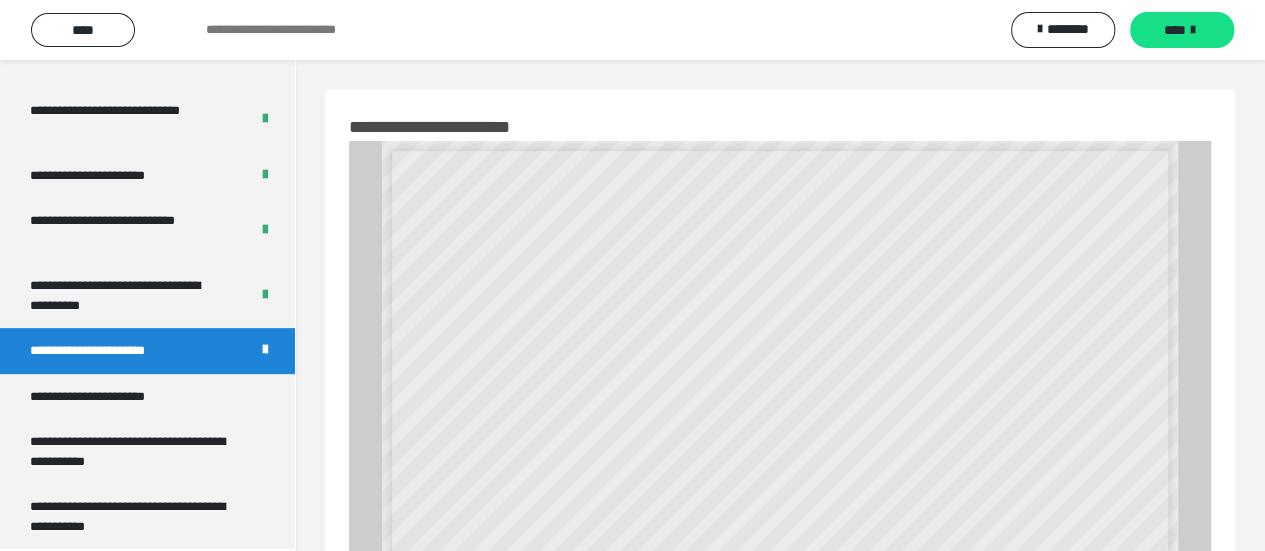 scroll, scrollTop: 144, scrollLeft: 0, axis: vertical 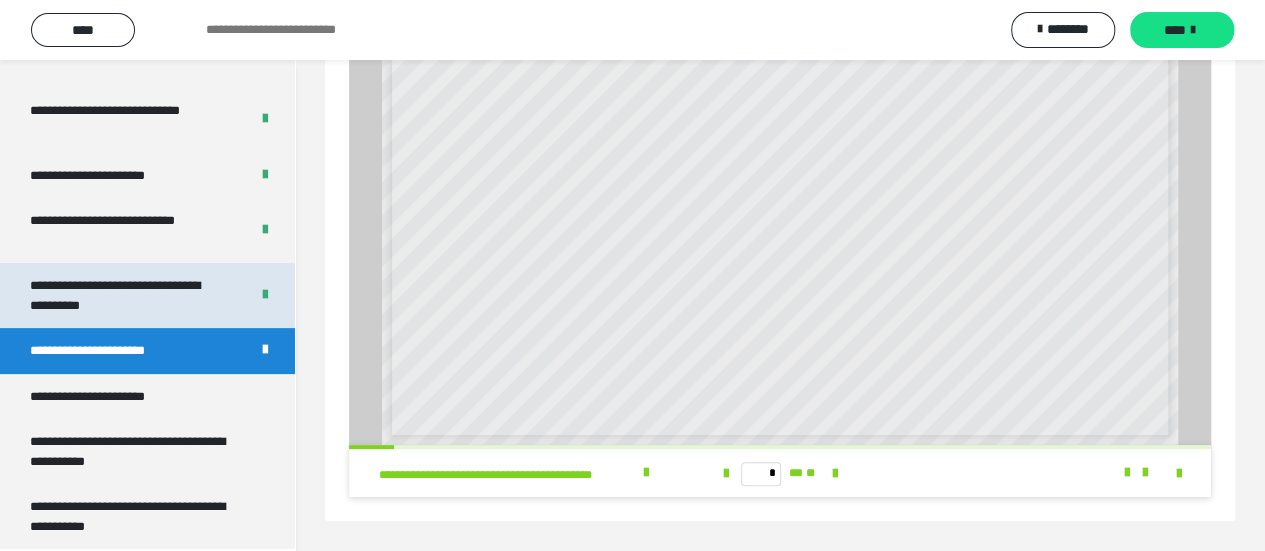 click on "**********" at bounding box center [124, 295] 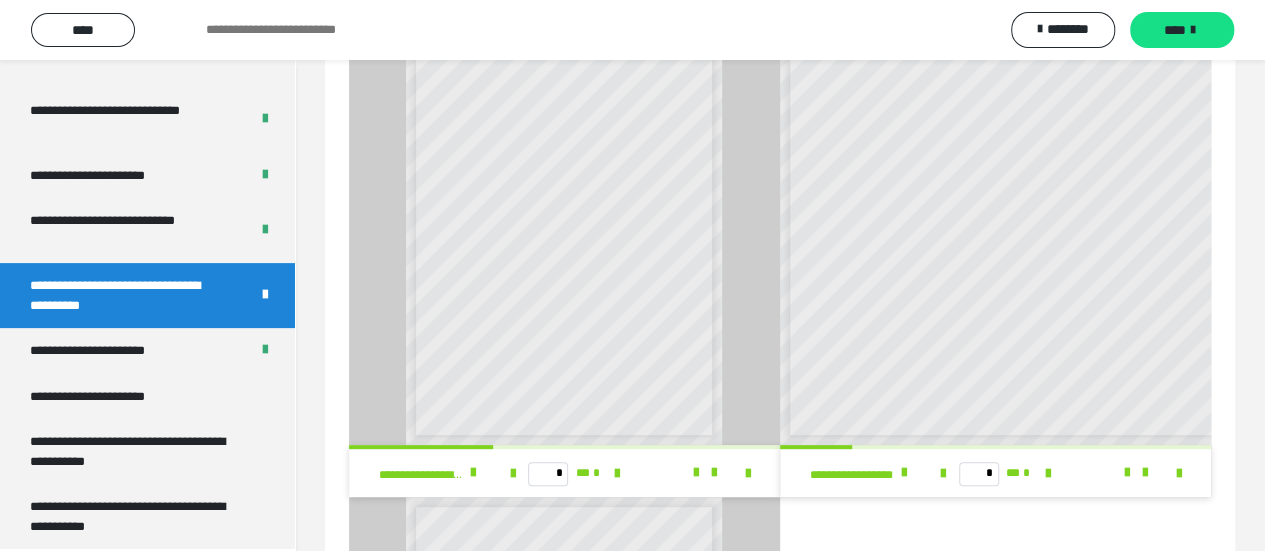 scroll, scrollTop: 7, scrollLeft: 0, axis: vertical 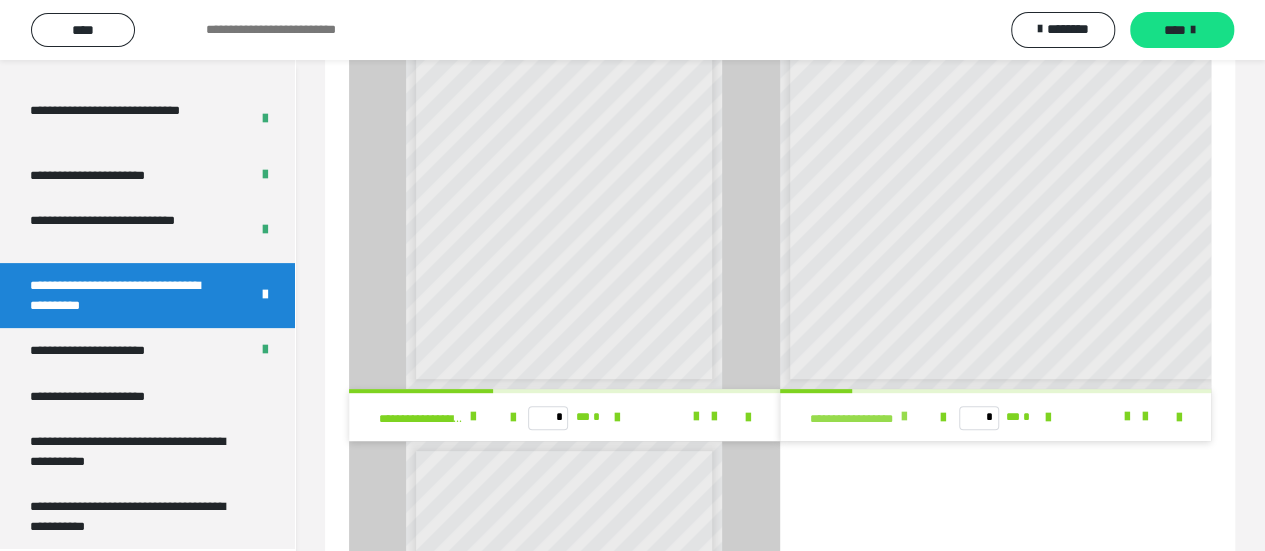 click at bounding box center [904, 417] 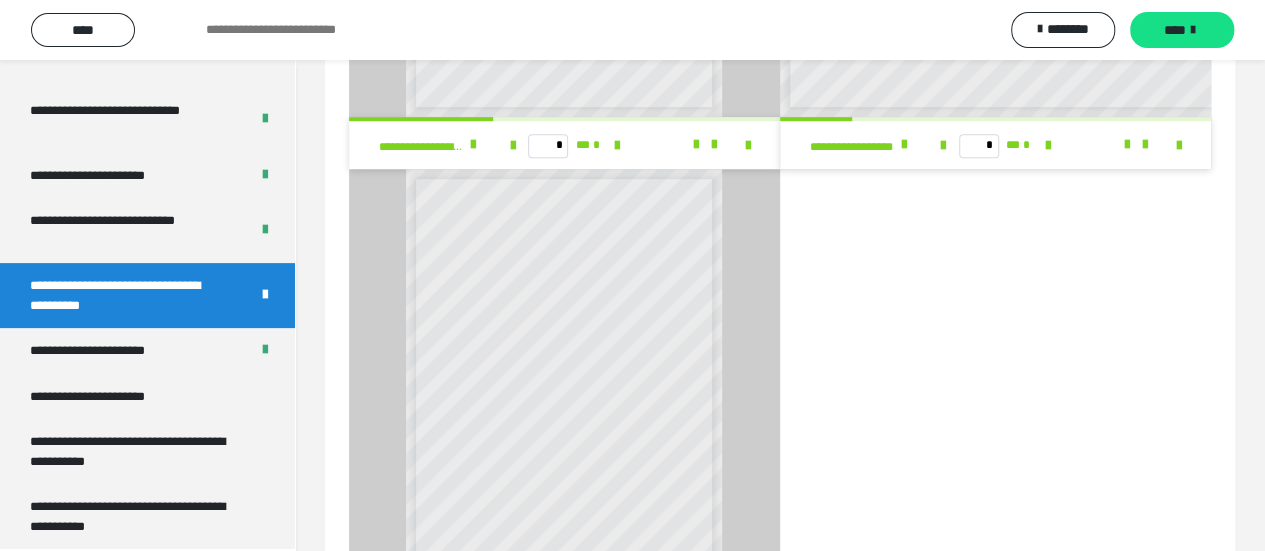 scroll, scrollTop: 644, scrollLeft: 0, axis: vertical 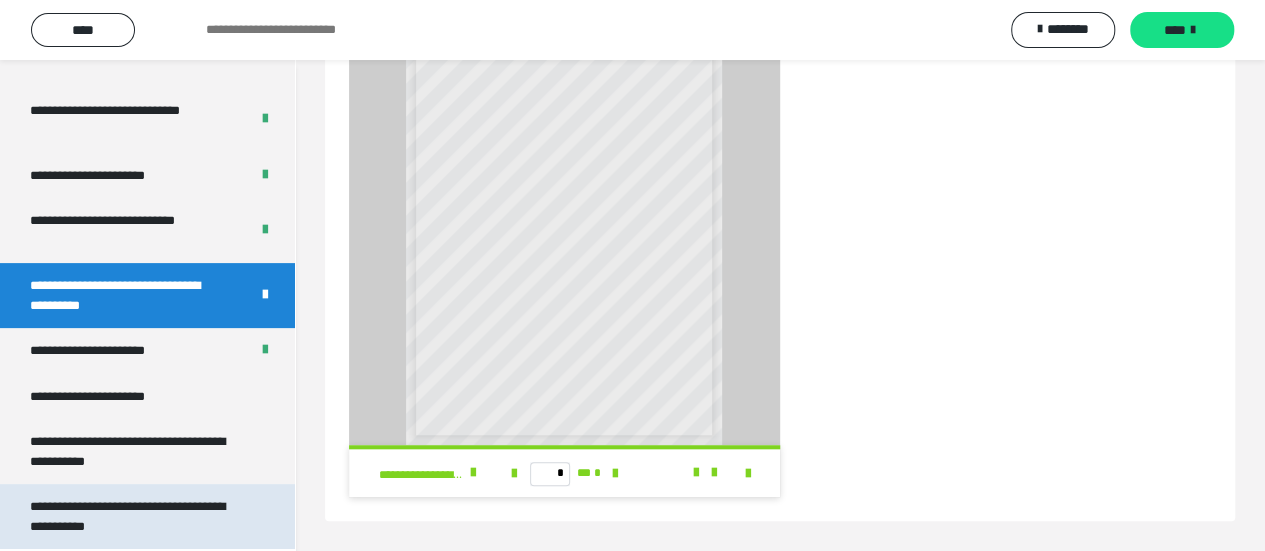 click on "**********" at bounding box center [132, 516] 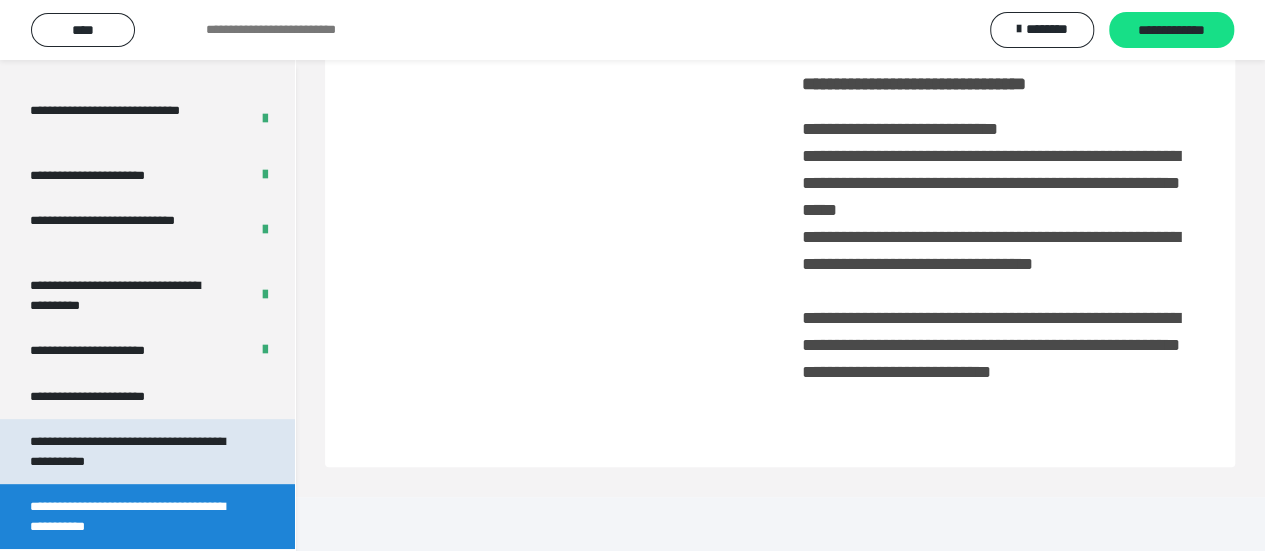 scroll, scrollTop: 118, scrollLeft: 0, axis: vertical 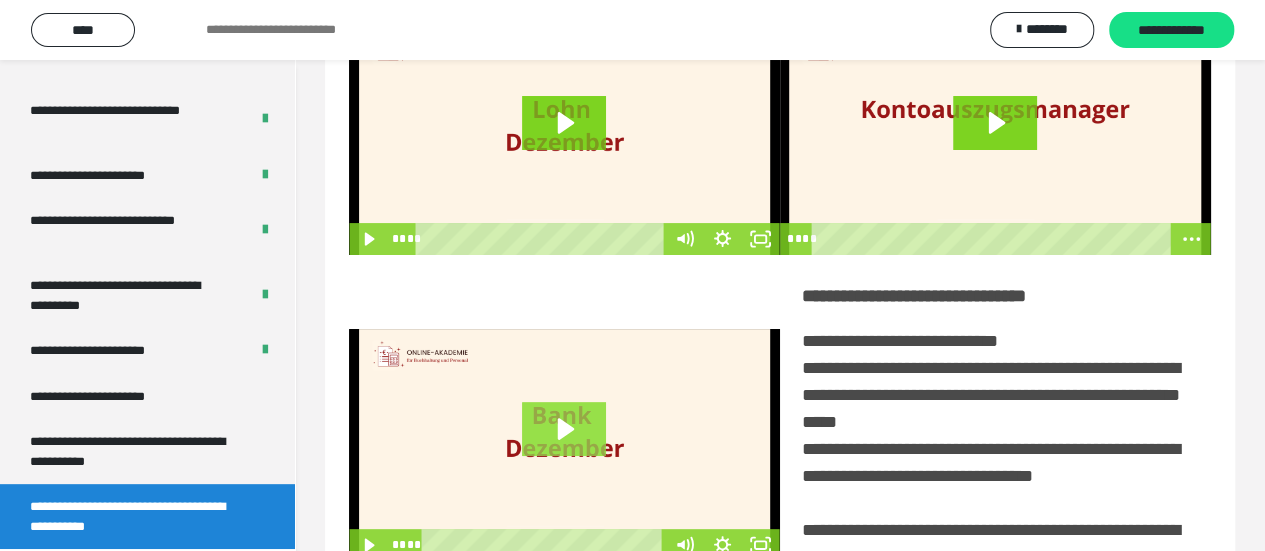 click 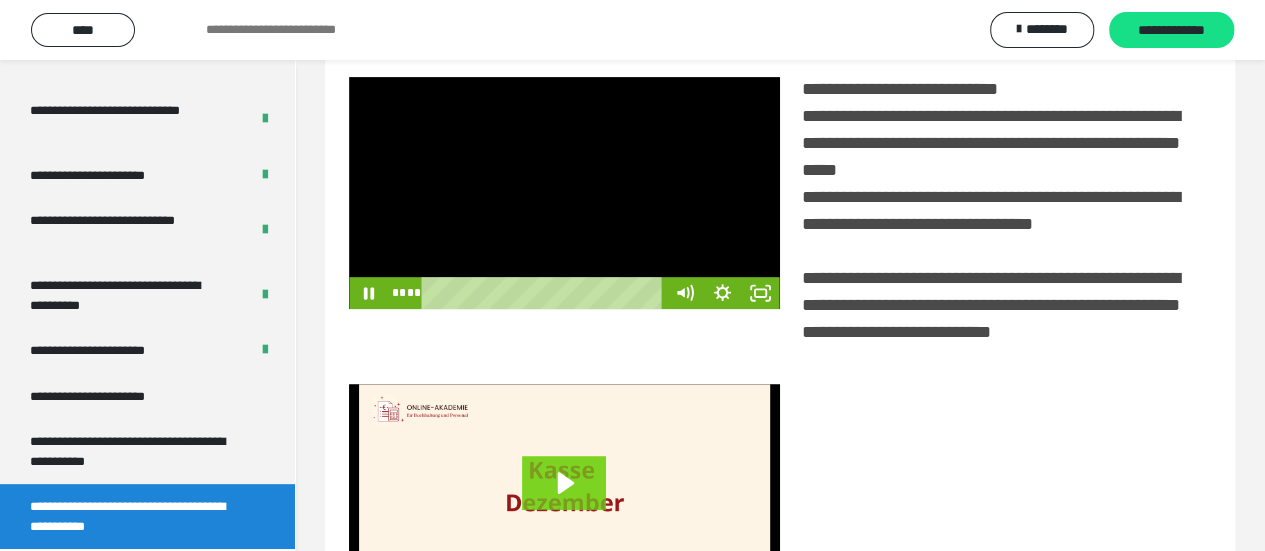 scroll, scrollTop: 418, scrollLeft: 0, axis: vertical 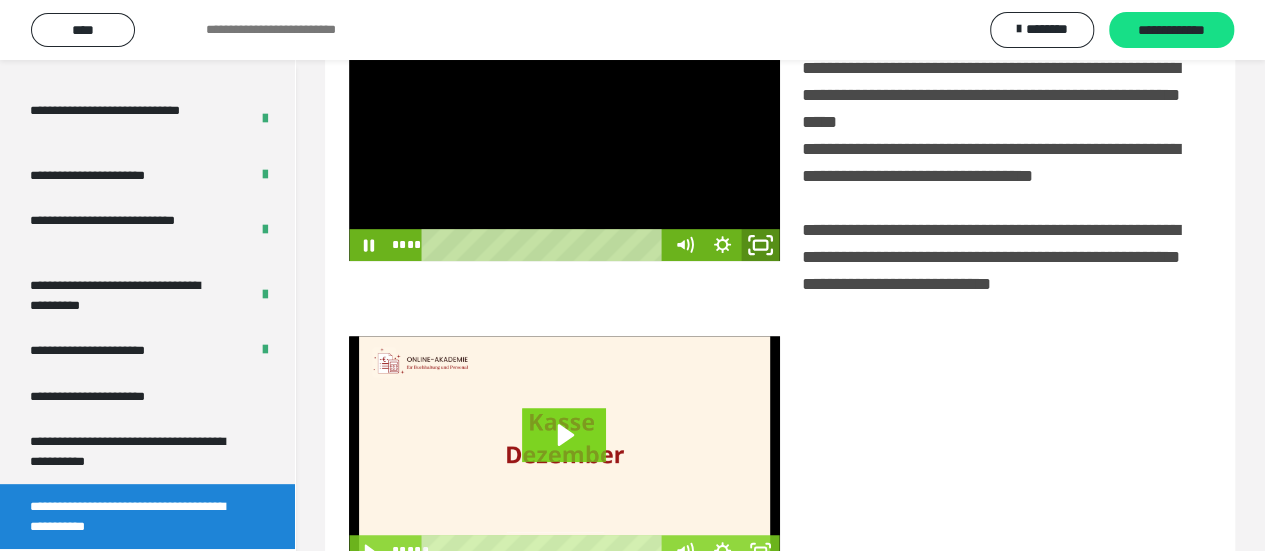 click 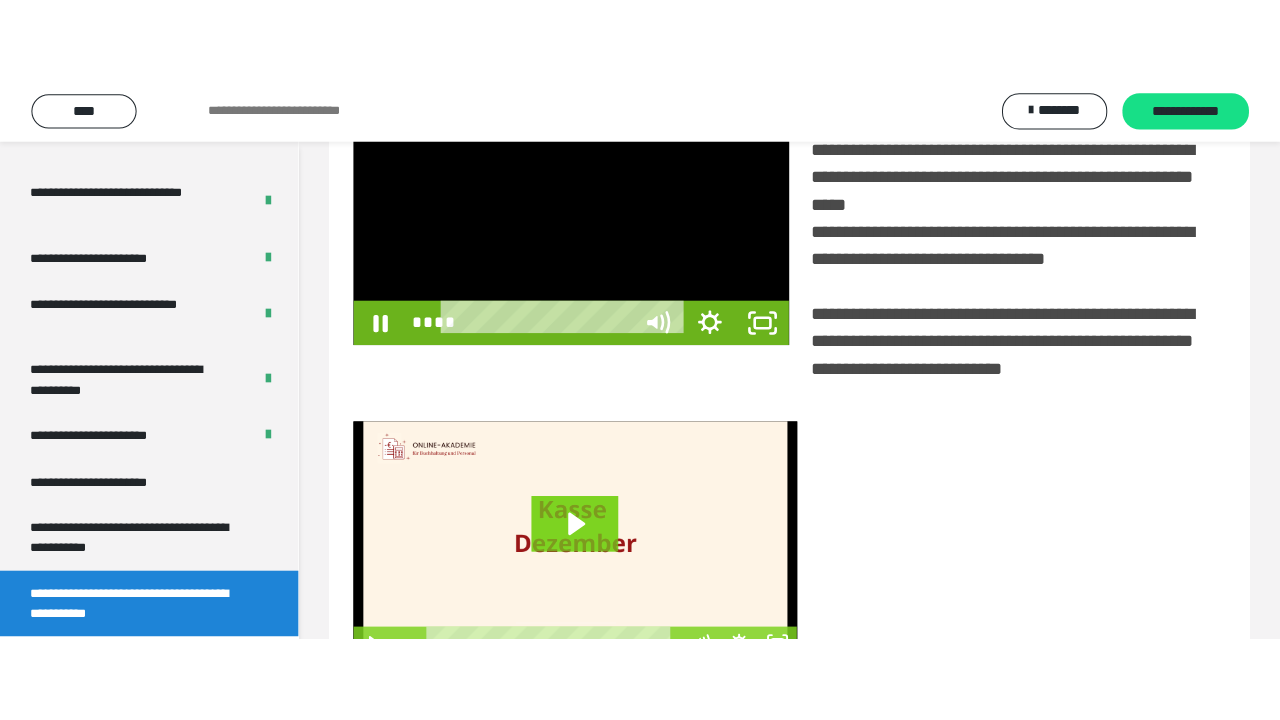 scroll, scrollTop: 382, scrollLeft: 0, axis: vertical 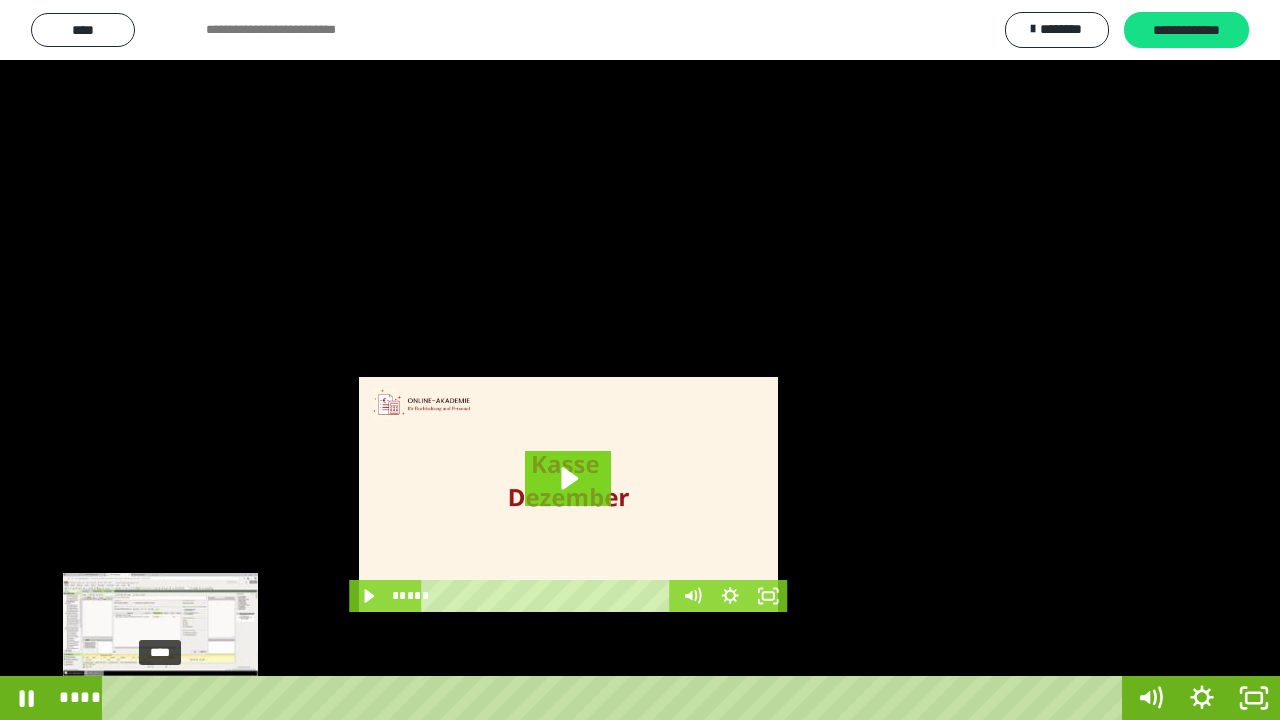 click on "****" at bounding box center (616, 698) 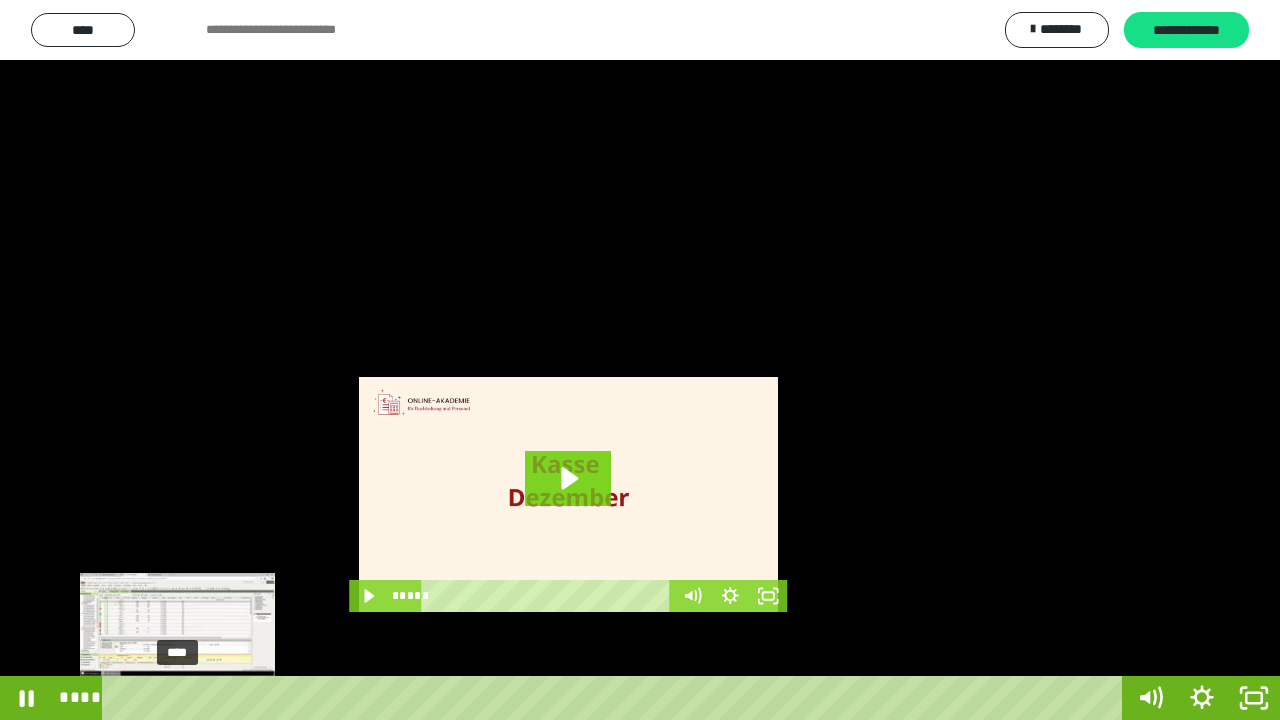 click on "****" at bounding box center (616, 698) 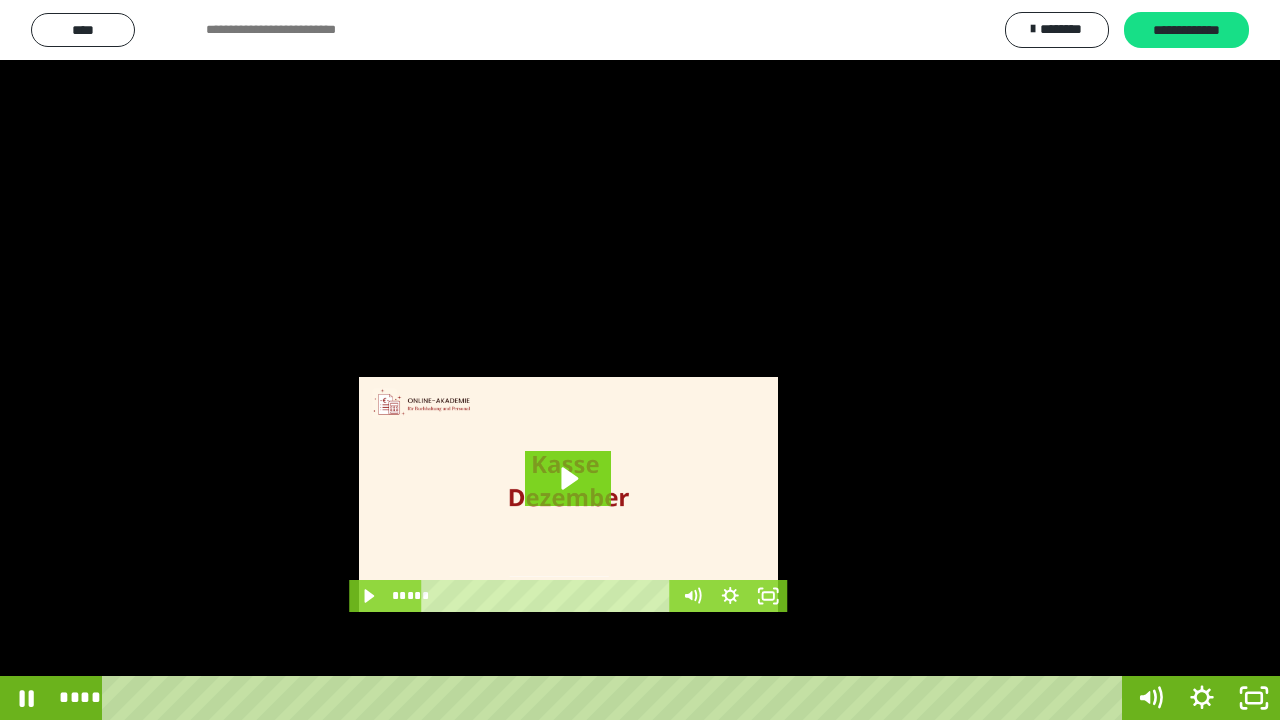 click at bounding box center (640, 360) 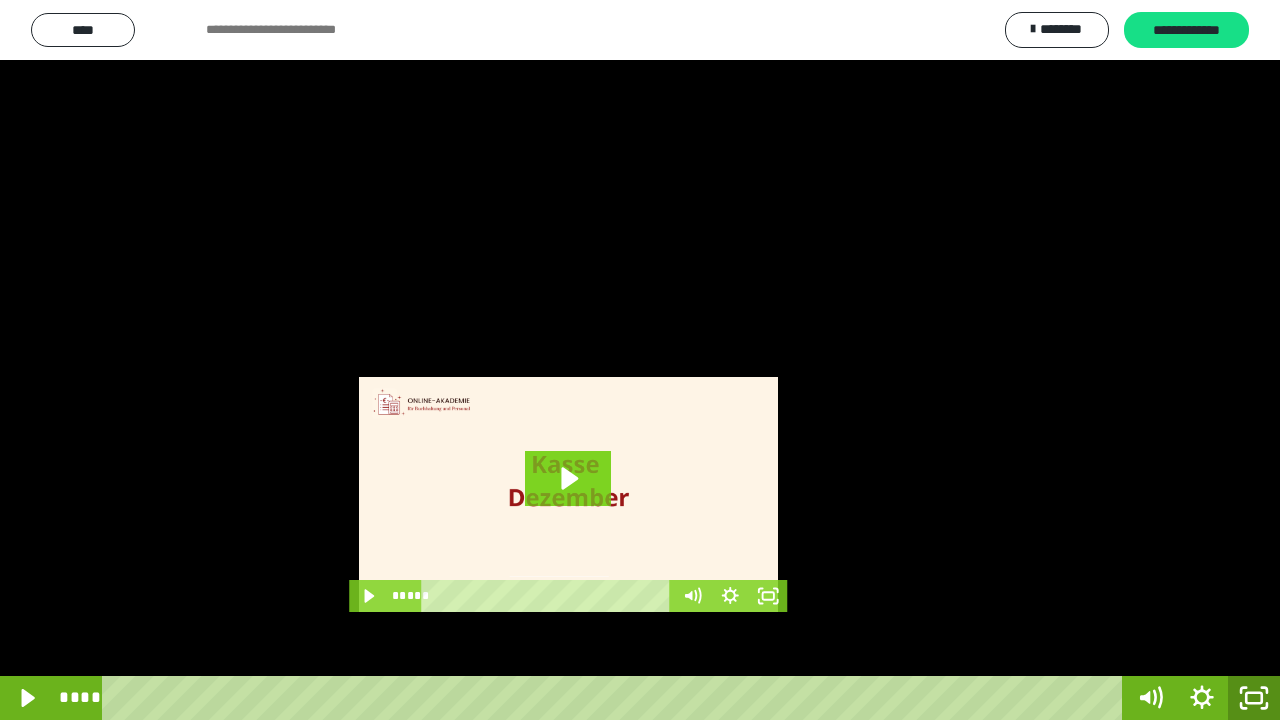 click 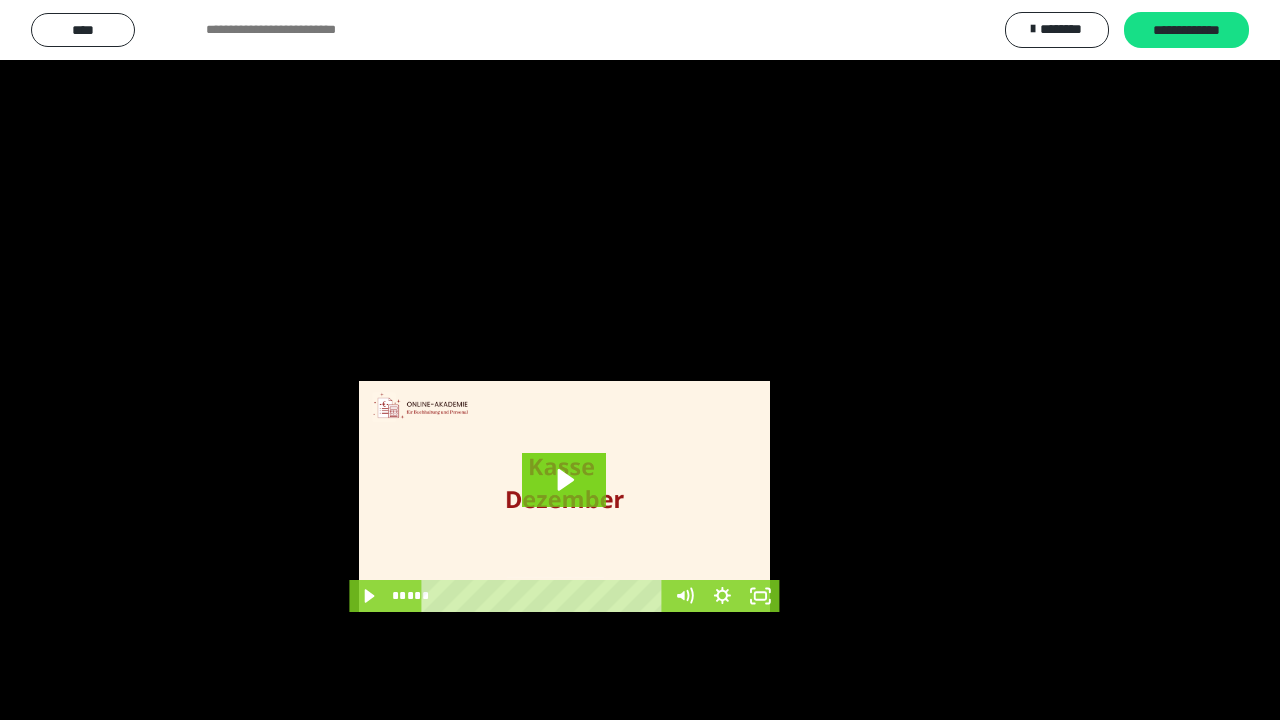 scroll, scrollTop: 4005, scrollLeft: 0, axis: vertical 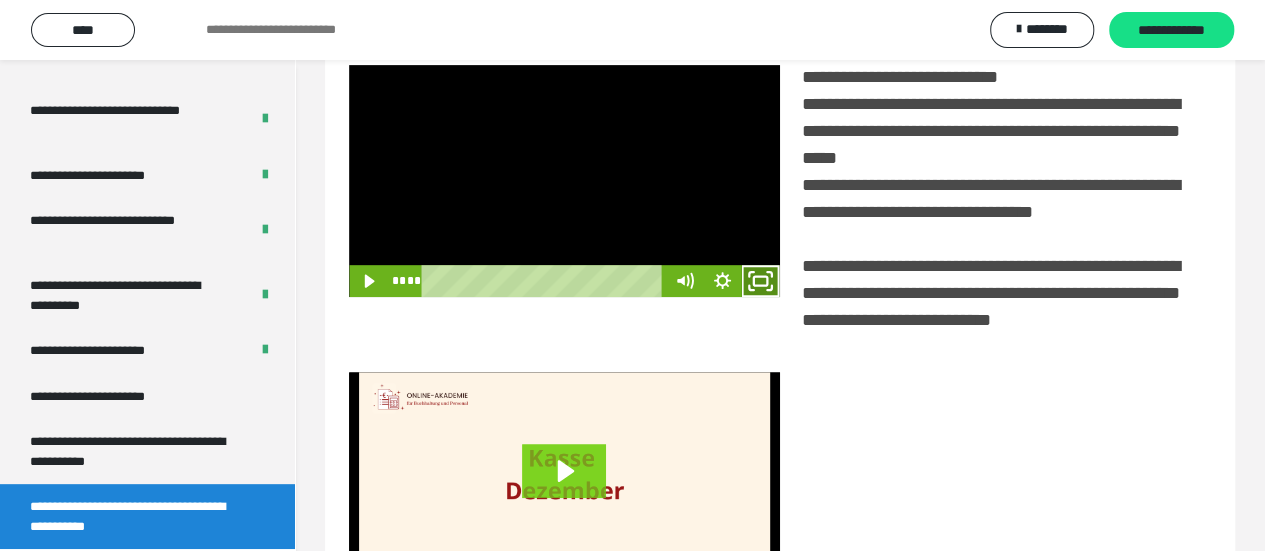 click 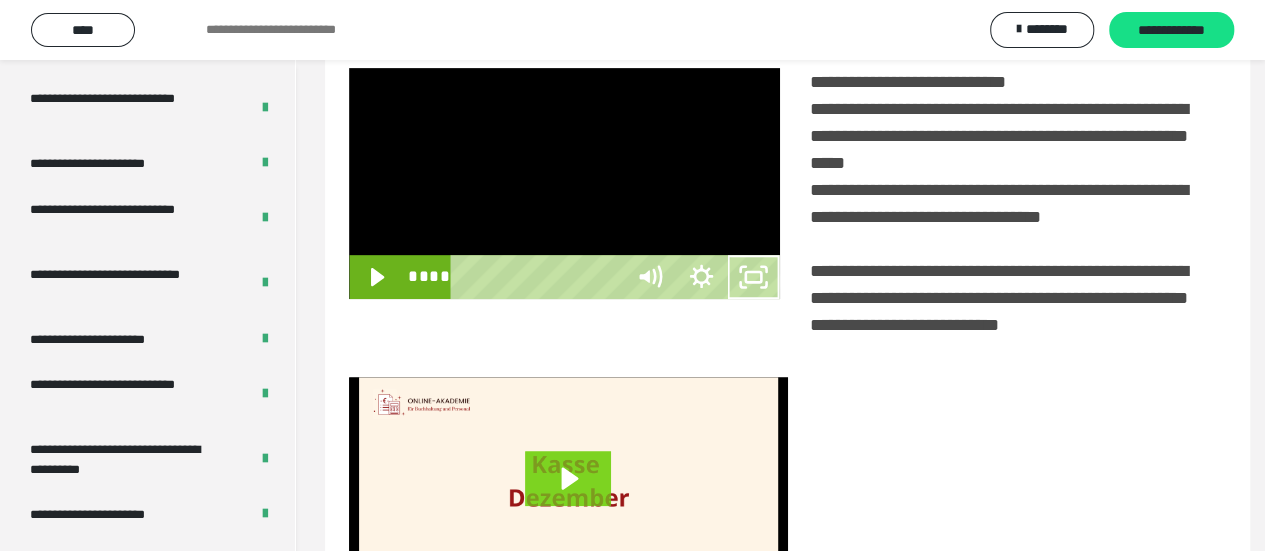 scroll, scrollTop: 3836, scrollLeft: 0, axis: vertical 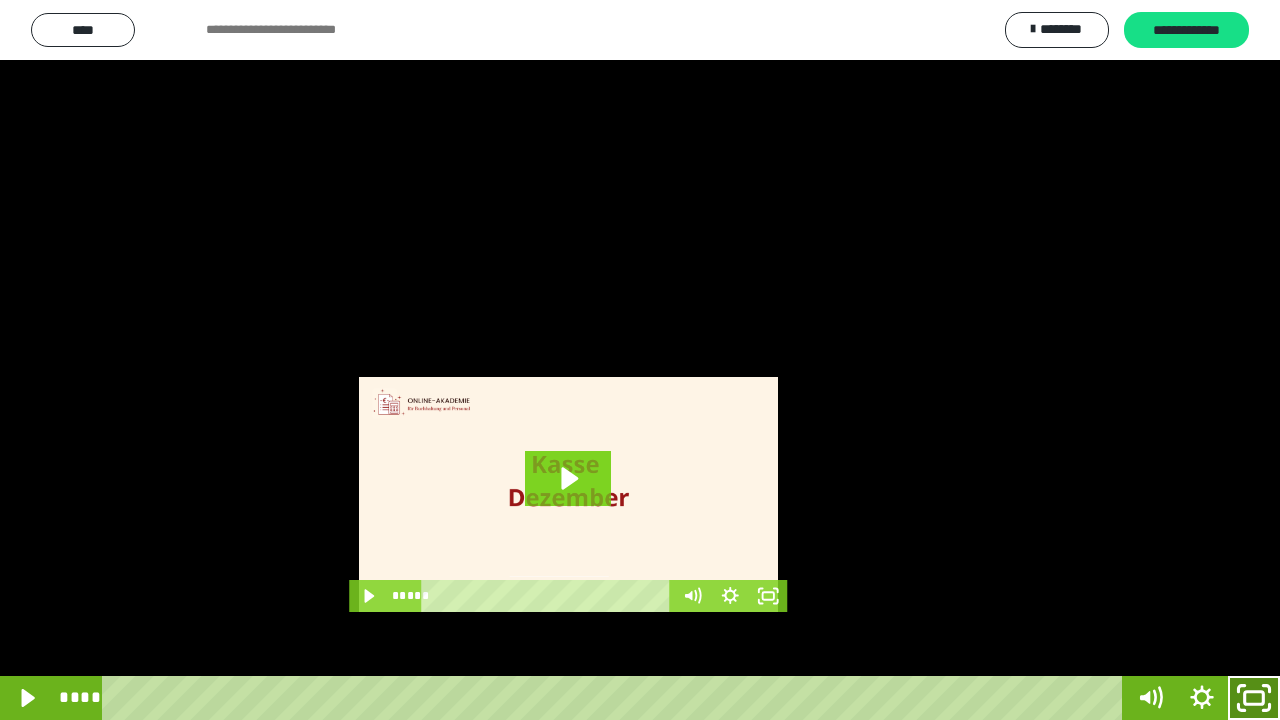 click 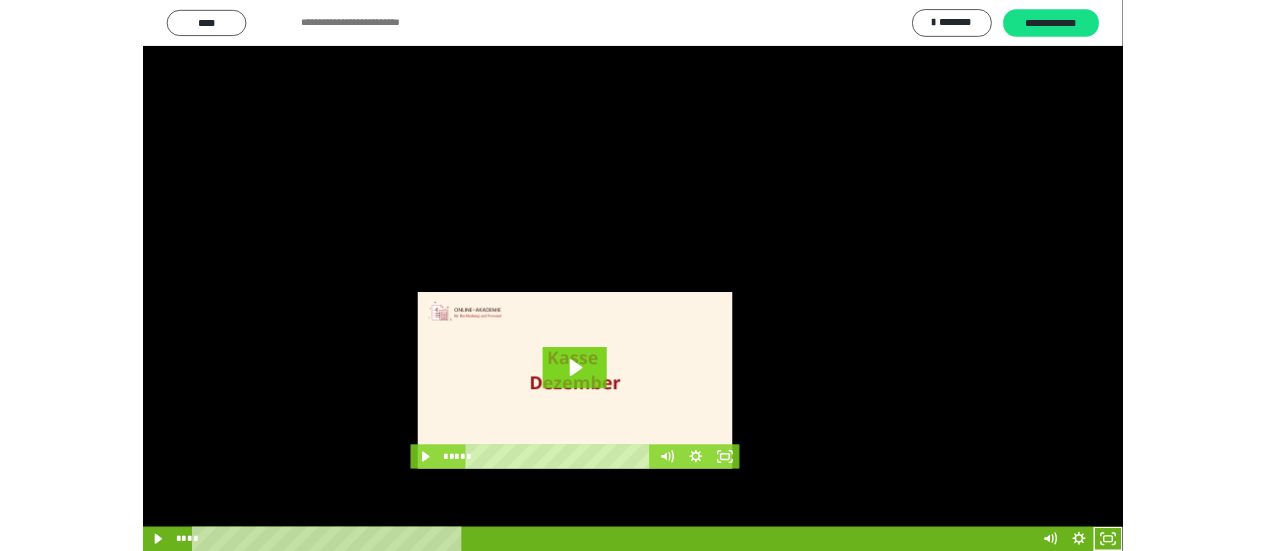 scroll, scrollTop: 4005, scrollLeft: 0, axis: vertical 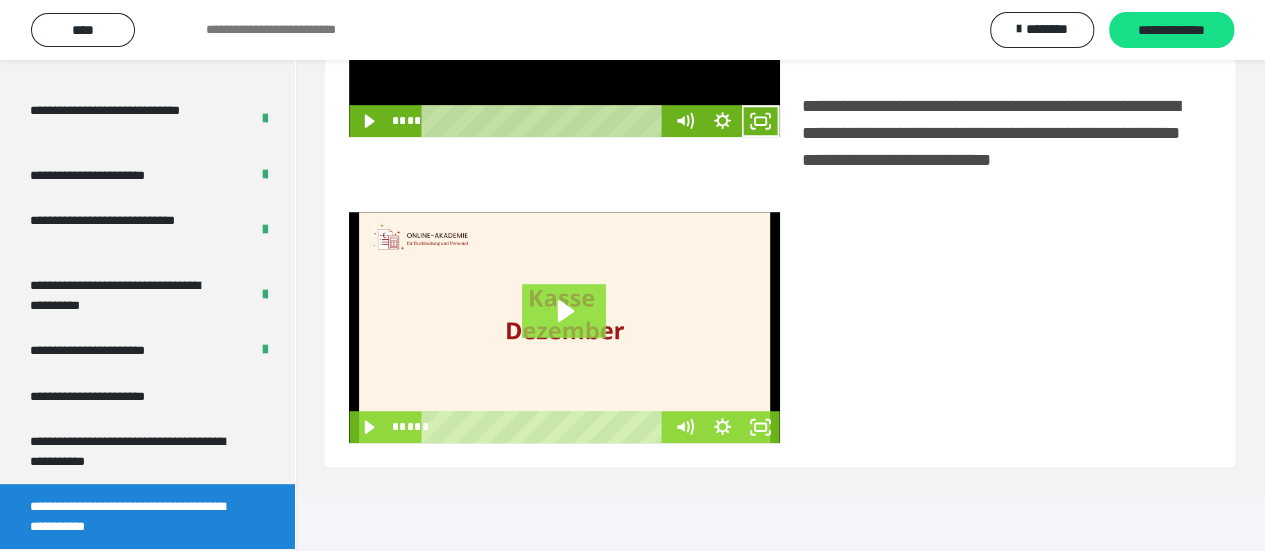 click 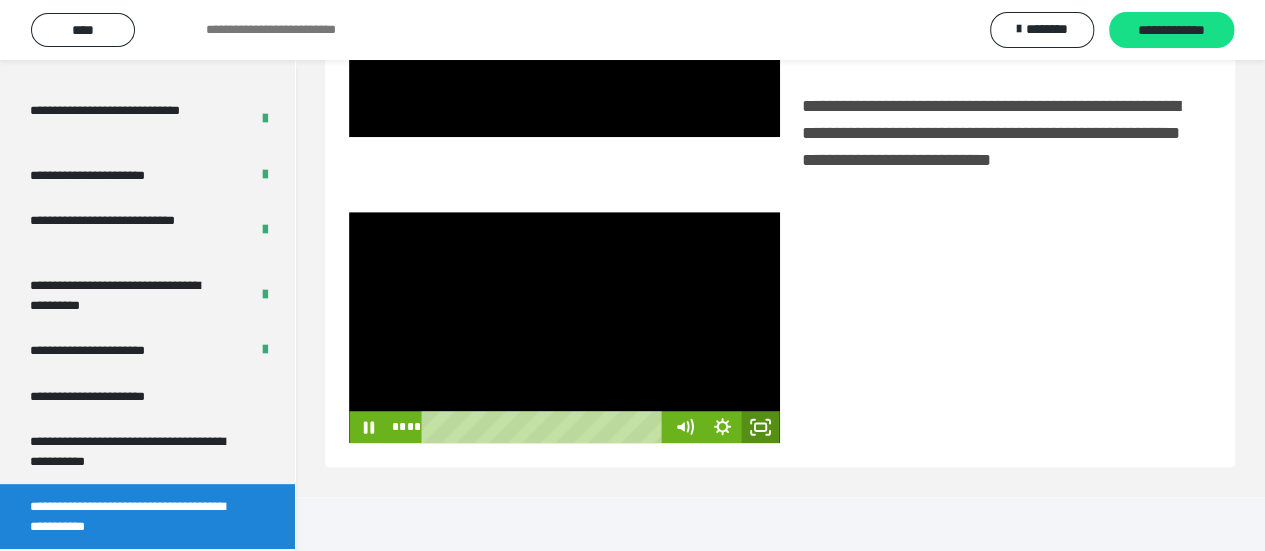 click 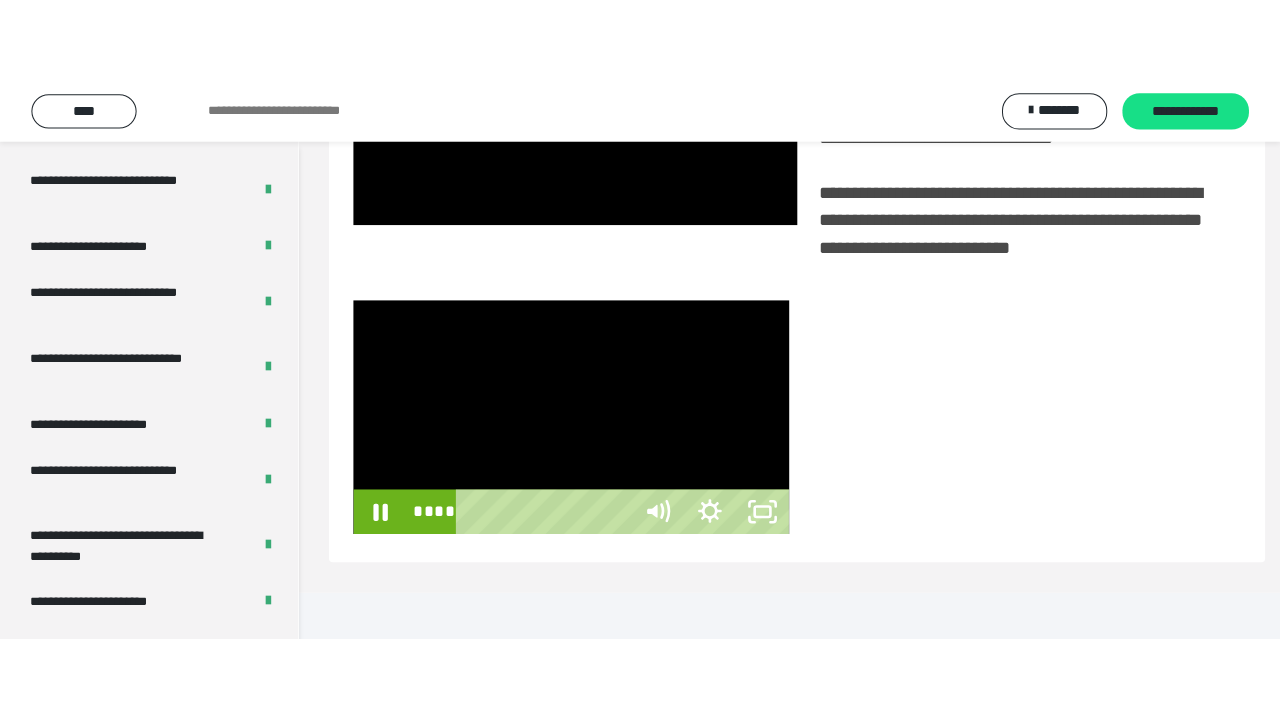 scroll, scrollTop: 382, scrollLeft: 0, axis: vertical 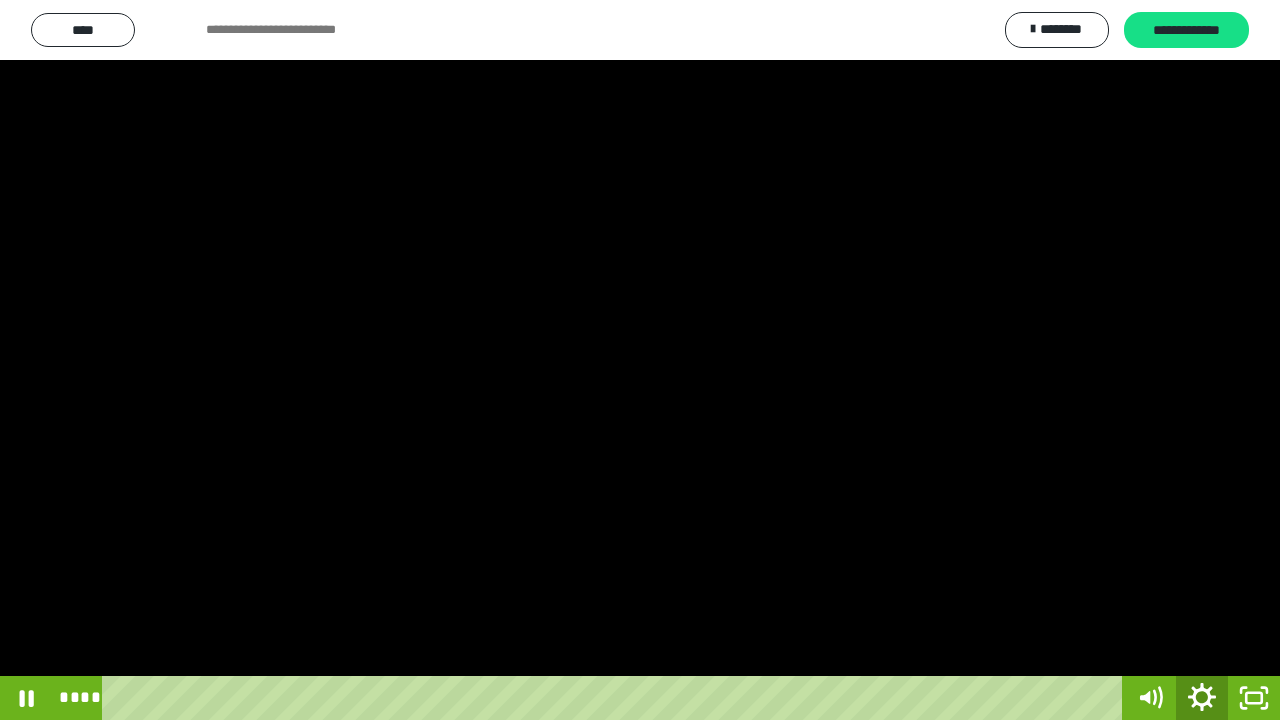 click 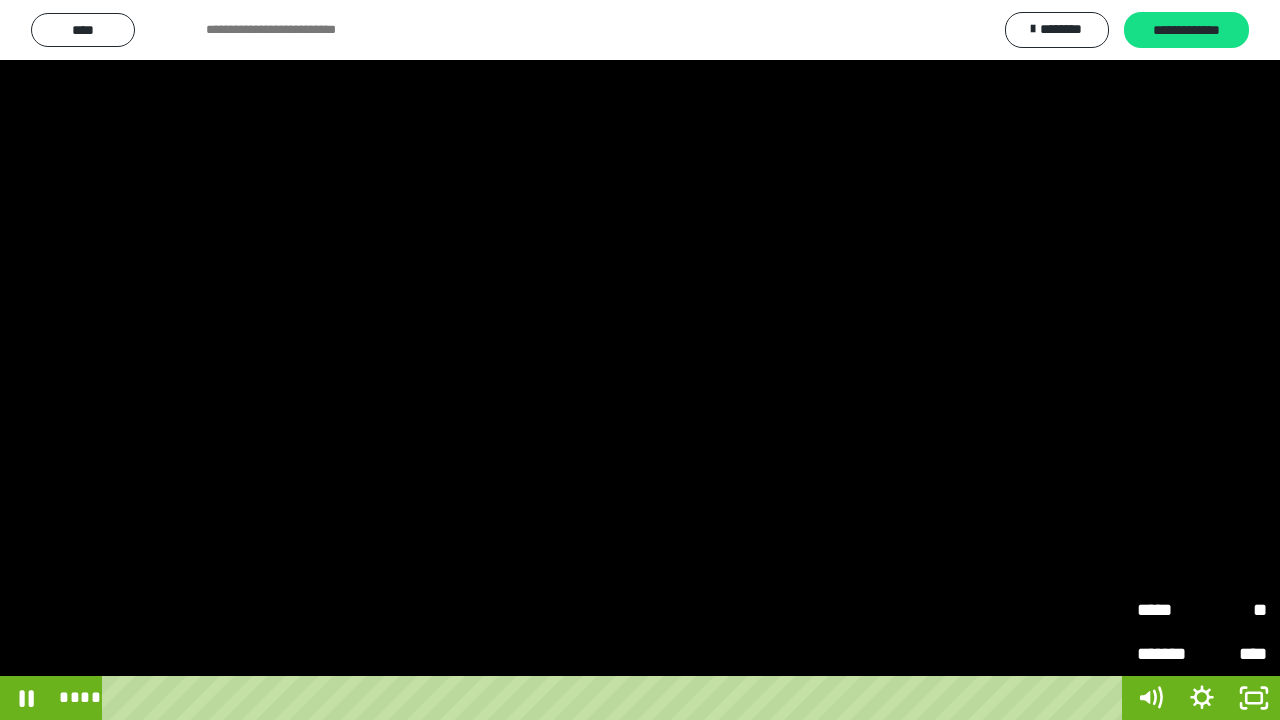 click on "*****" at bounding box center (1169, 610) 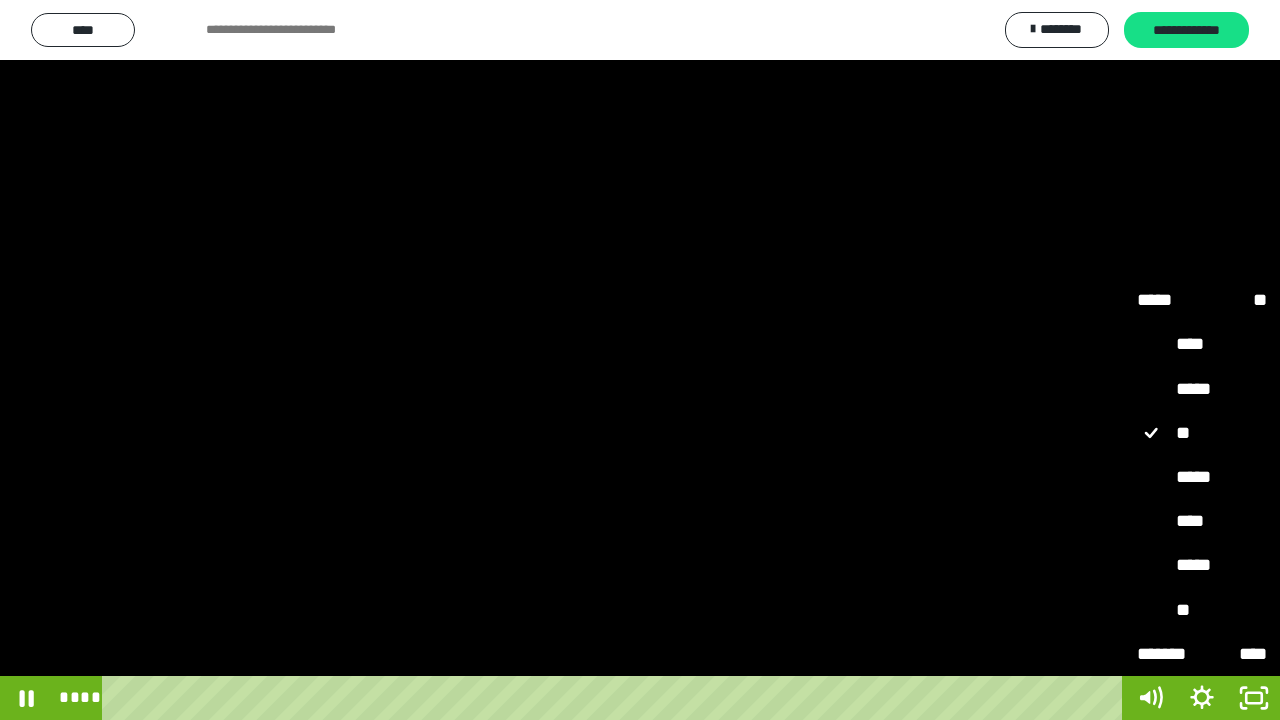 click on "****" at bounding box center (1202, 521) 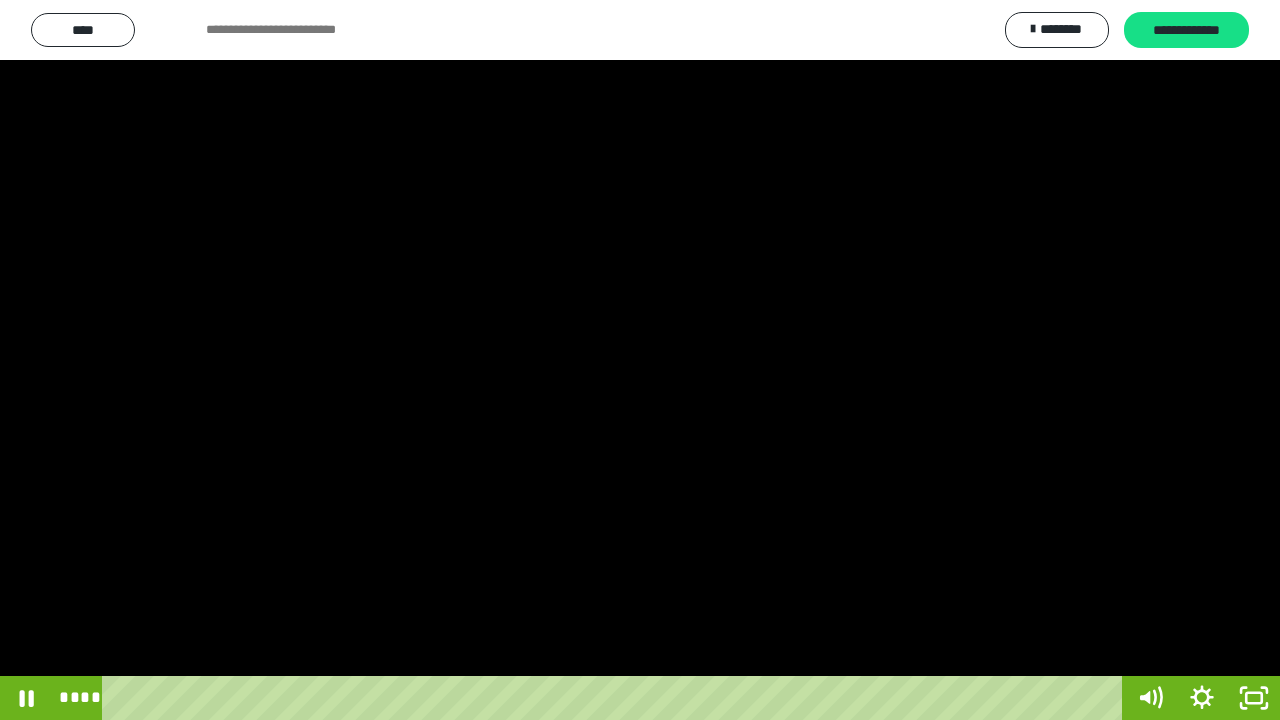 click at bounding box center [640, 360] 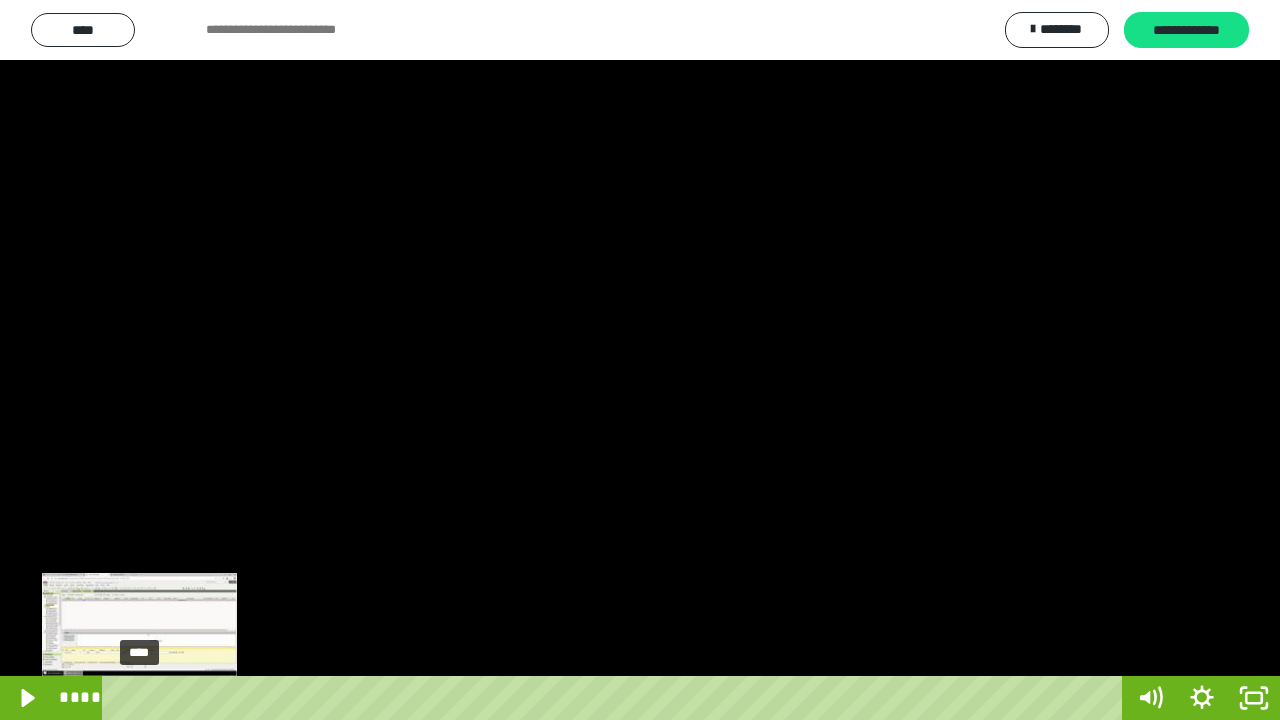 drag, startPoint x: 157, startPoint y: 693, endPoint x: 139, endPoint y: 692, distance: 18.027756 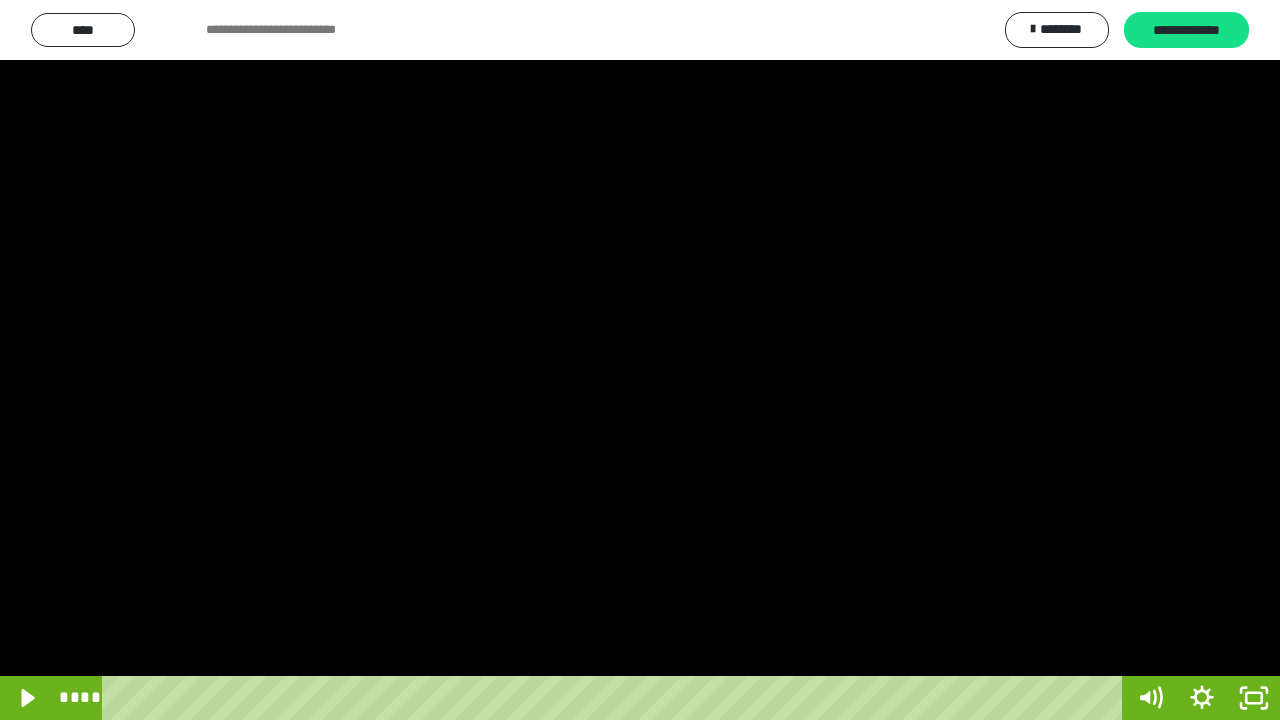 click at bounding box center [640, 360] 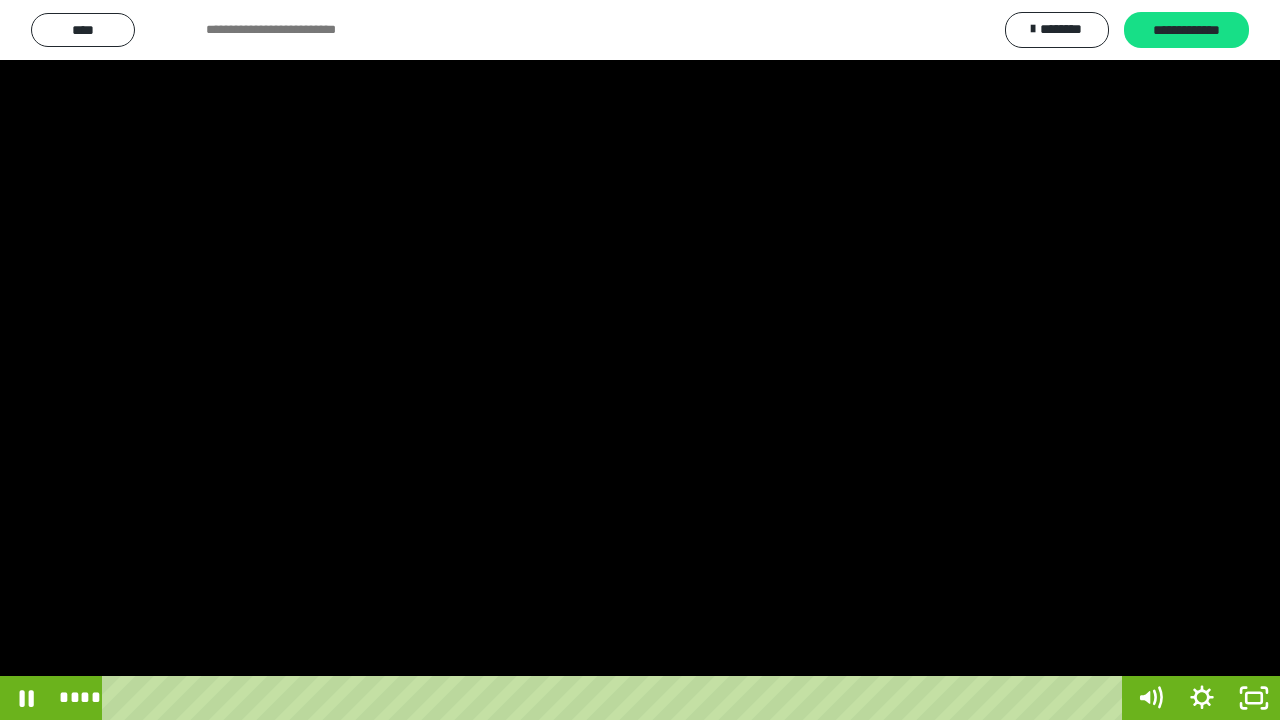 click at bounding box center (640, 360) 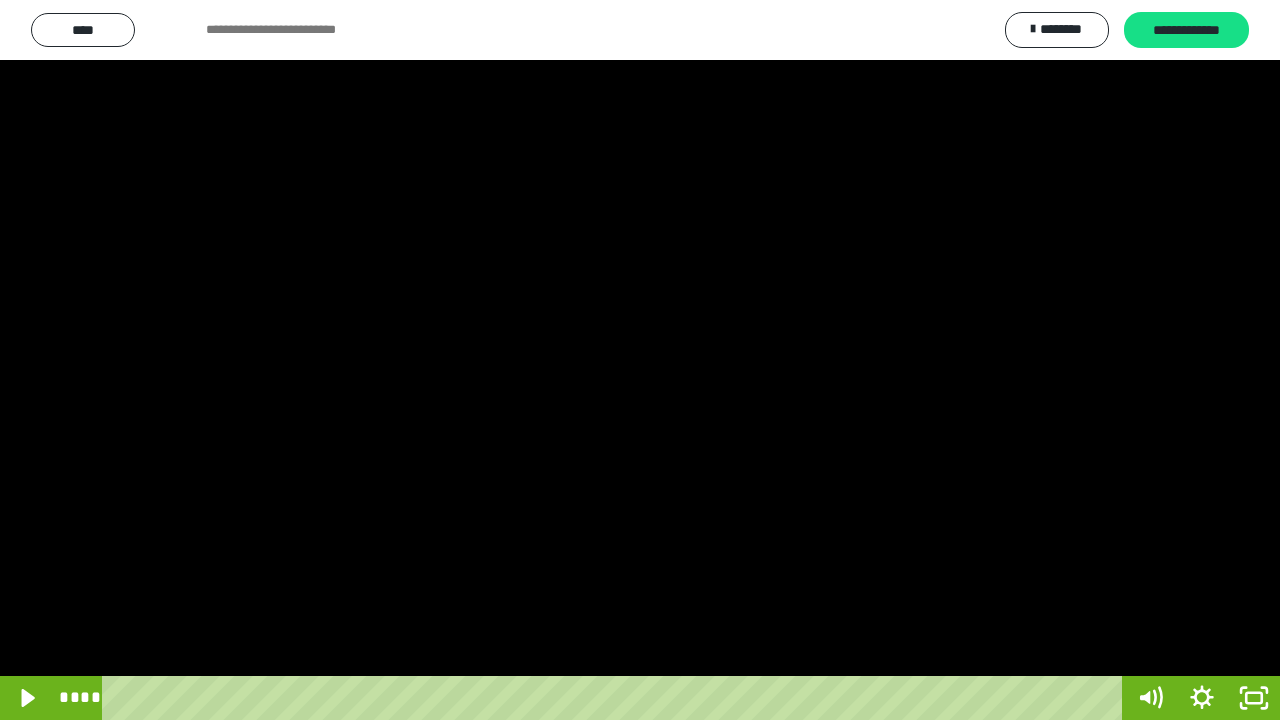 click at bounding box center [640, 360] 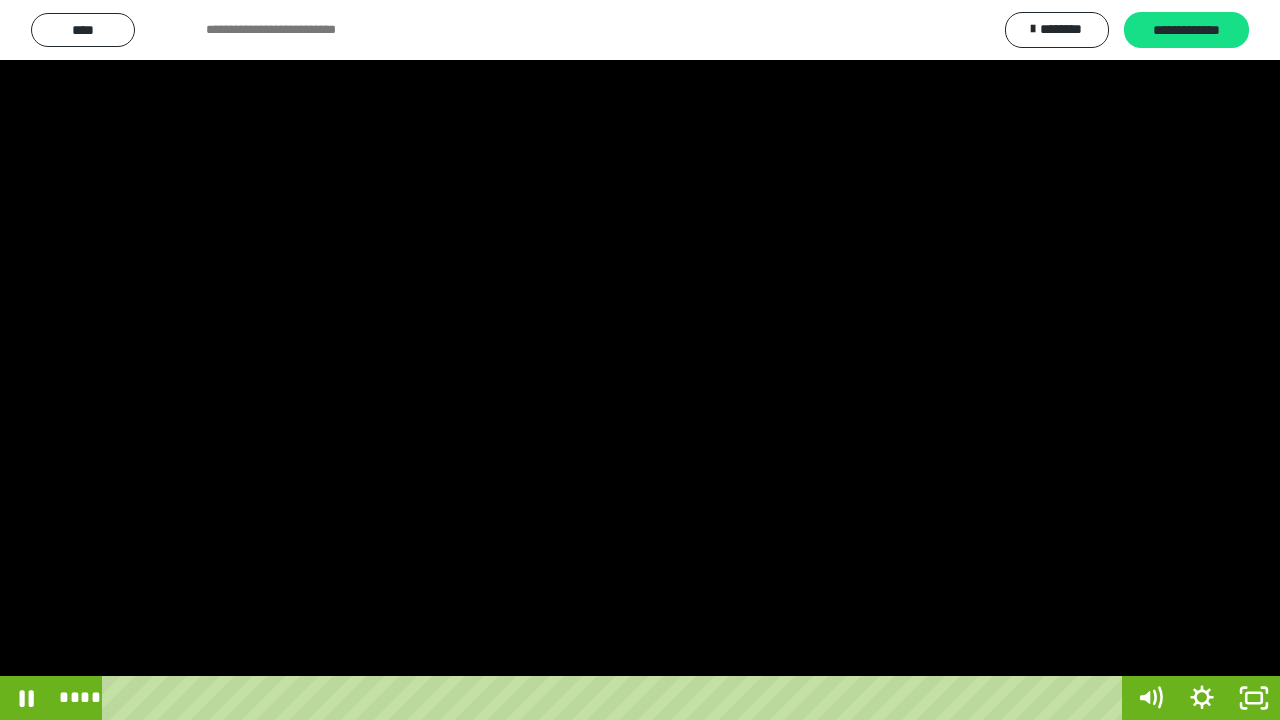click at bounding box center [640, 360] 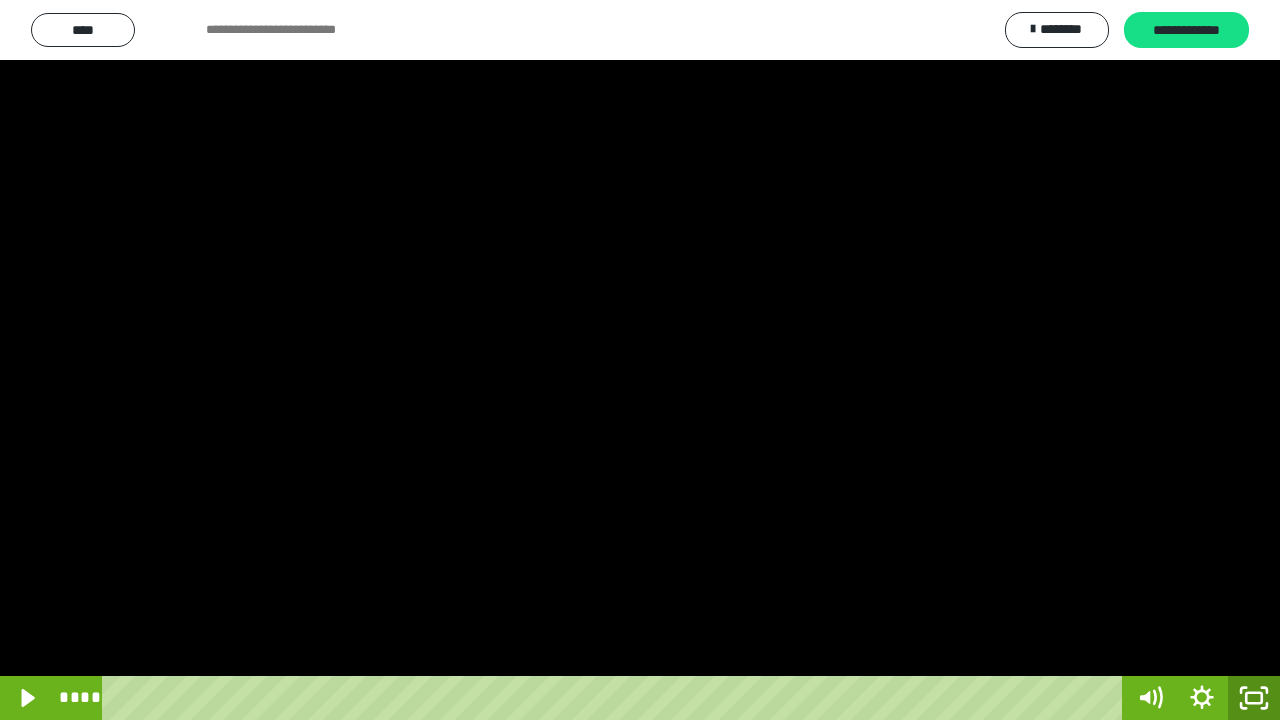 click 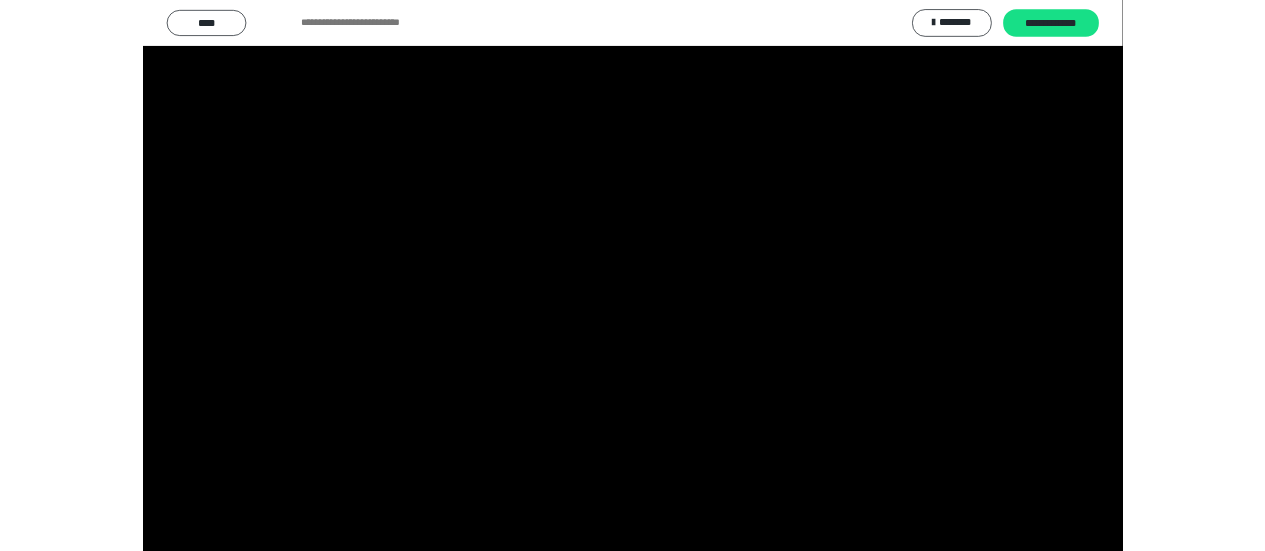 scroll, scrollTop: 4005, scrollLeft: 0, axis: vertical 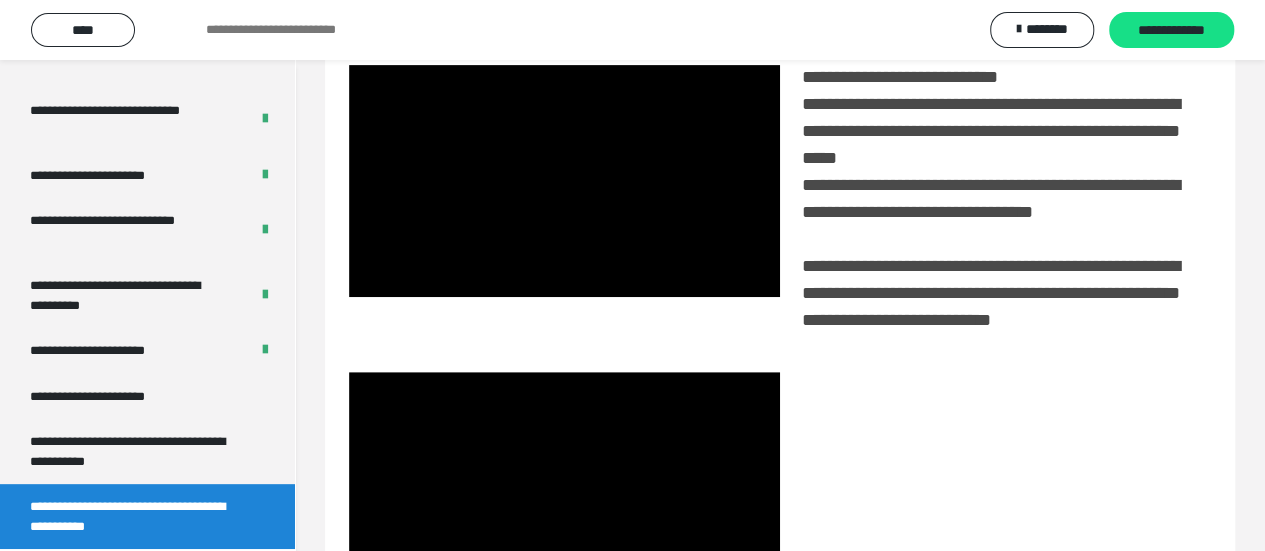 click at bounding box center [564, 488] 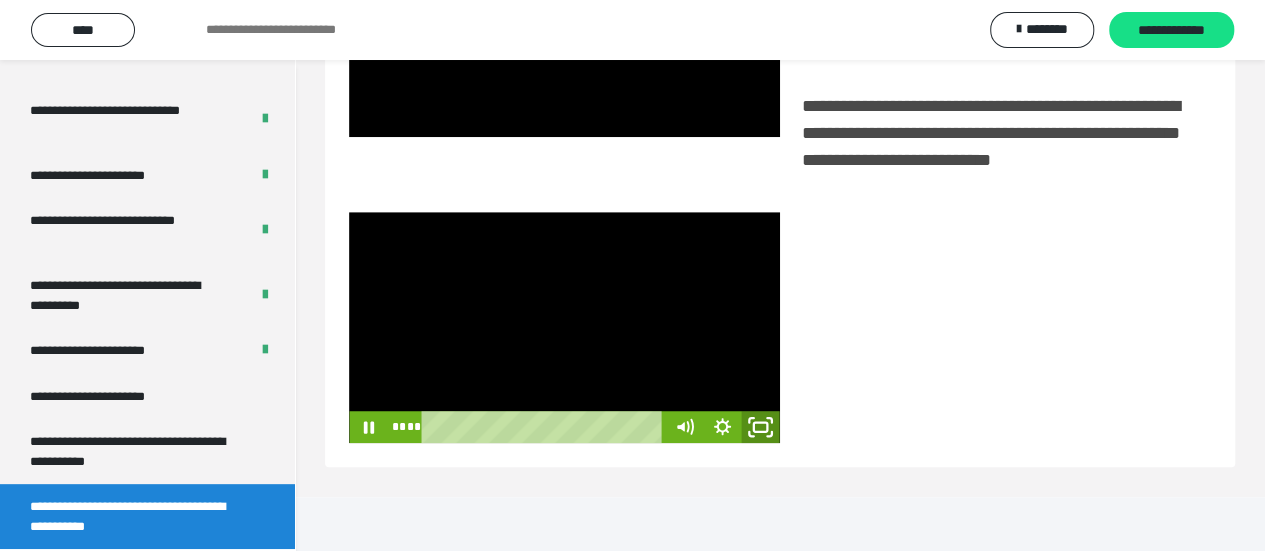 click 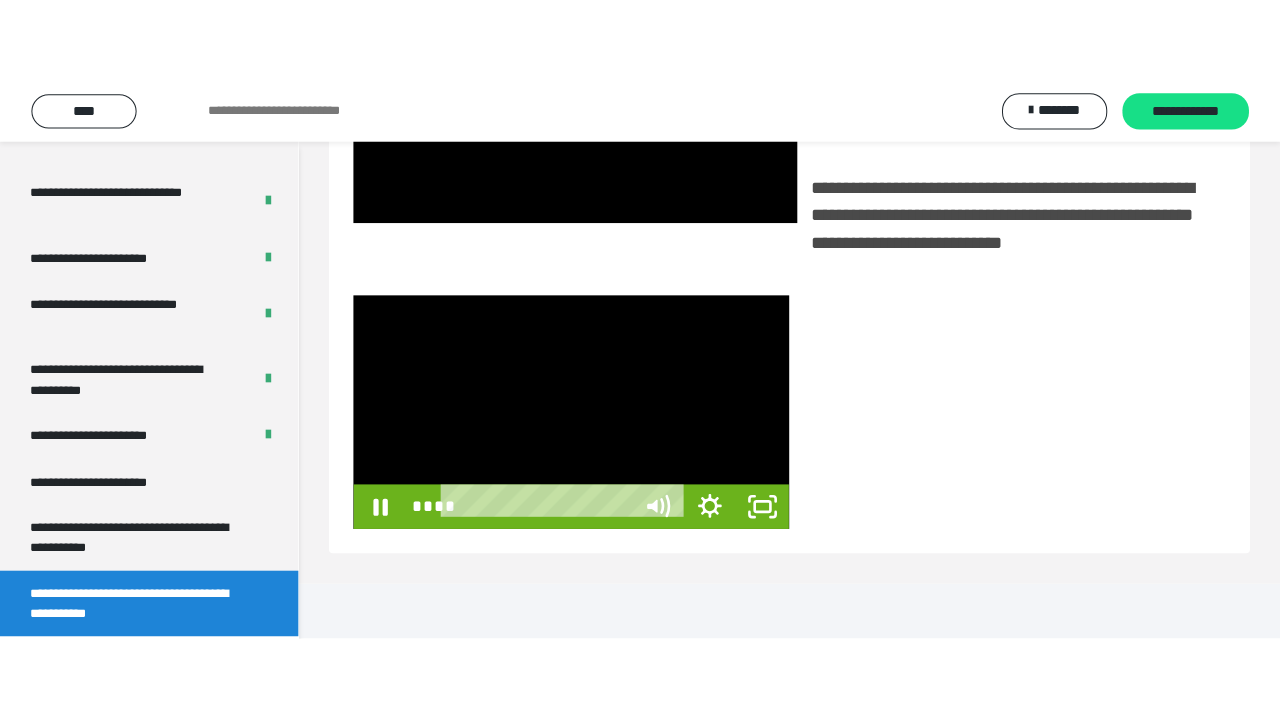 scroll, scrollTop: 382, scrollLeft: 0, axis: vertical 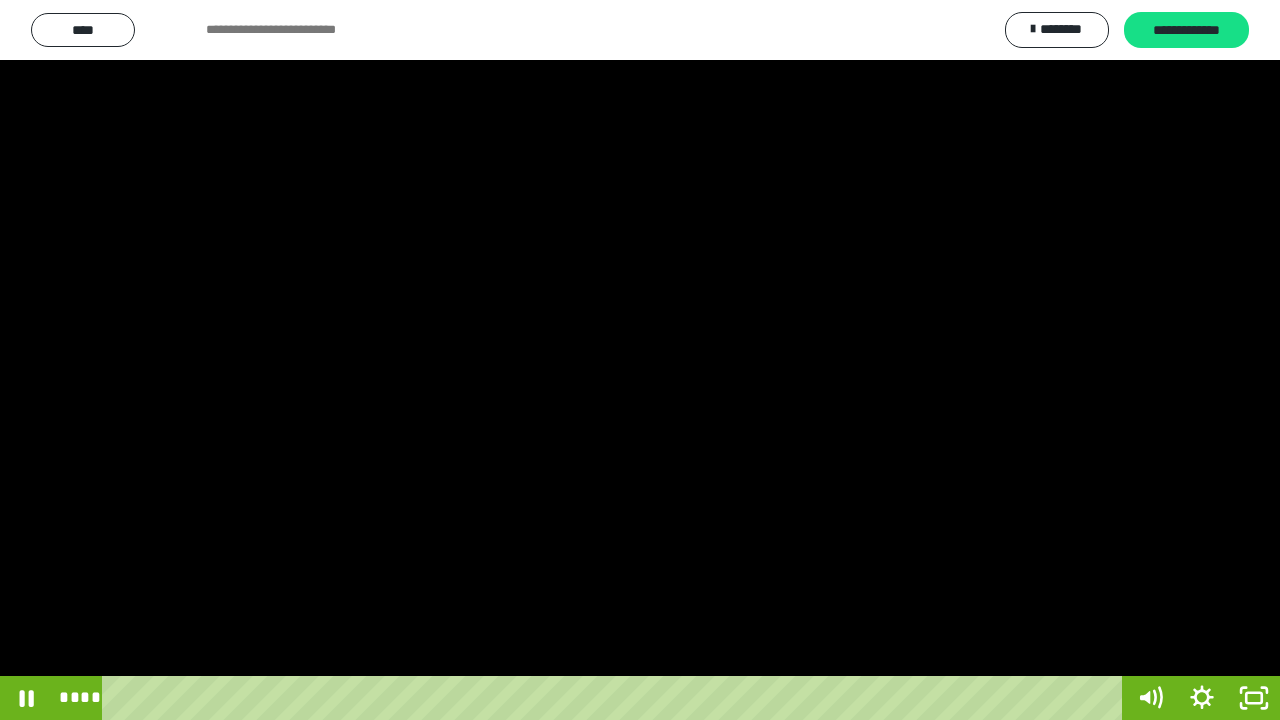 click at bounding box center (640, 360) 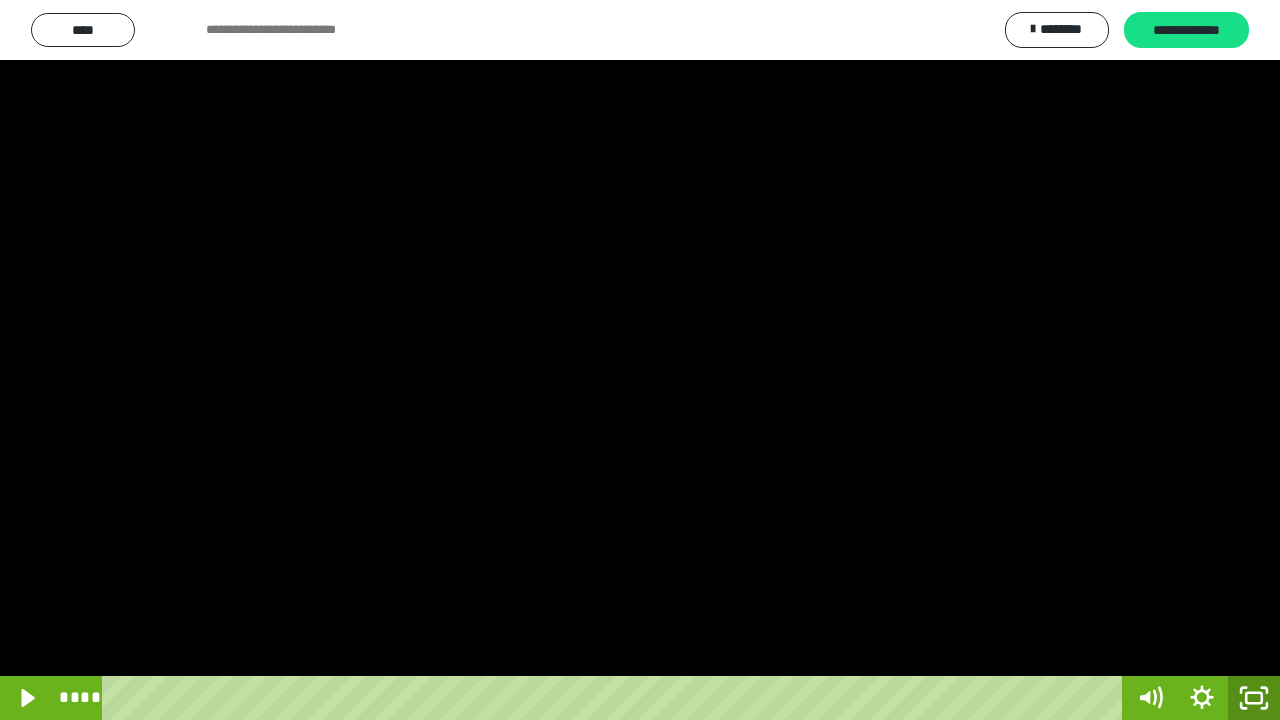click 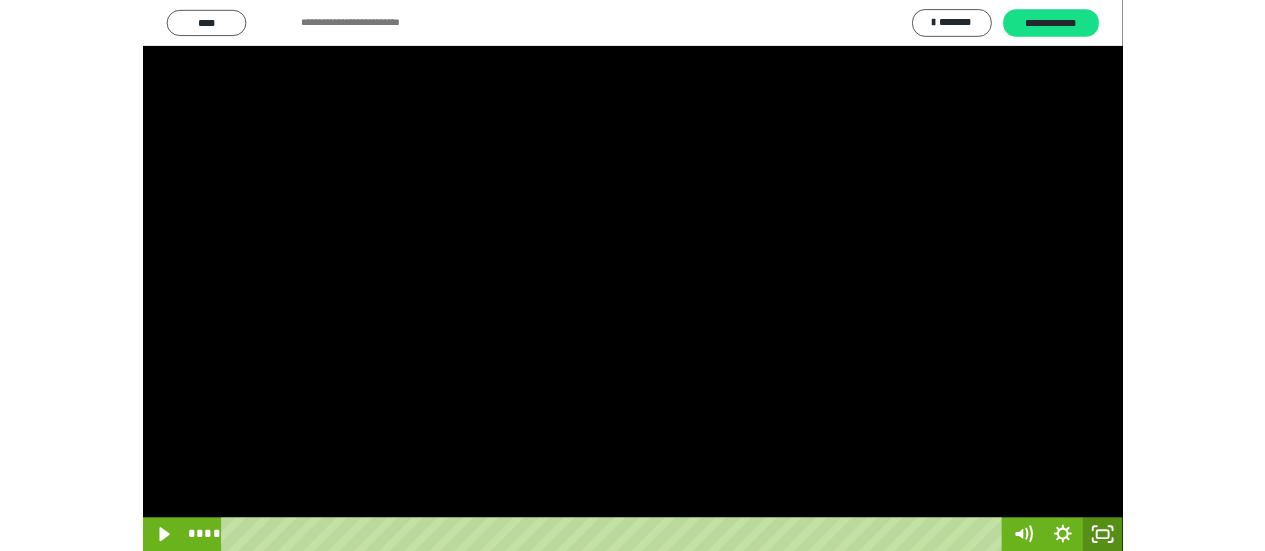 scroll, scrollTop: 4005, scrollLeft: 0, axis: vertical 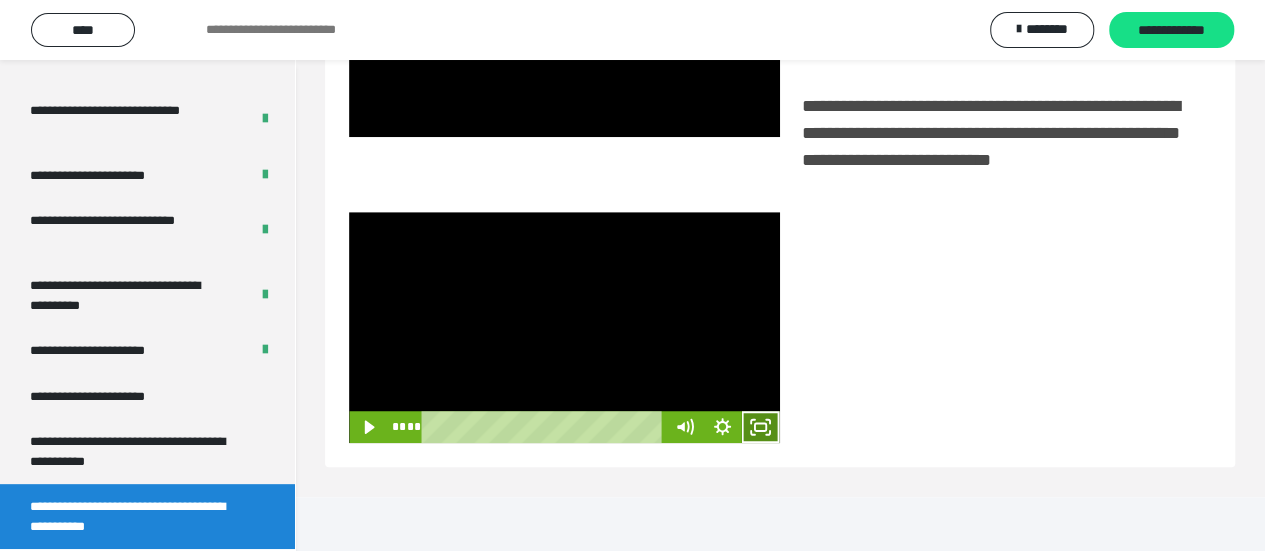 click 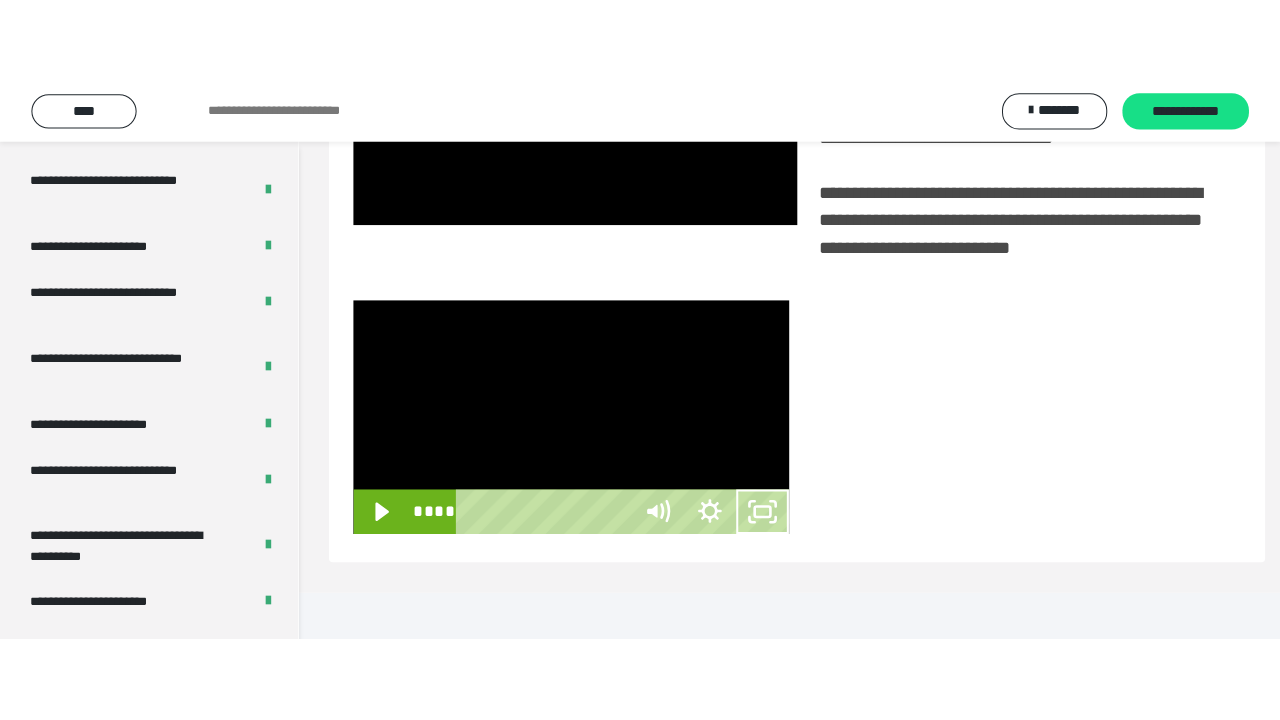scroll, scrollTop: 382, scrollLeft: 0, axis: vertical 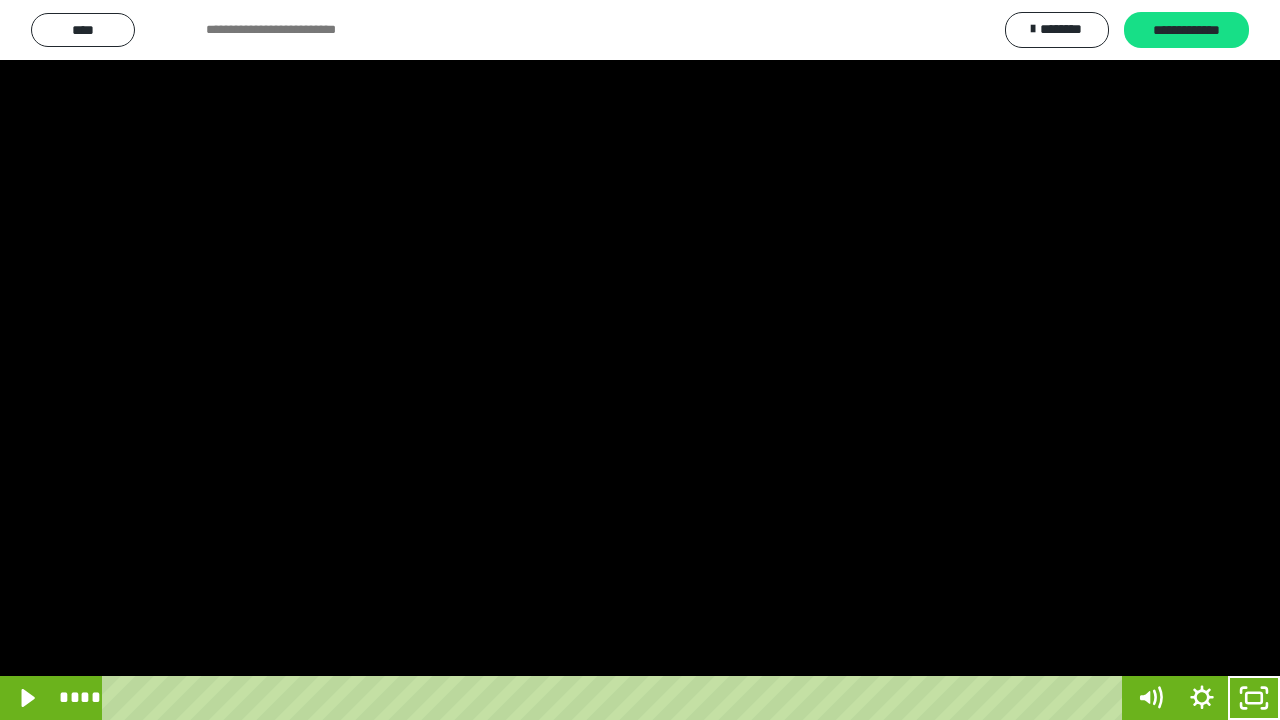 click at bounding box center [640, 360] 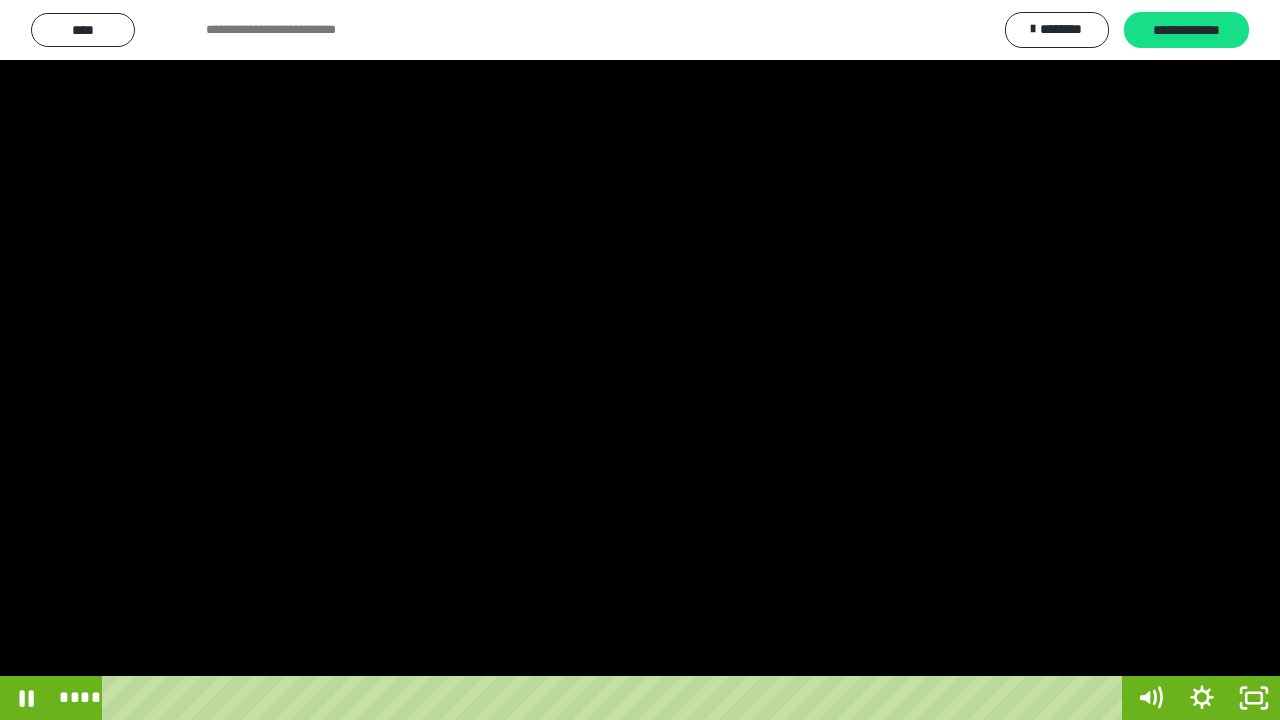 click at bounding box center [640, 360] 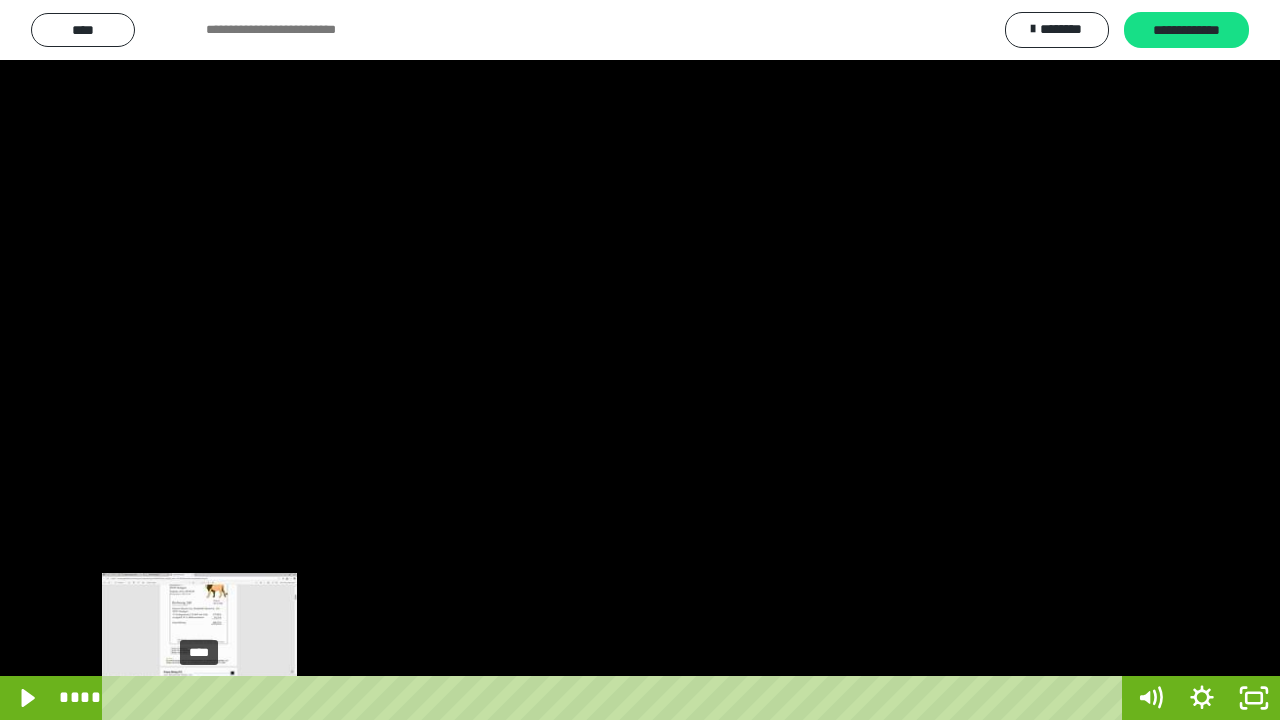 drag, startPoint x: 218, startPoint y: 696, endPoint x: 200, endPoint y: 691, distance: 18.681541 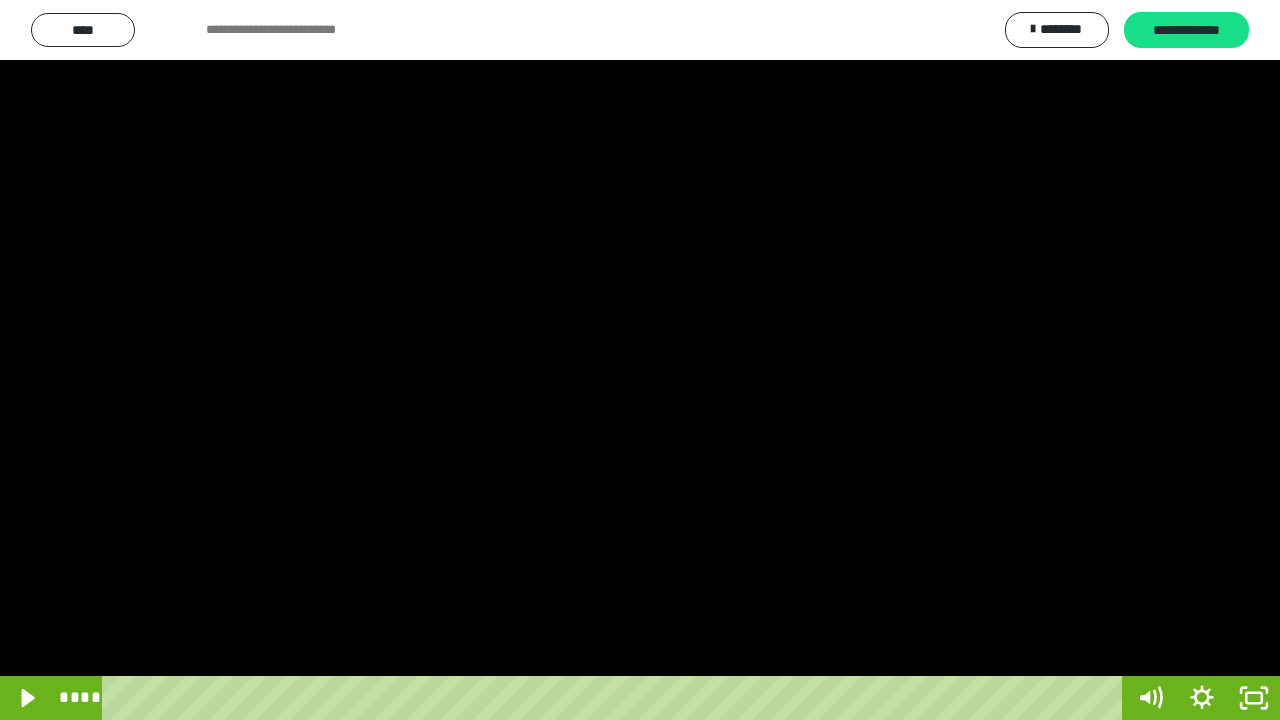 click at bounding box center (640, 360) 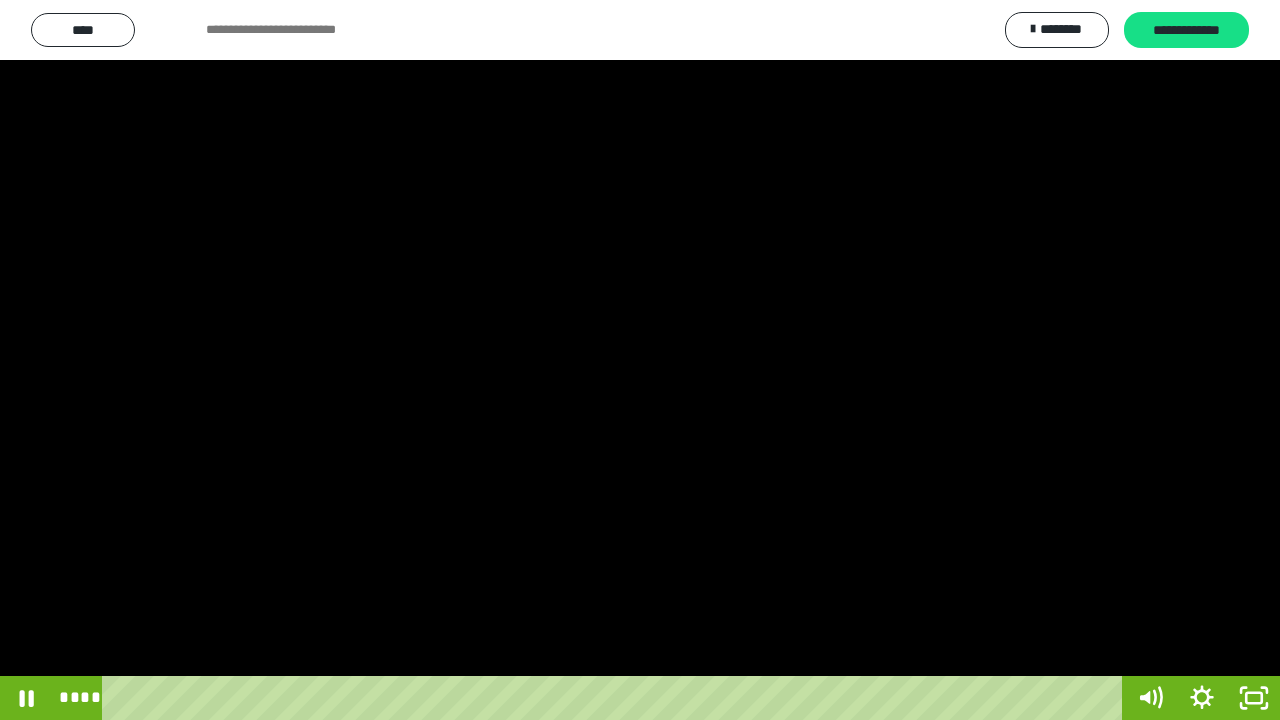 click at bounding box center [640, 360] 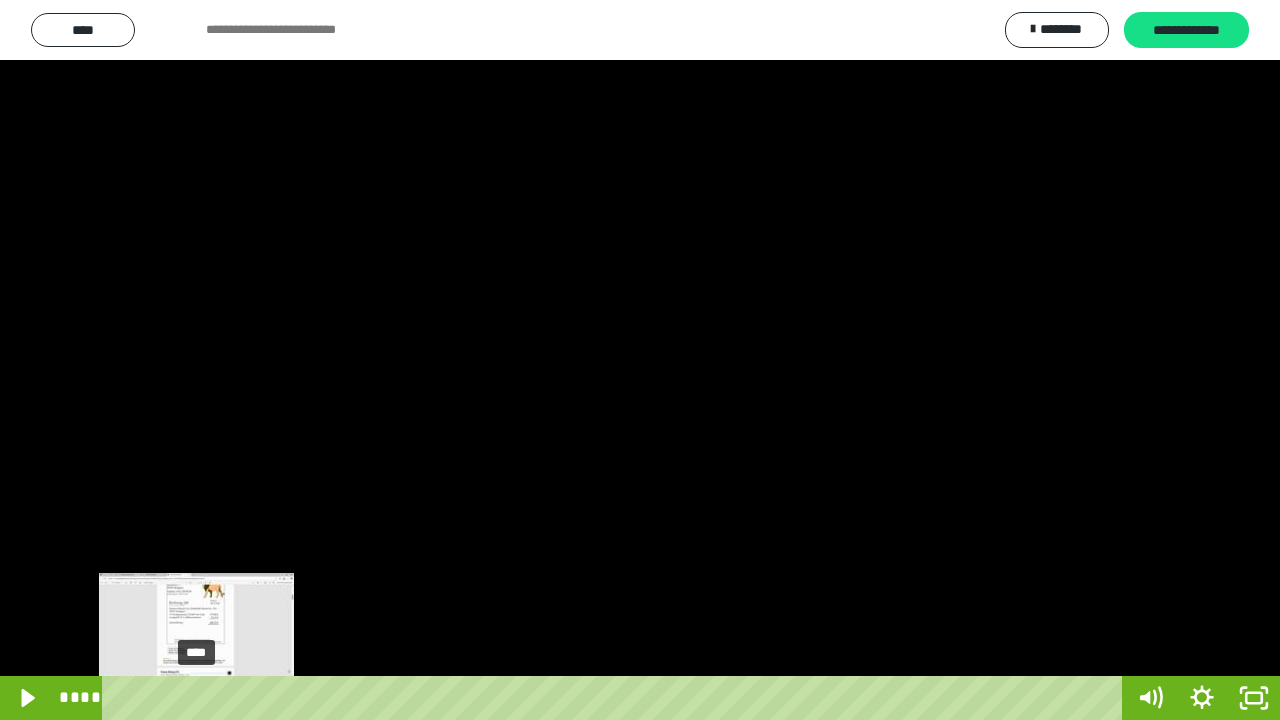 drag, startPoint x: 211, startPoint y: 698, endPoint x: 196, endPoint y: 696, distance: 15.132746 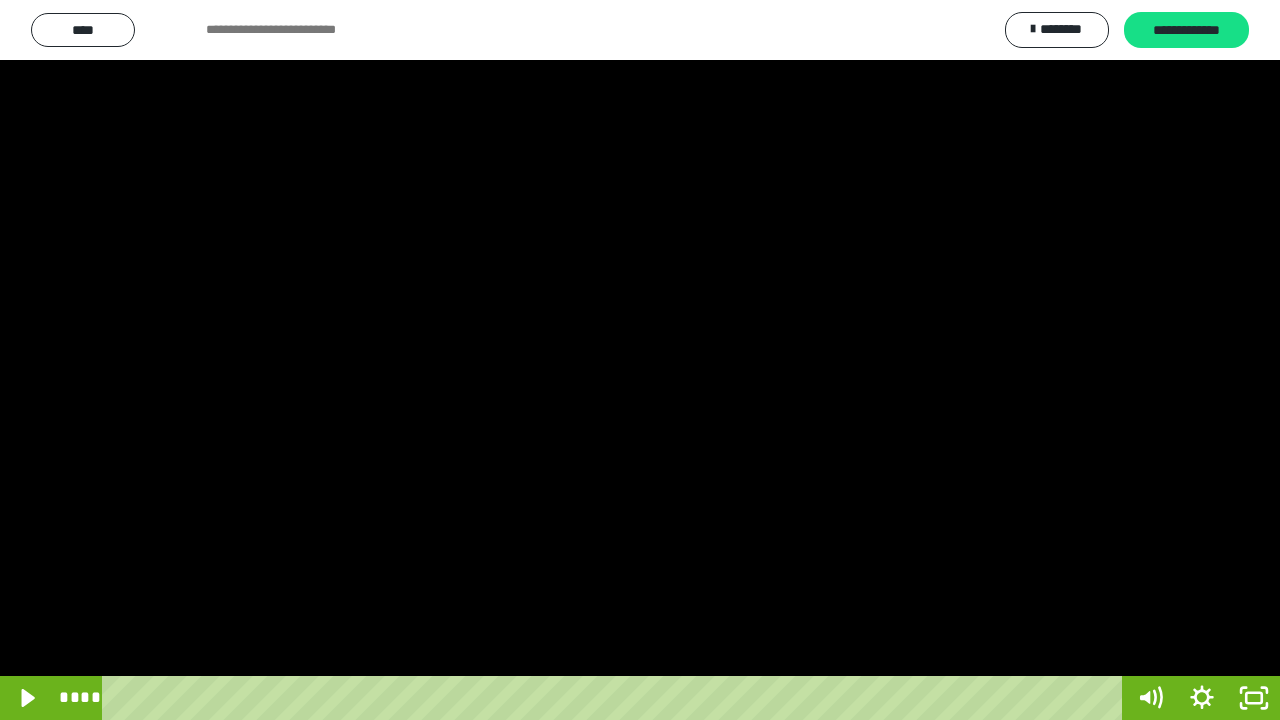 click at bounding box center (640, 360) 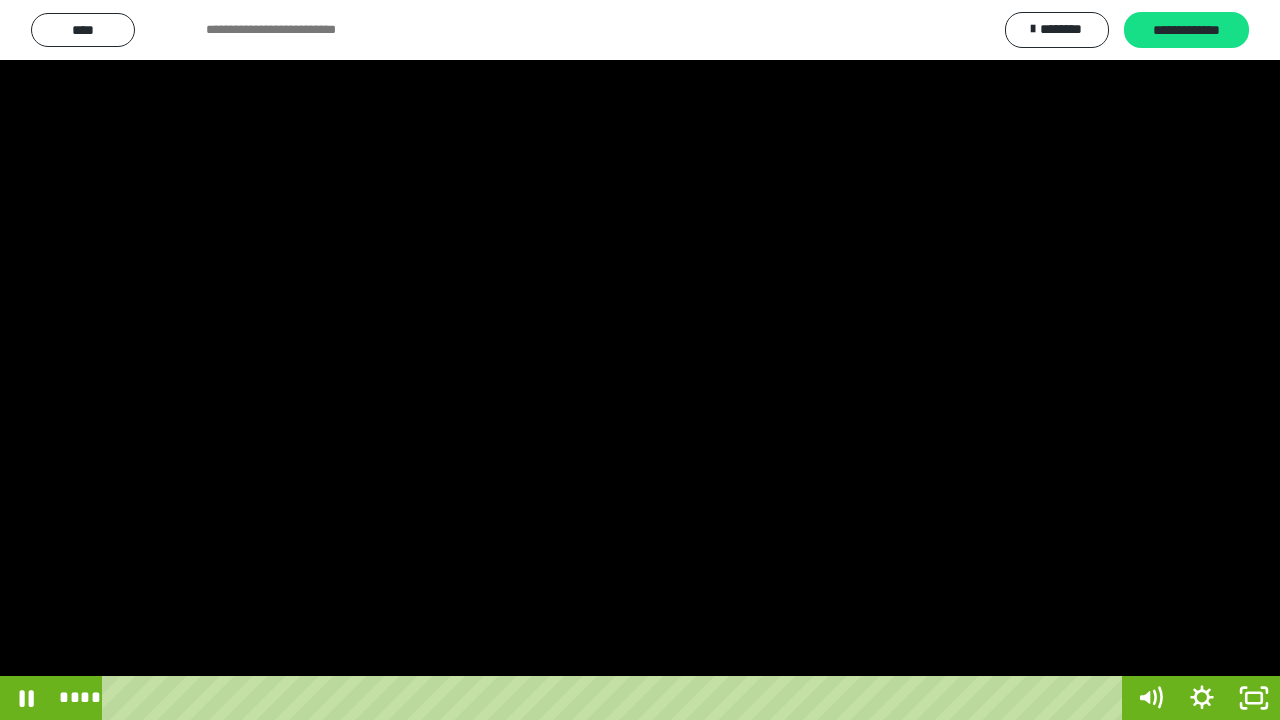 click at bounding box center [640, 360] 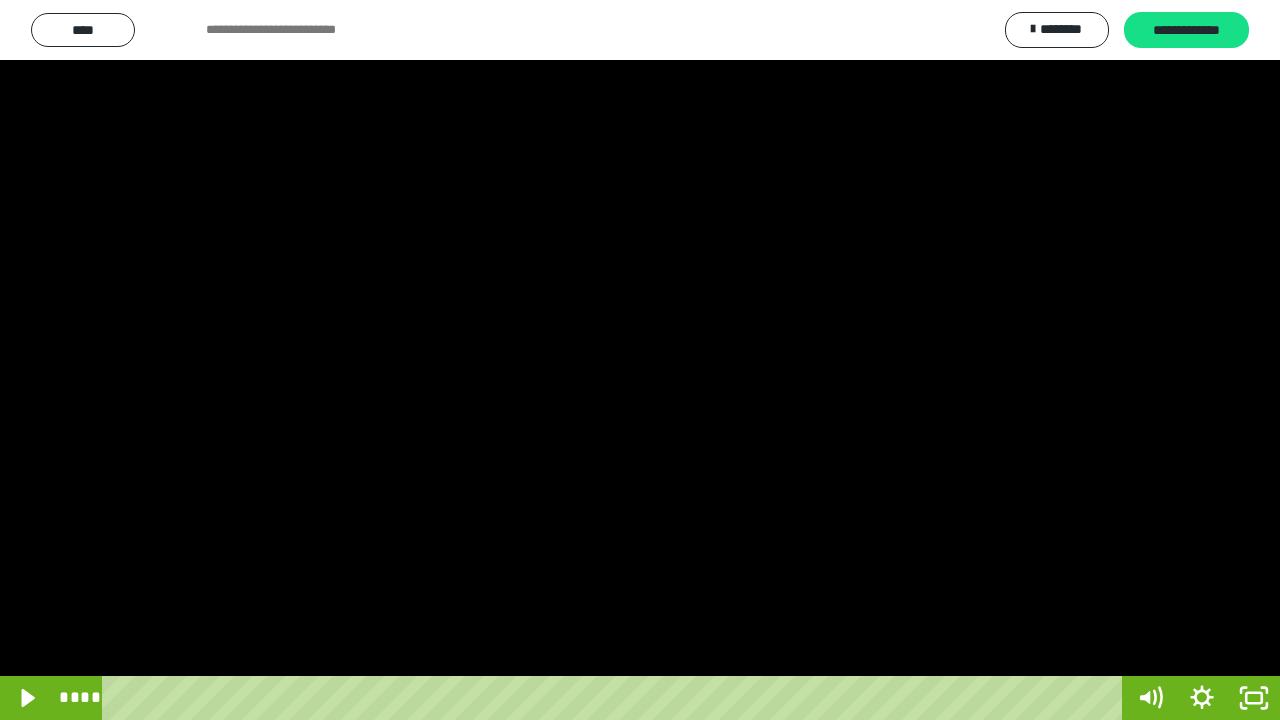 click at bounding box center (640, 360) 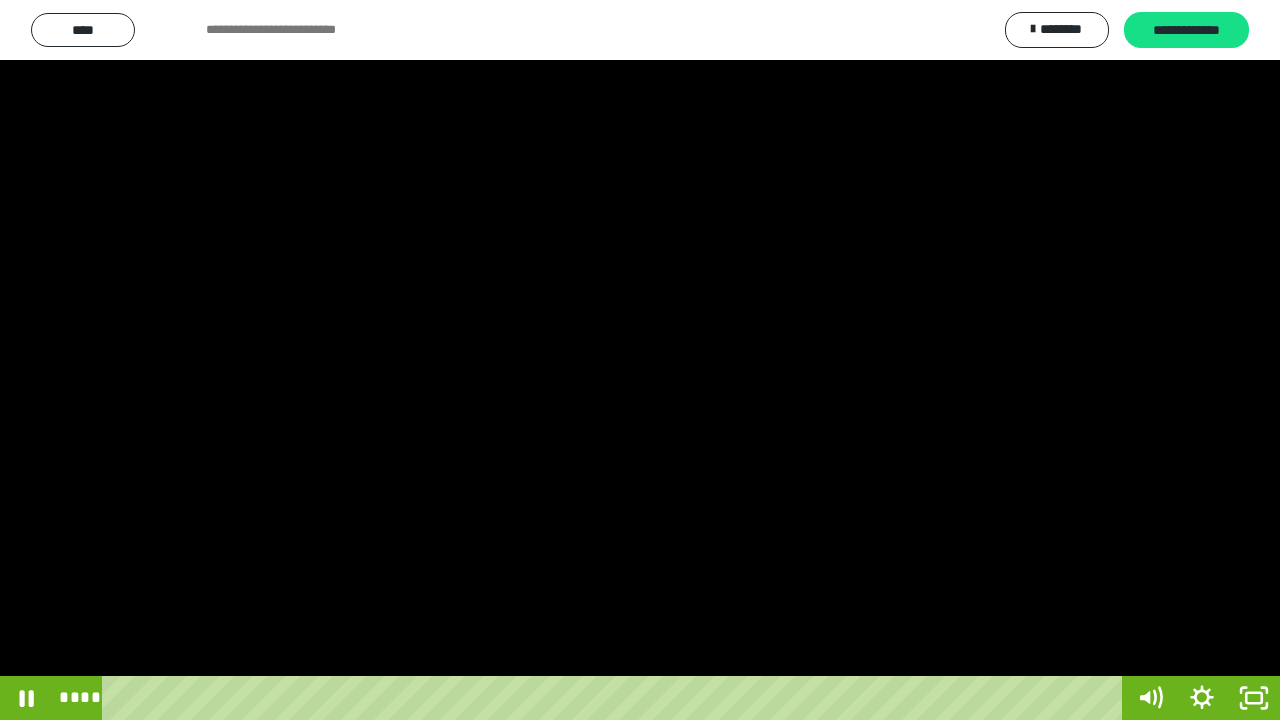 click at bounding box center [640, 360] 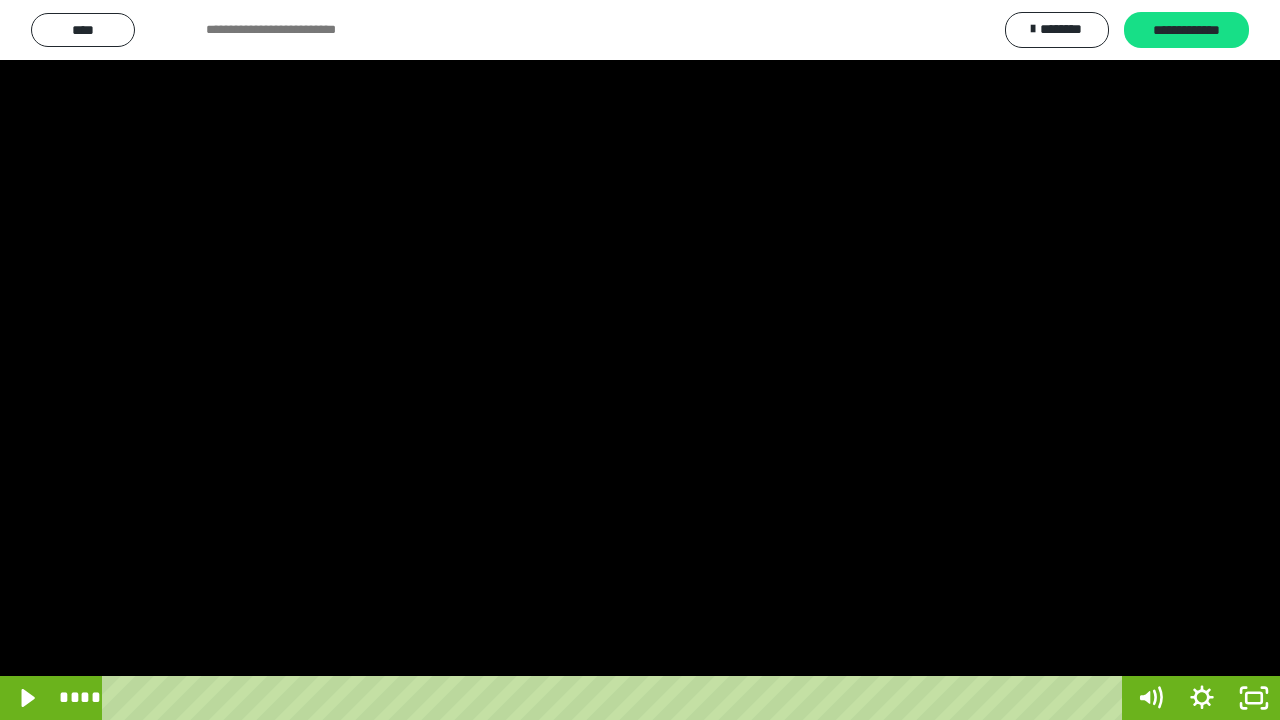 click at bounding box center [640, 360] 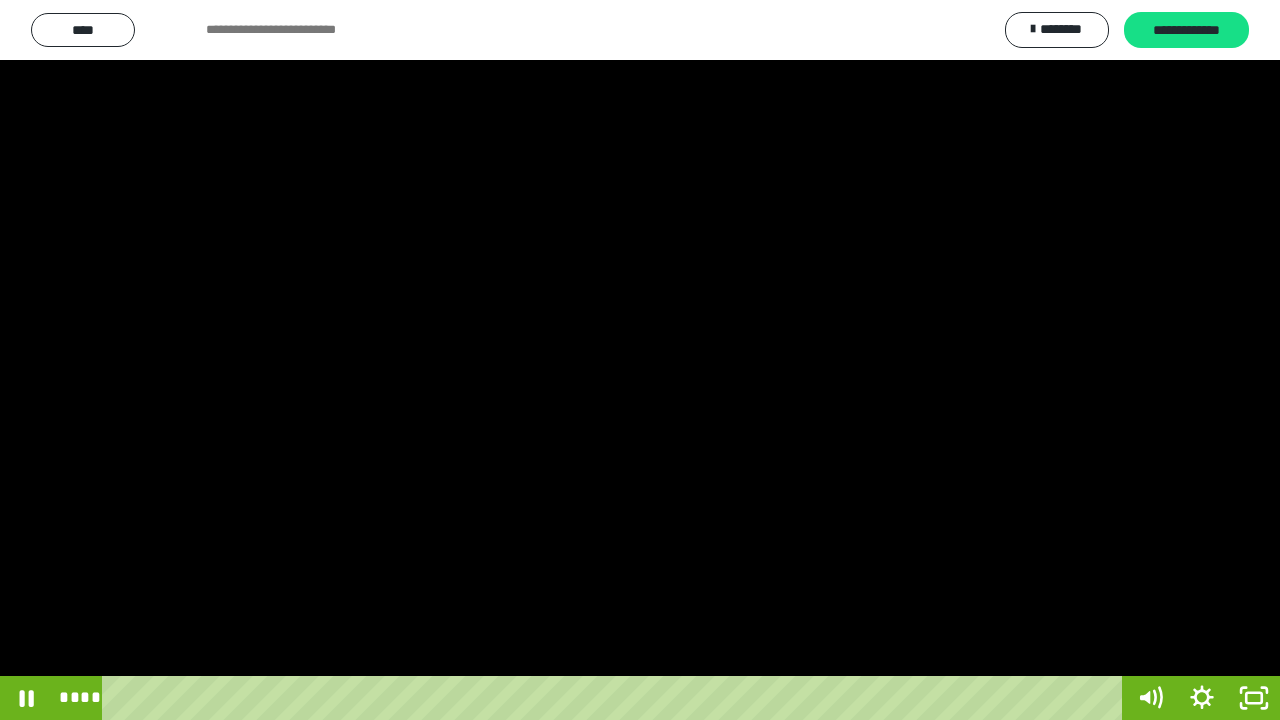click at bounding box center [640, 360] 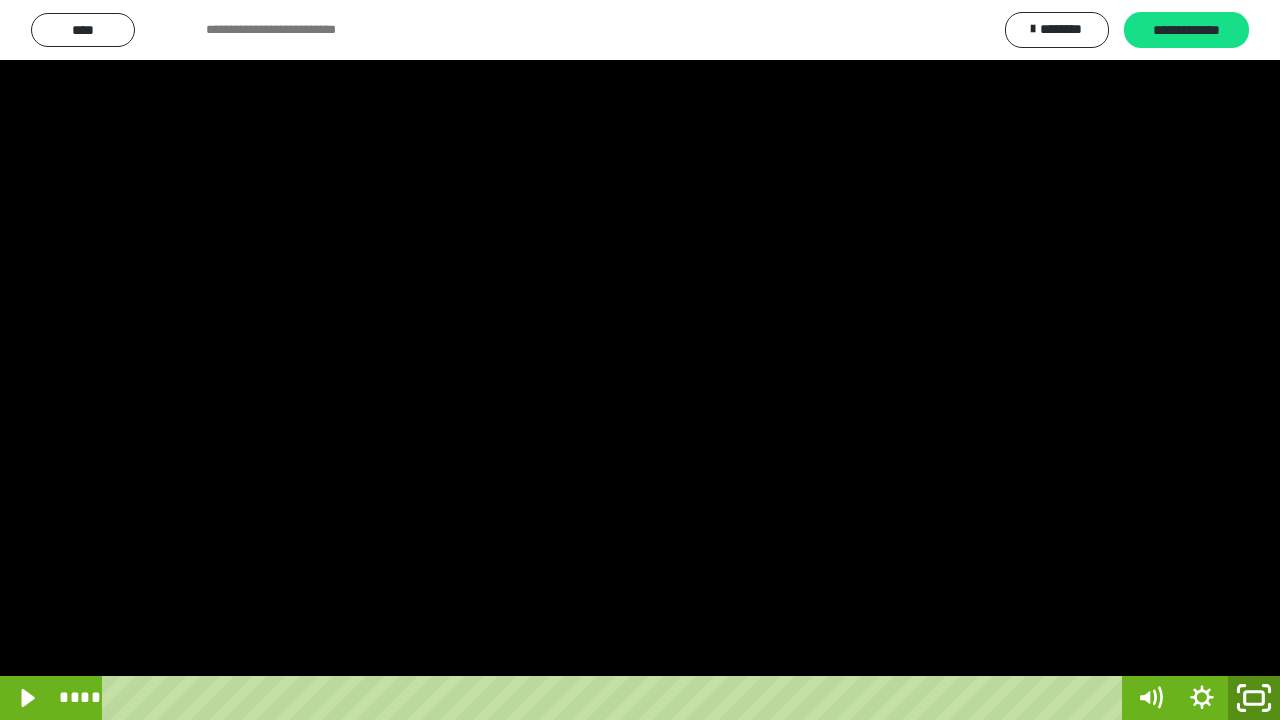 click 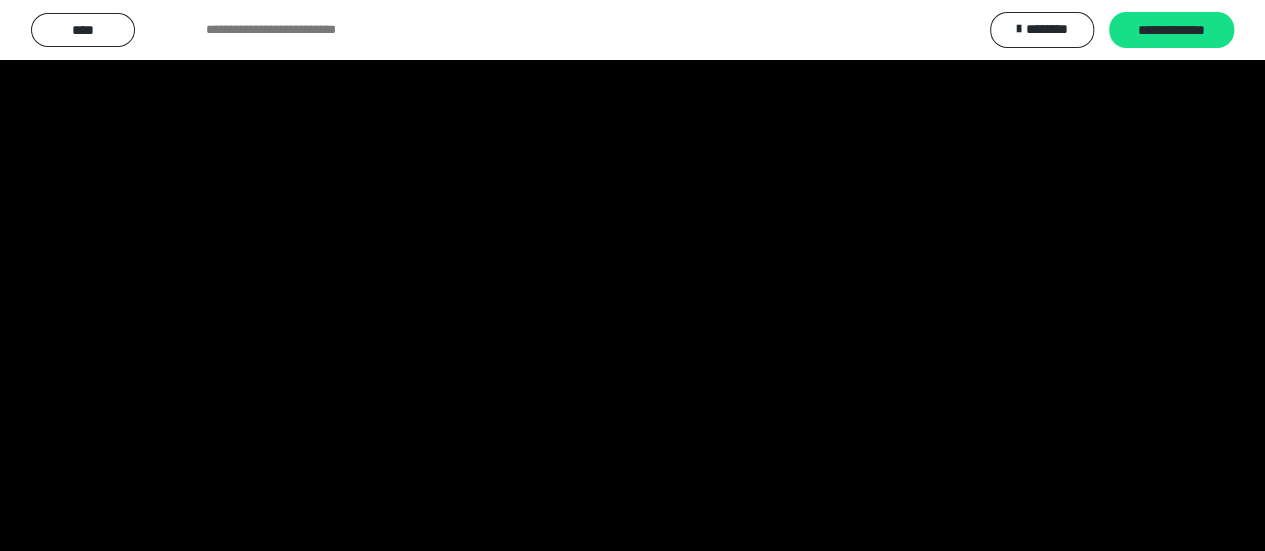 scroll, scrollTop: 4005, scrollLeft: 0, axis: vertical 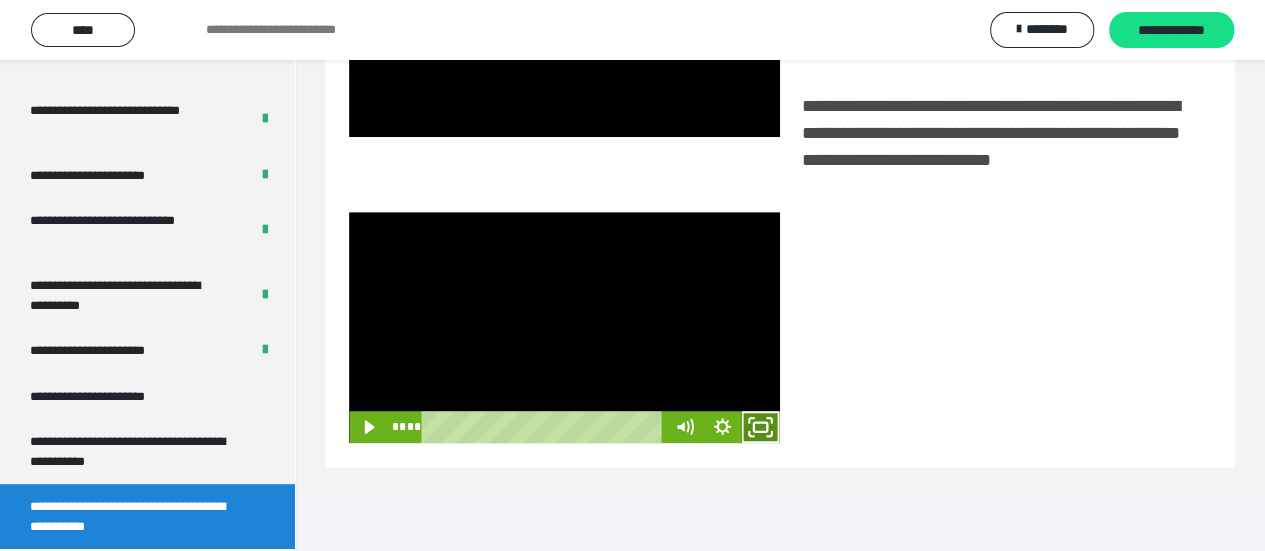 drag, startPoint x: 756, startPoint y: 479, endPoint x: 655, endPoint y: 536, distance: 115.97414 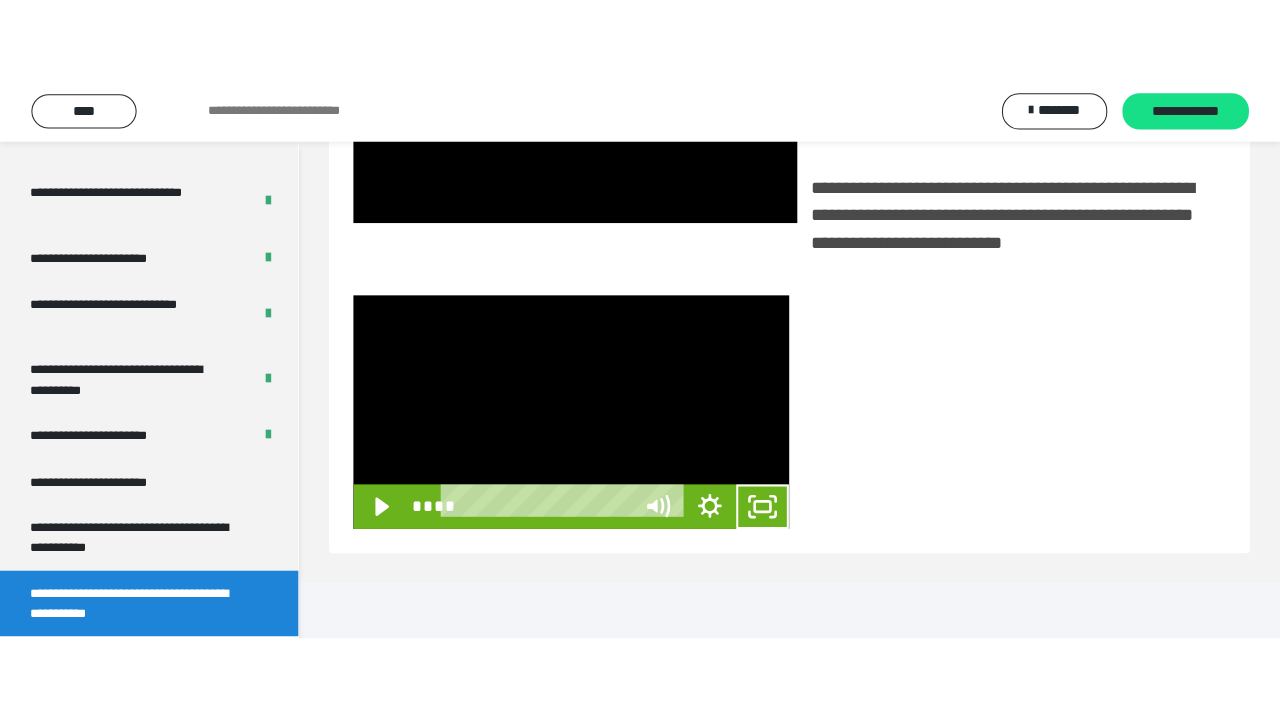 scroll, scrollTop: 382, scrollLeft: 0, axis: vertical 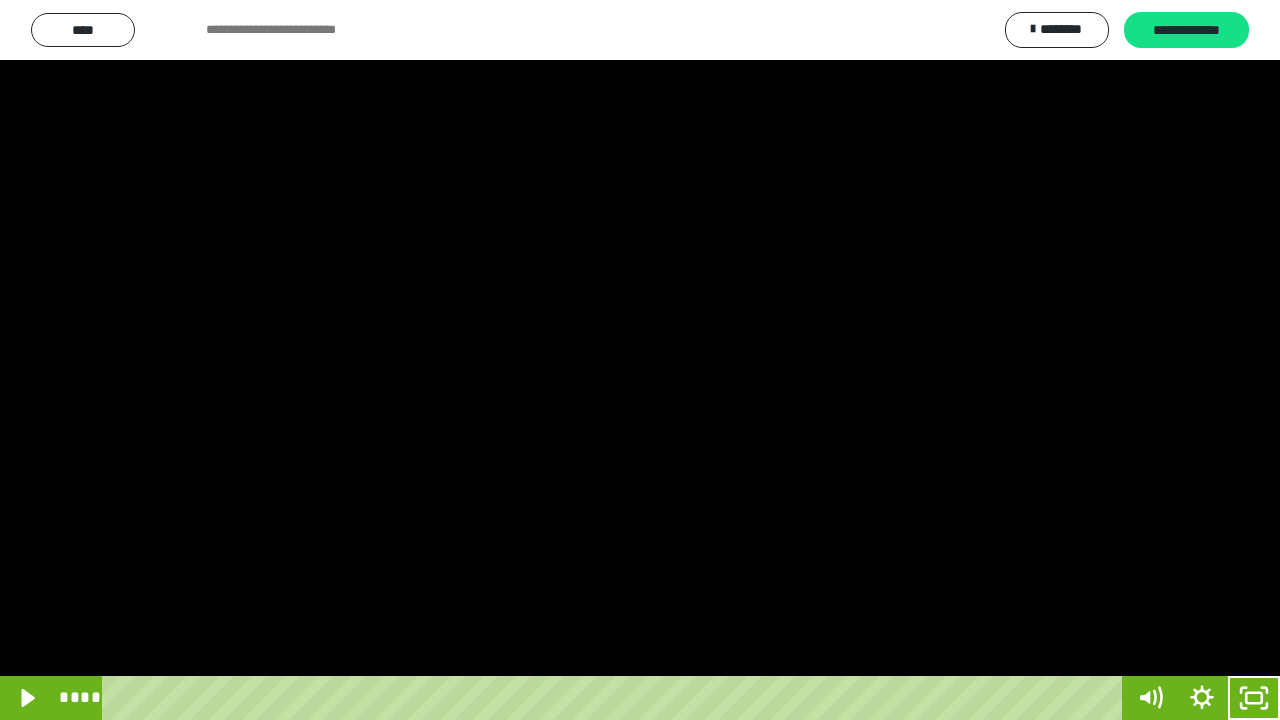 click at bounding box center (640, 360) 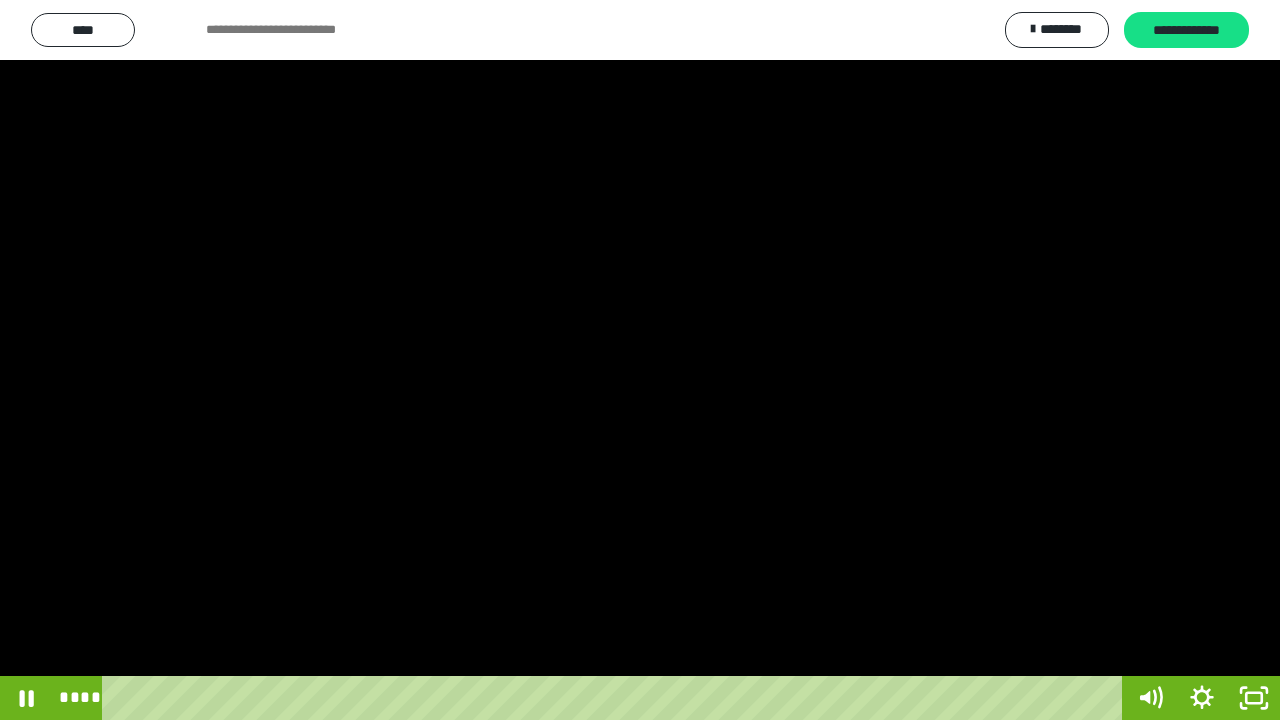 click at bounding box center [640, 360] 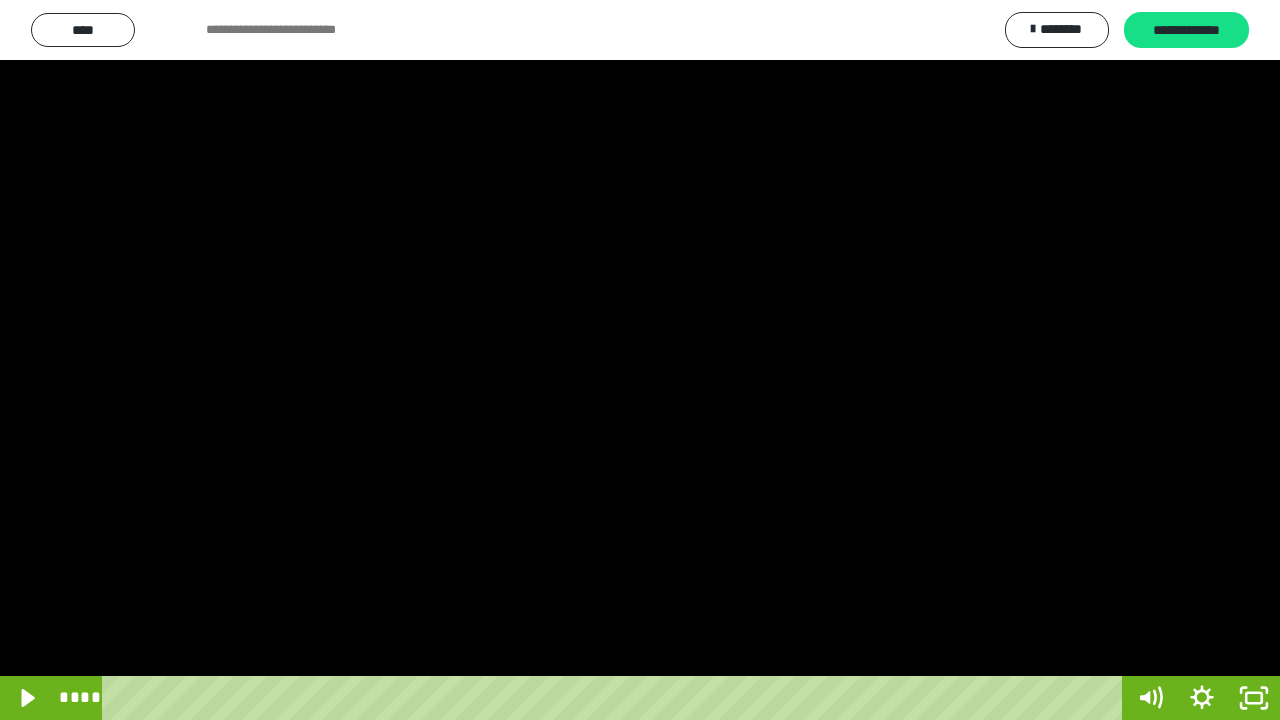 click at bounding box center (640, 360) 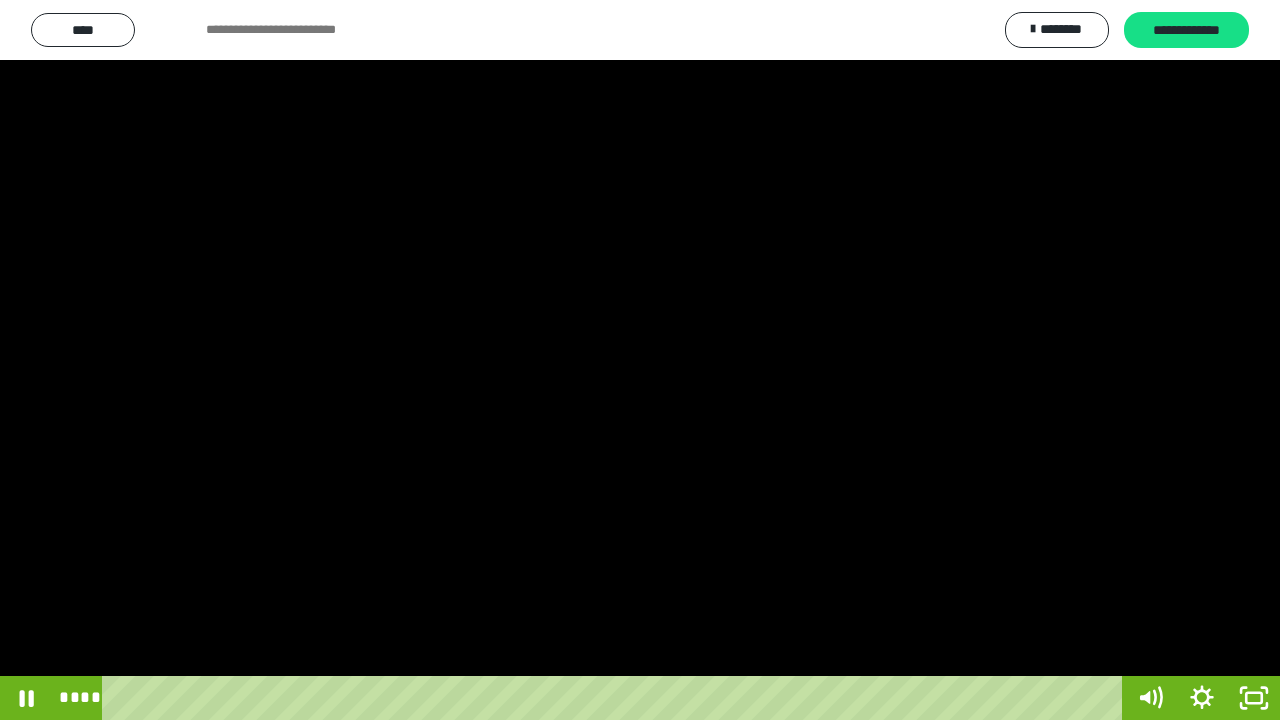 click at bounding box center [640, 360] 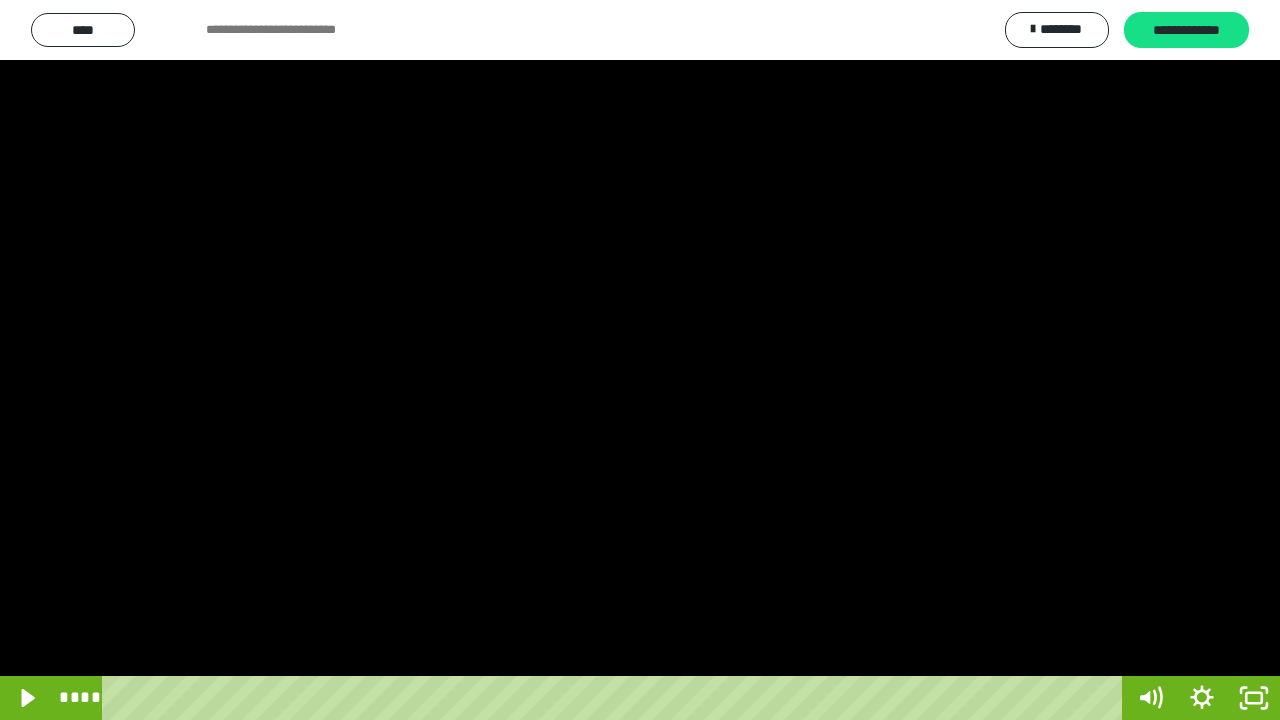 click at bounding box center [640, 360] 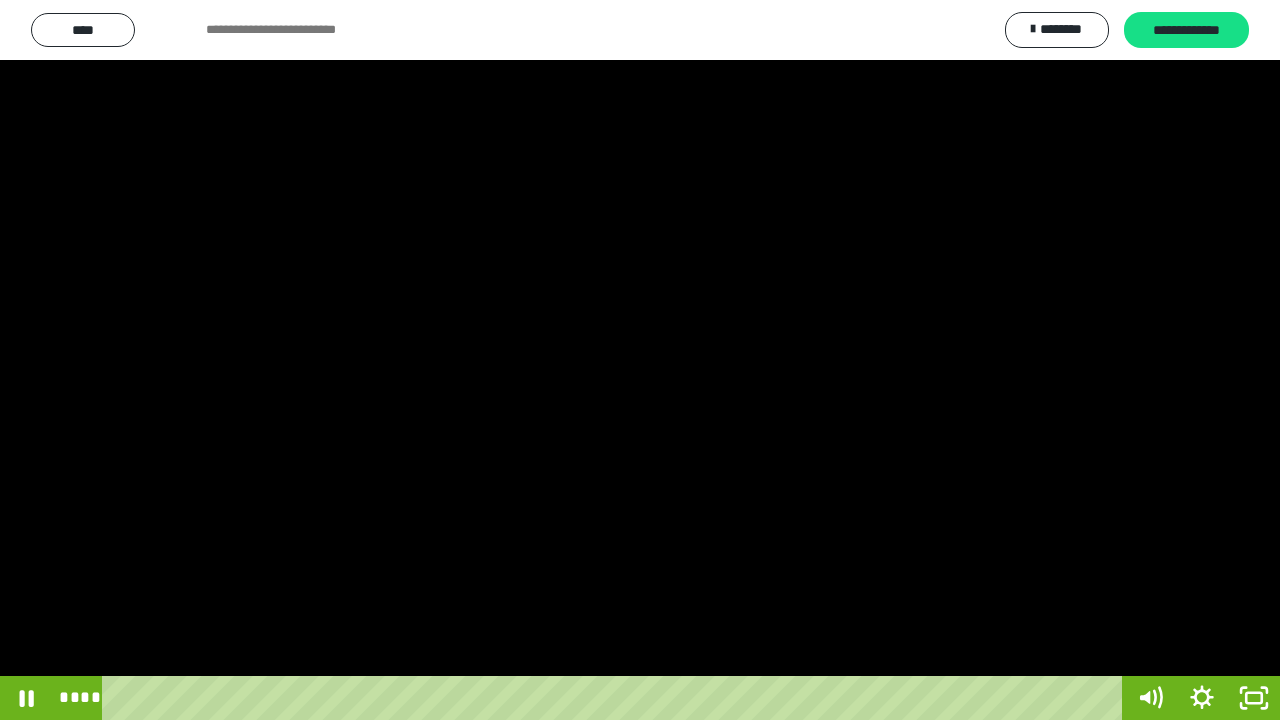 click at bounding box center (640, 360) 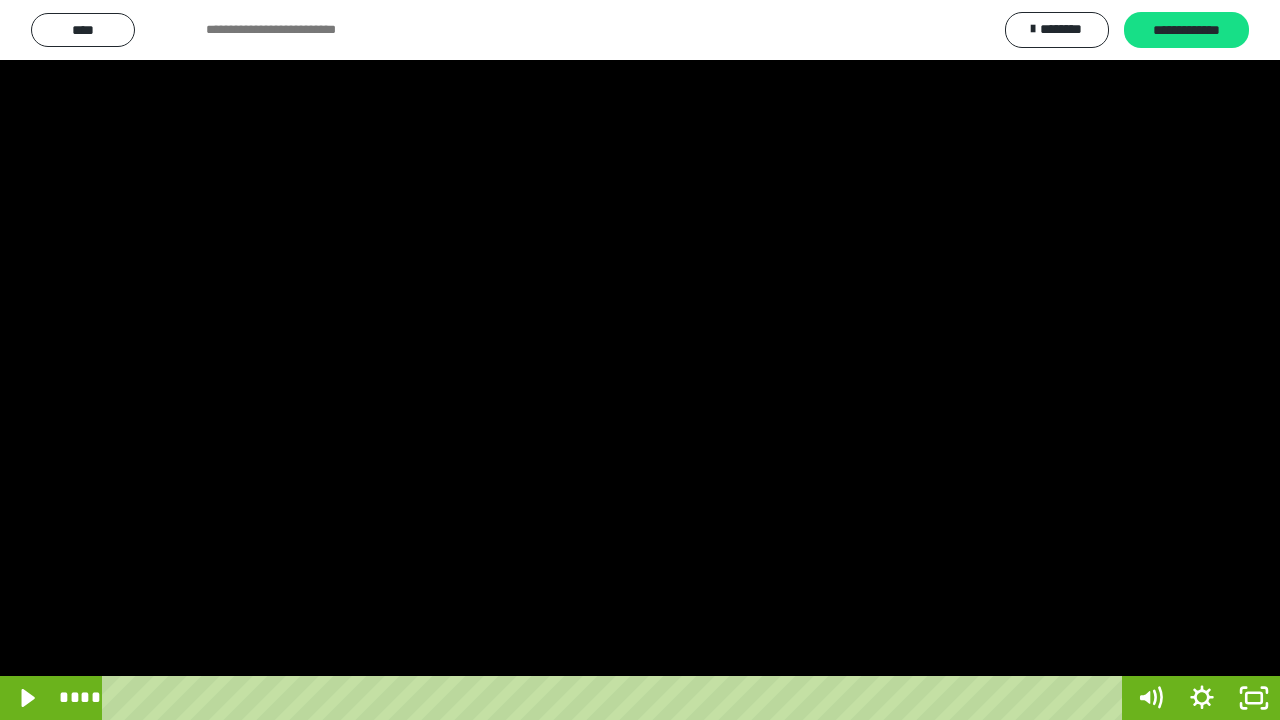 click at bounding box center [640, 360] 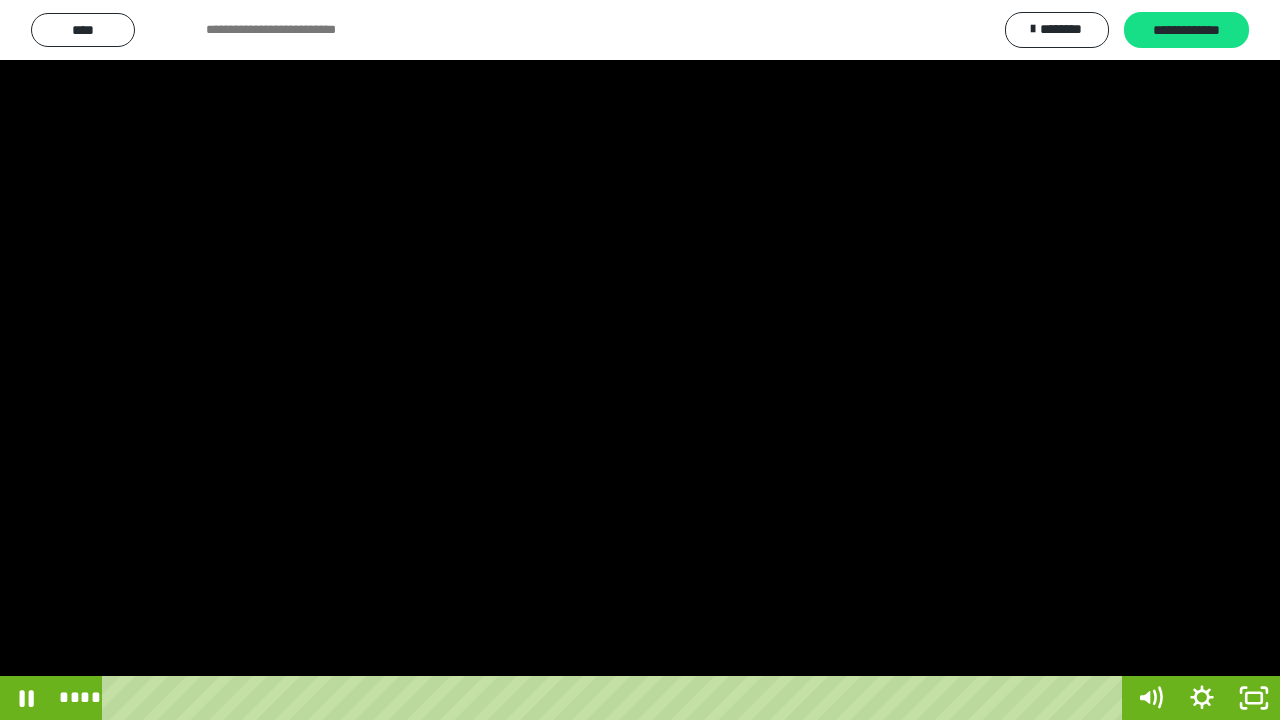 click at bounding box center [640, 360] 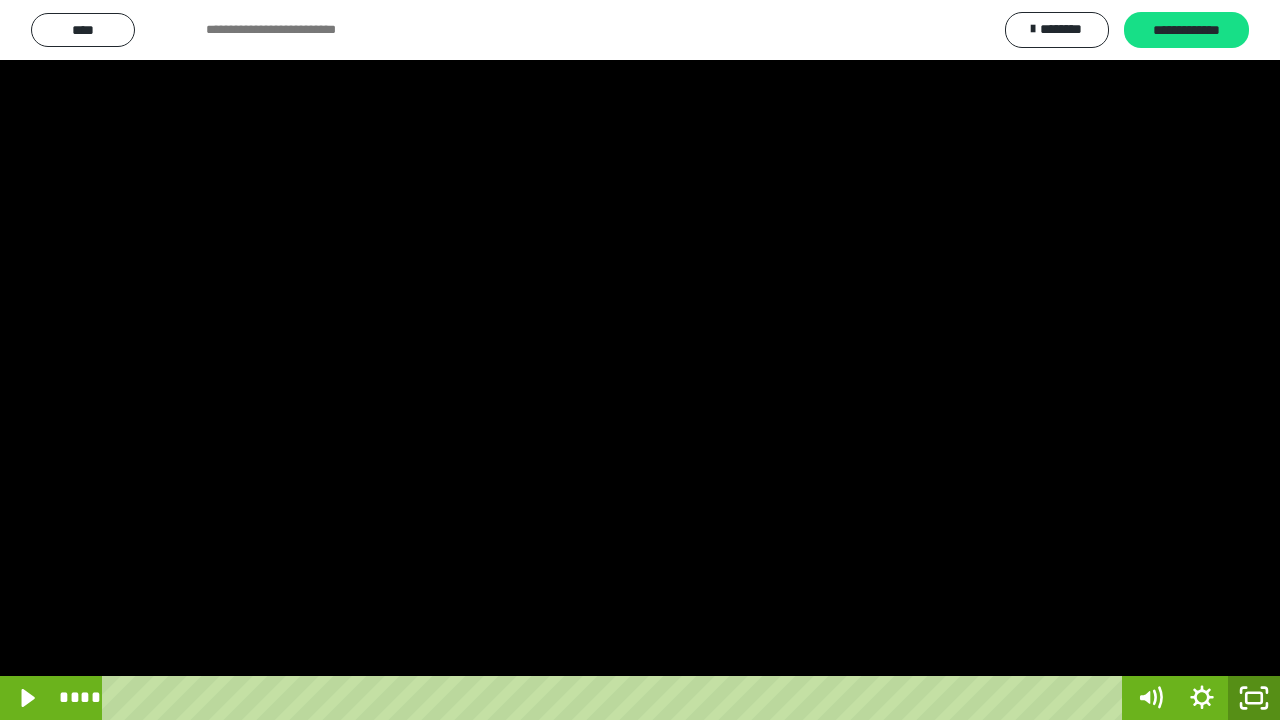 click 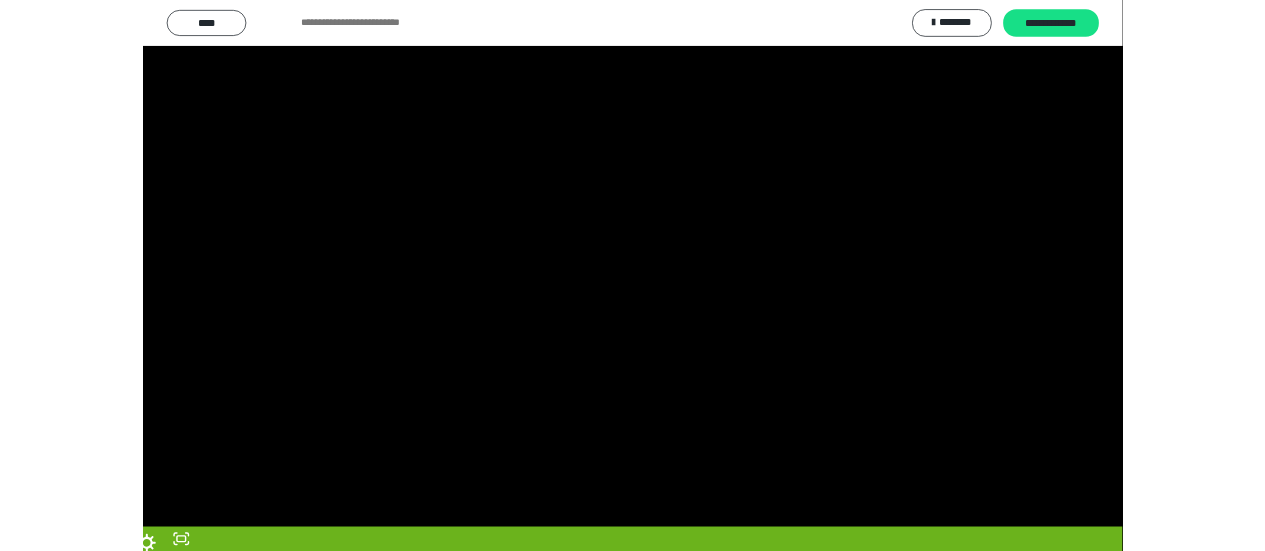 scroll, scrollTop: 4005, scrollLeft: 0, axis: vertical 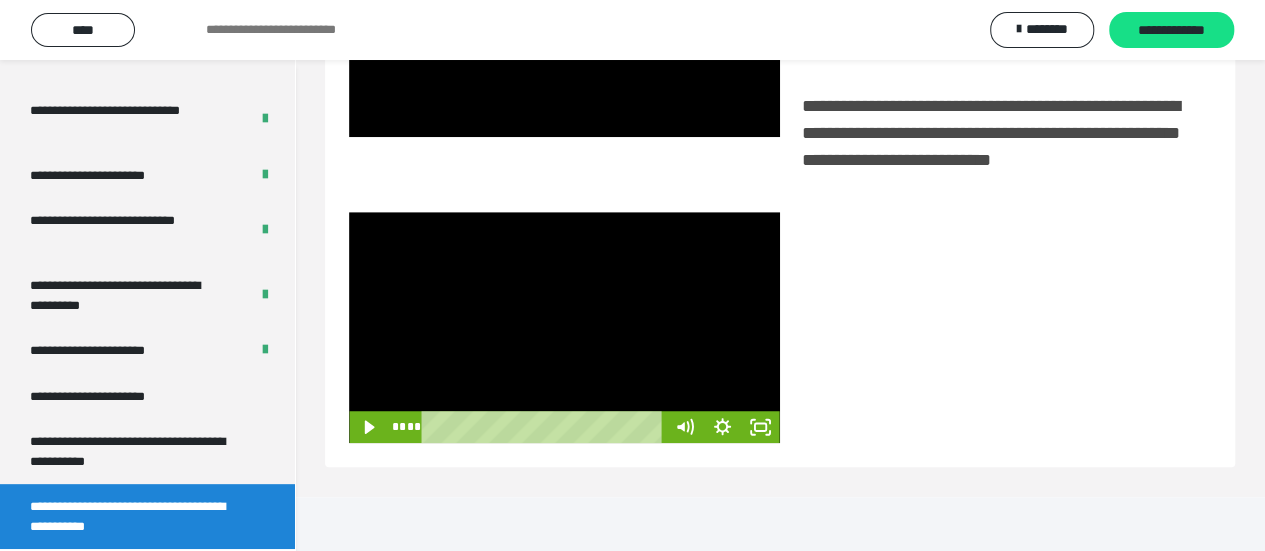 click at bounding box center [564, 328] 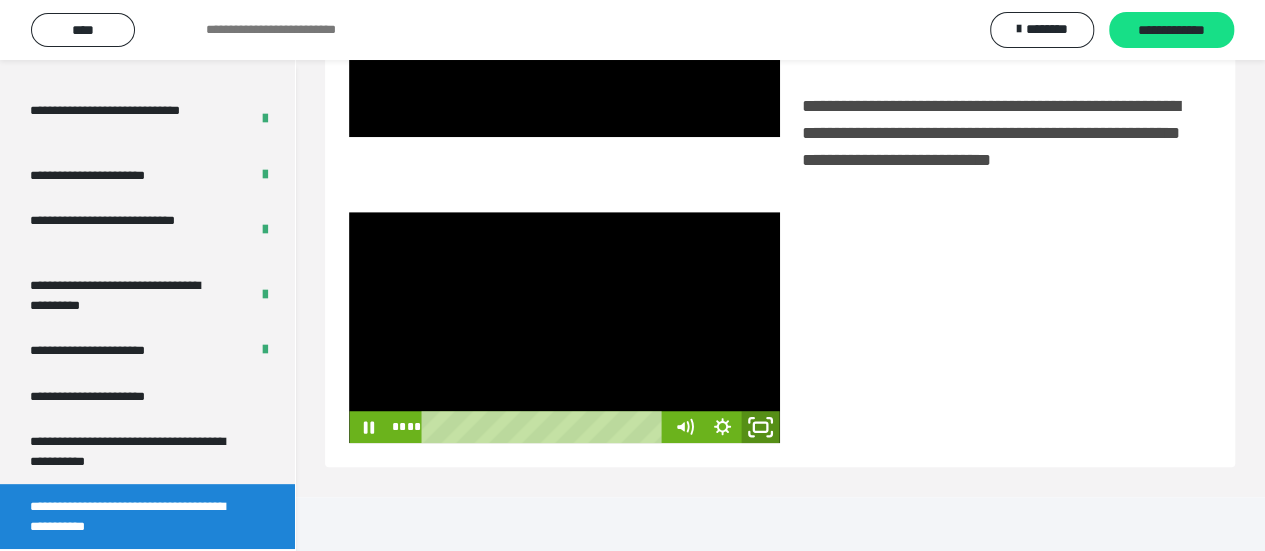 click 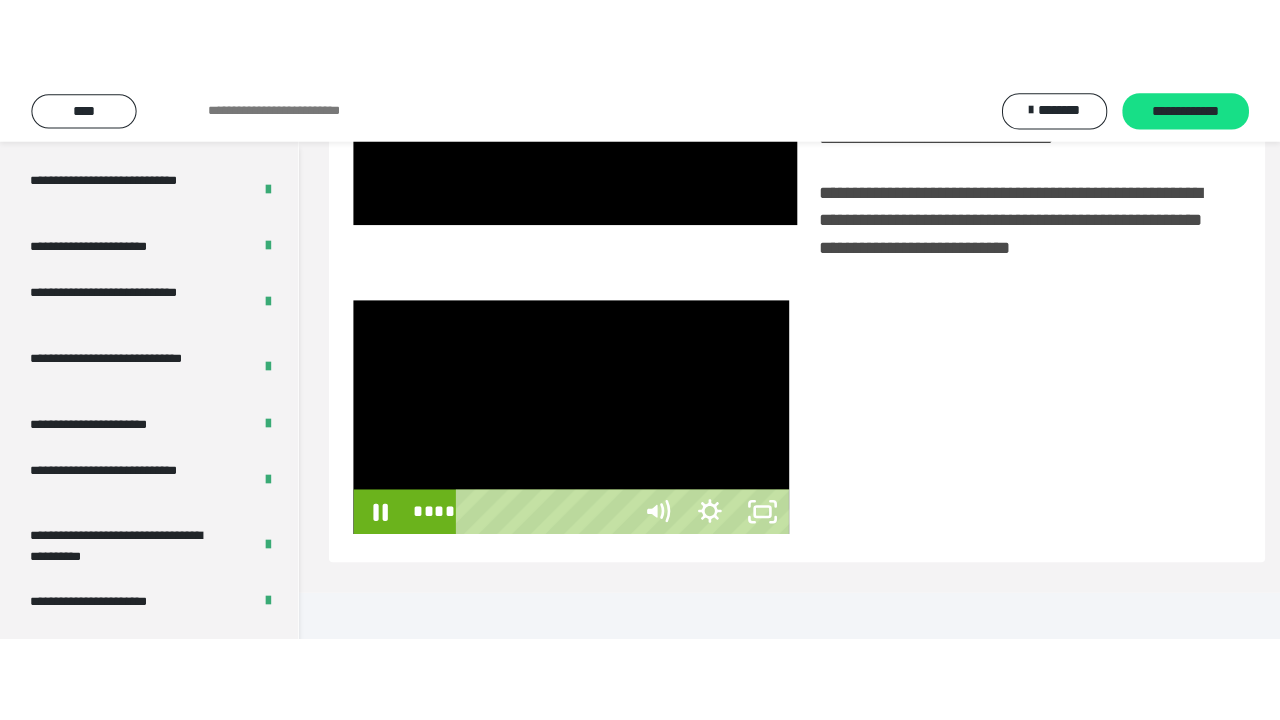 scroll, scrollTop: 382, scrollLeft: 0, axis: vertical 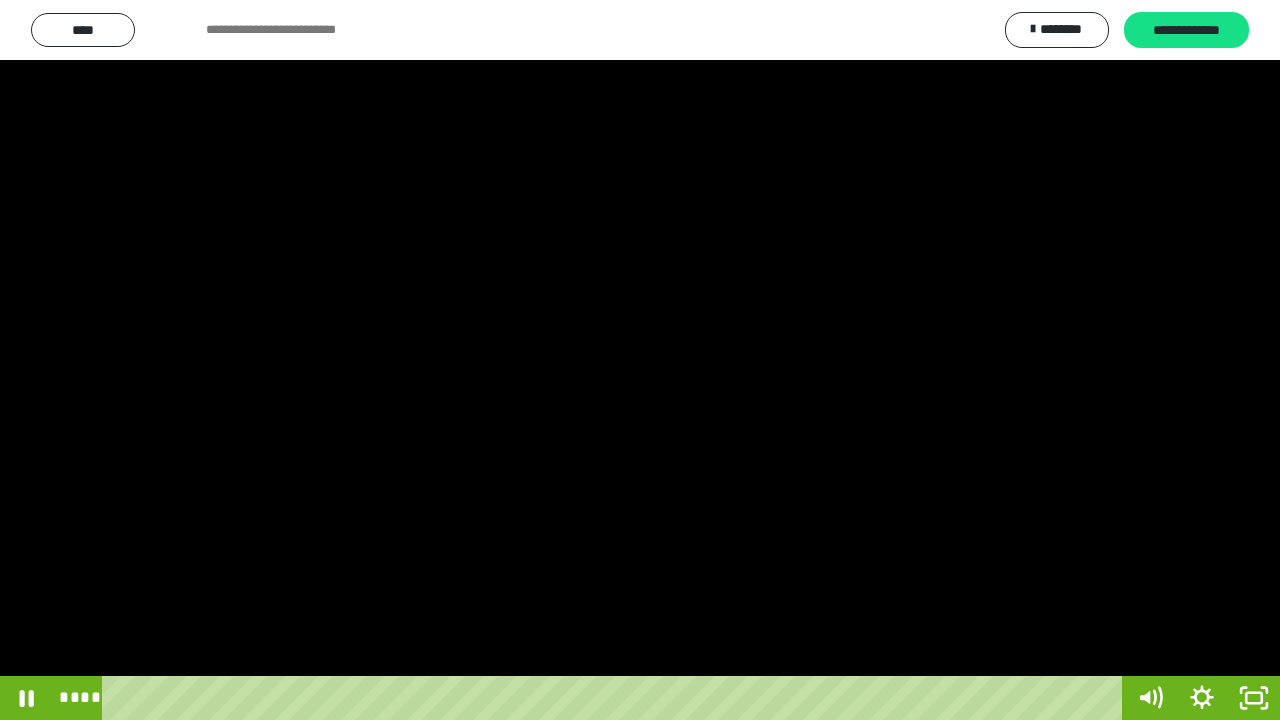 click at bounding box center (640, 360) 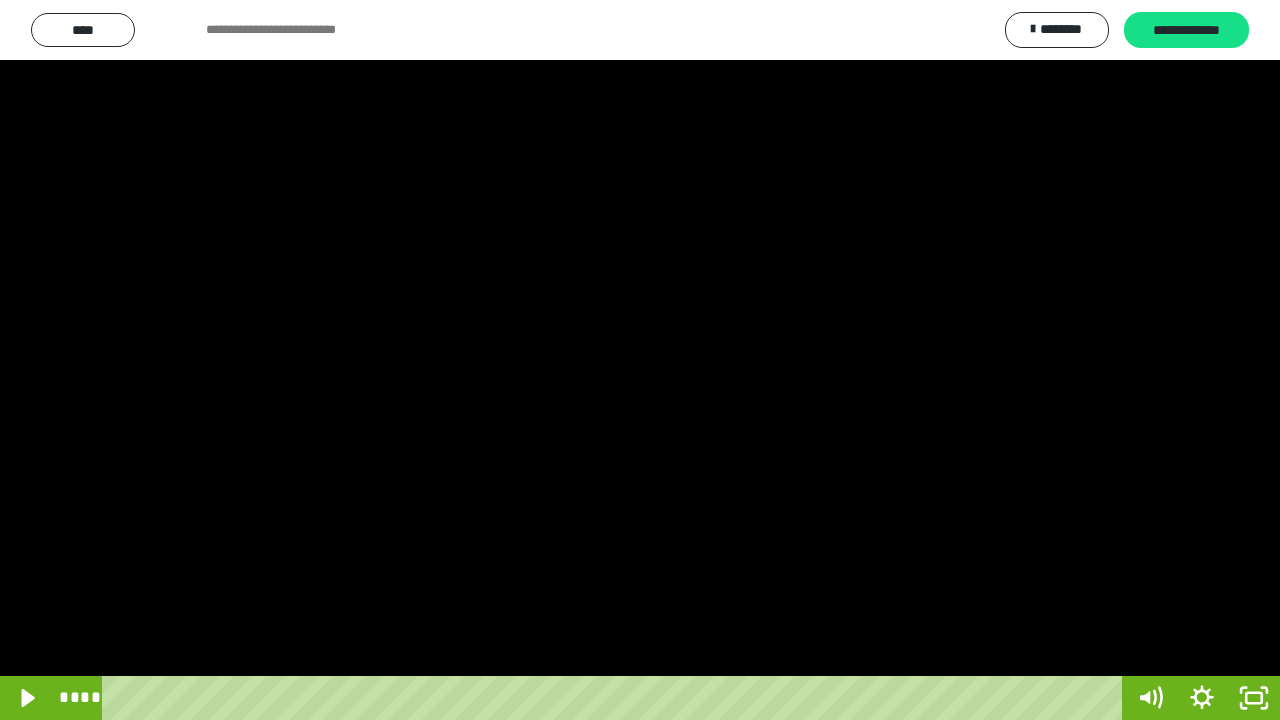 click at bounding box center [640, 360] 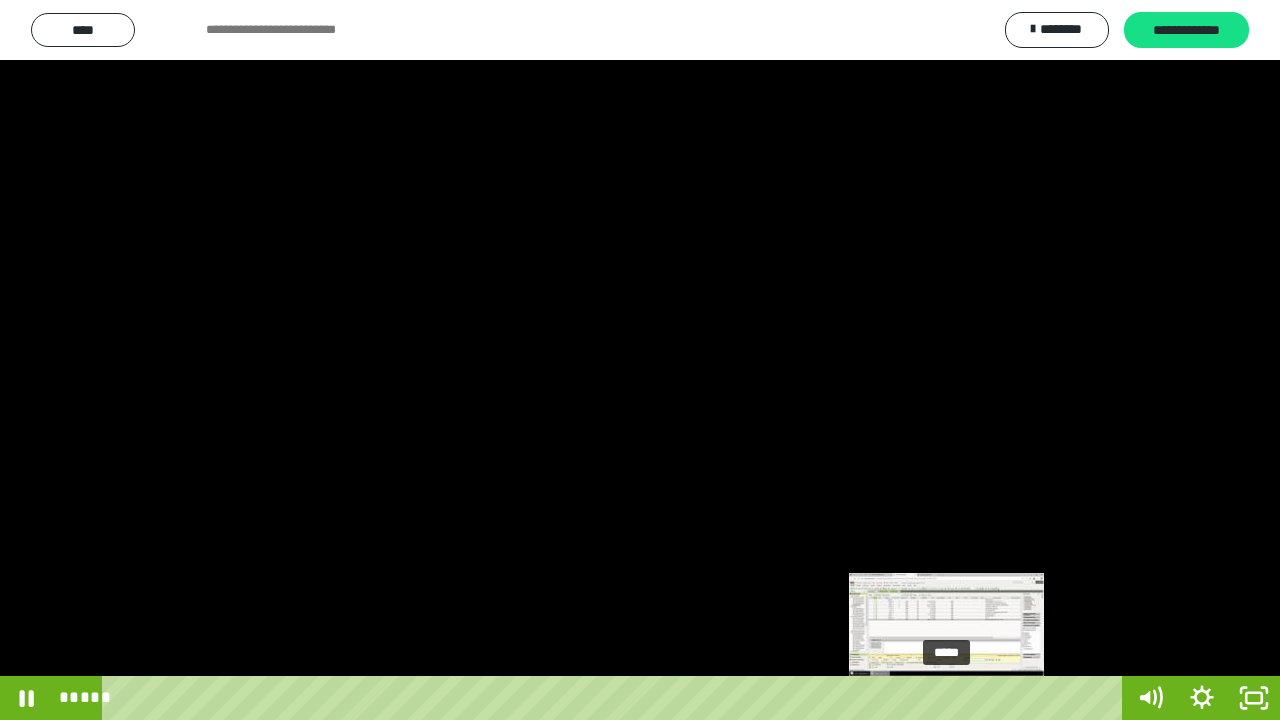 click on "*****" at bounding box center (616, 698) 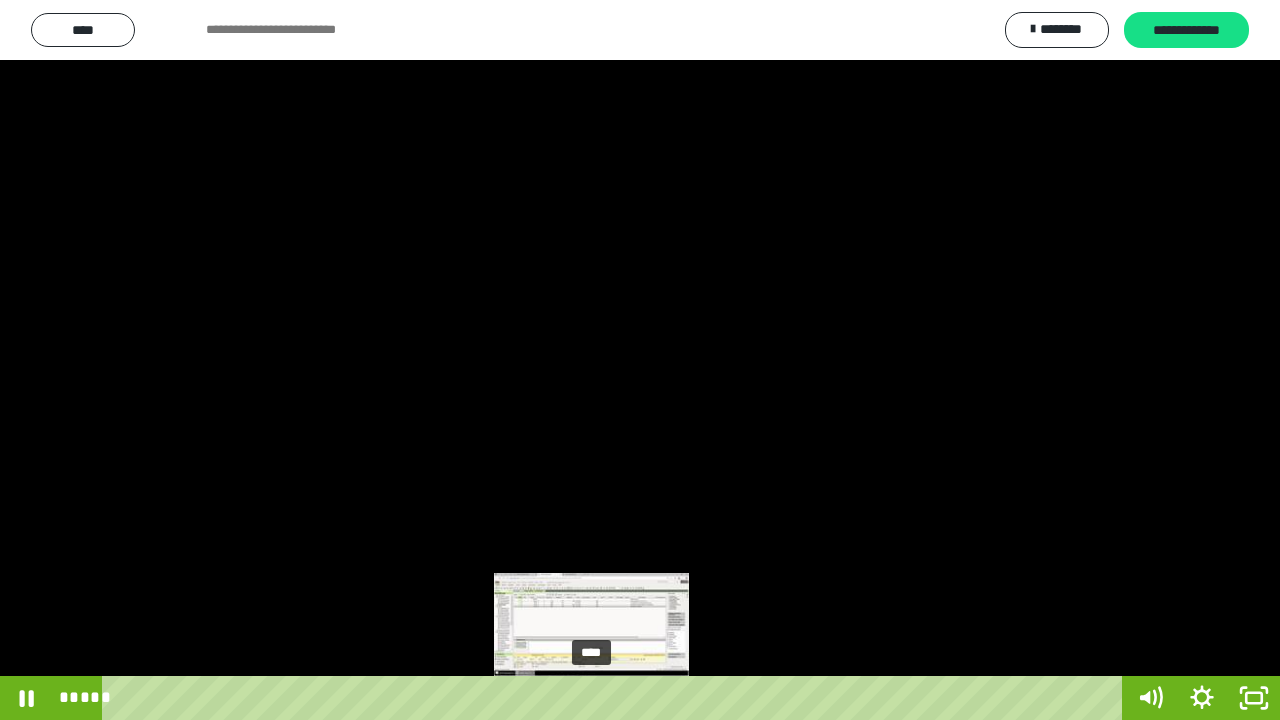 click on "****" at bounding box center (616, 698) 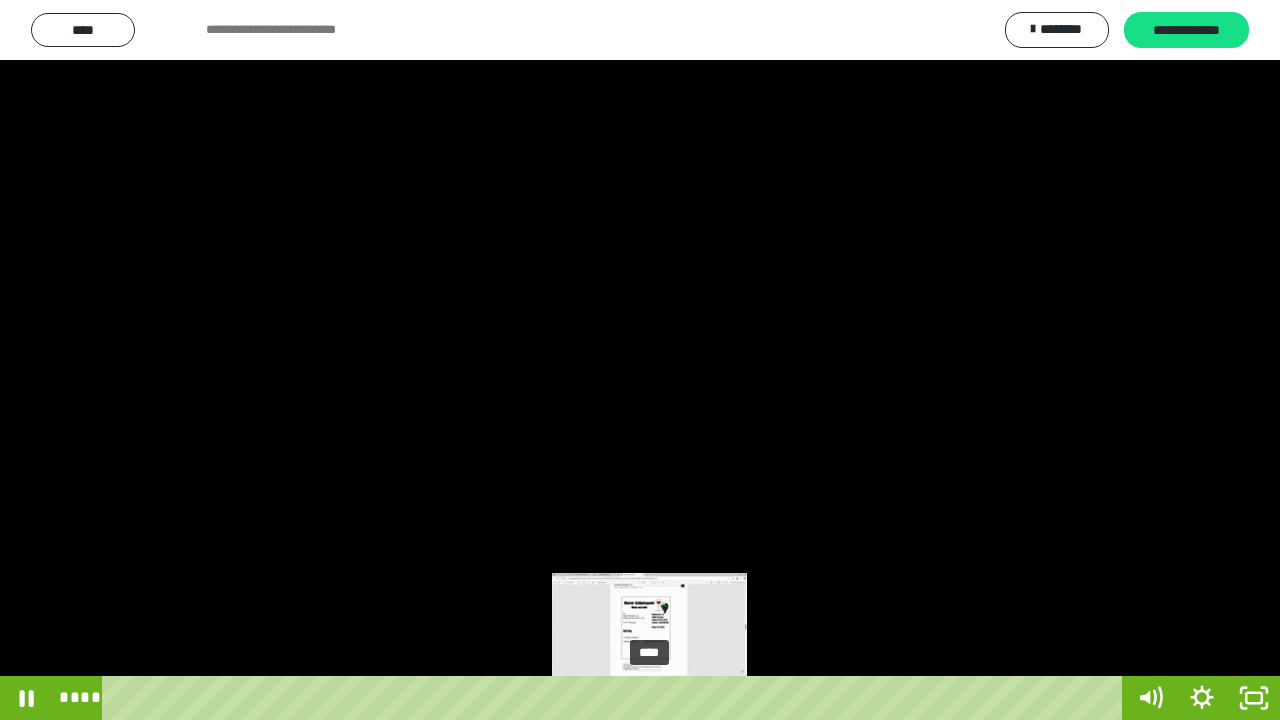 click on "****" at bounding box center [616, 698] 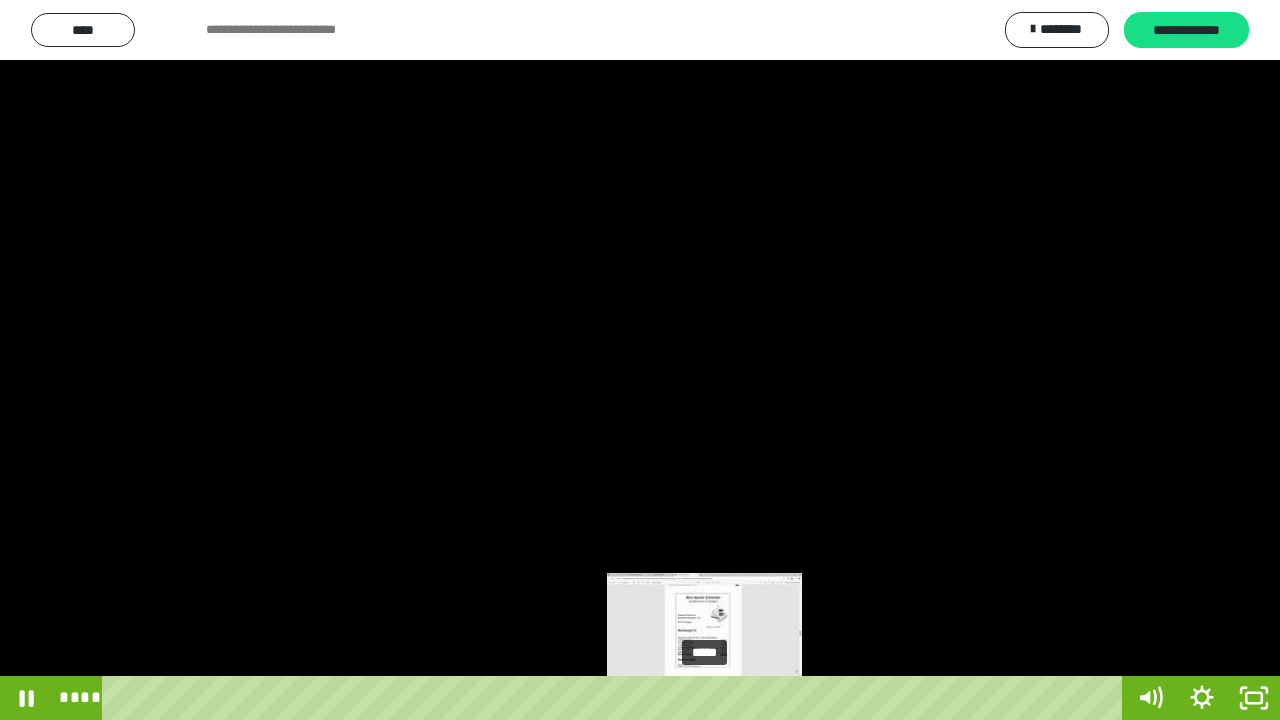 click on "*****" at bounding box center [616, 698] 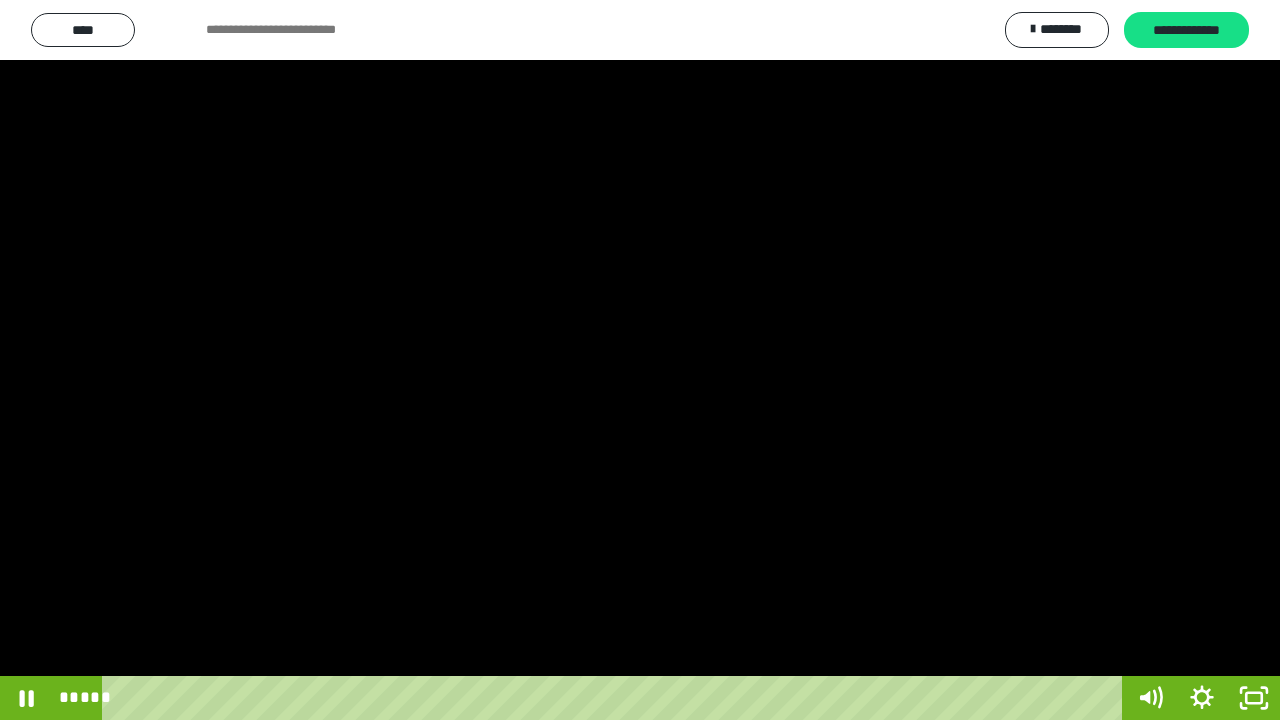 click at bounding box center [640, 360] 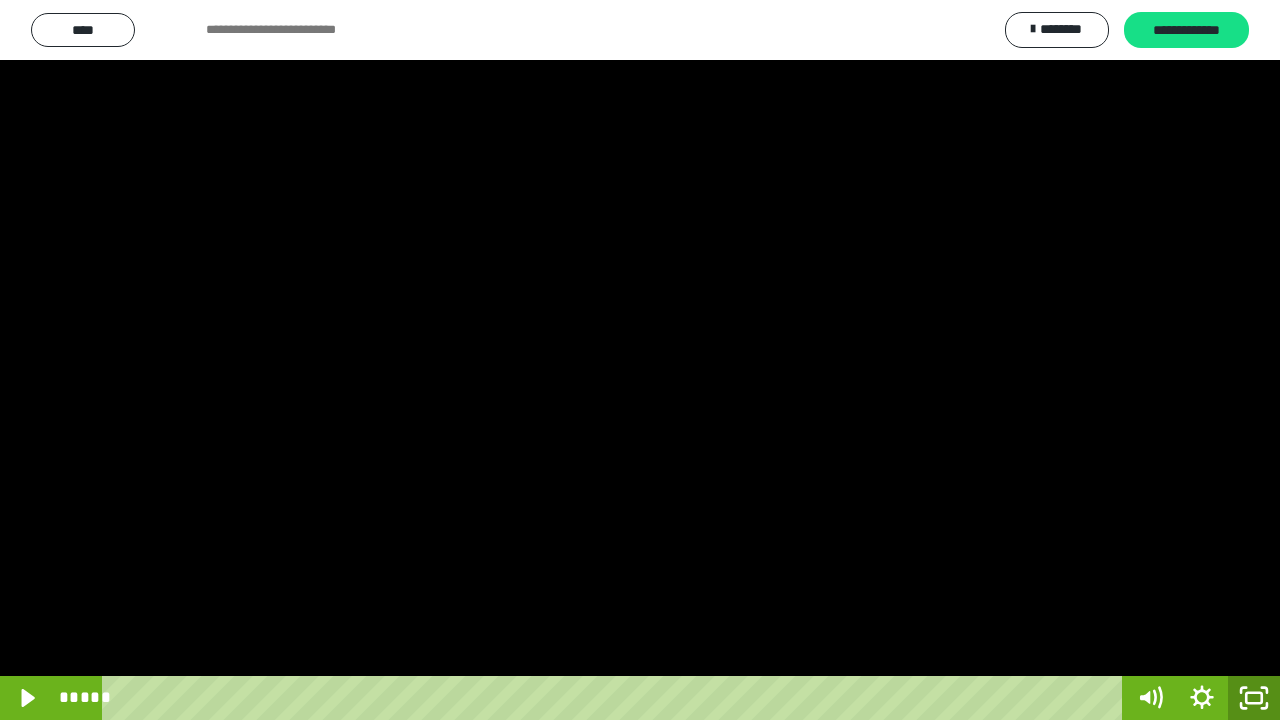 drag, startPoint x: 1259, startPoint y: 698, endPoint x: 1243, endPoint y: 698, distance: 16 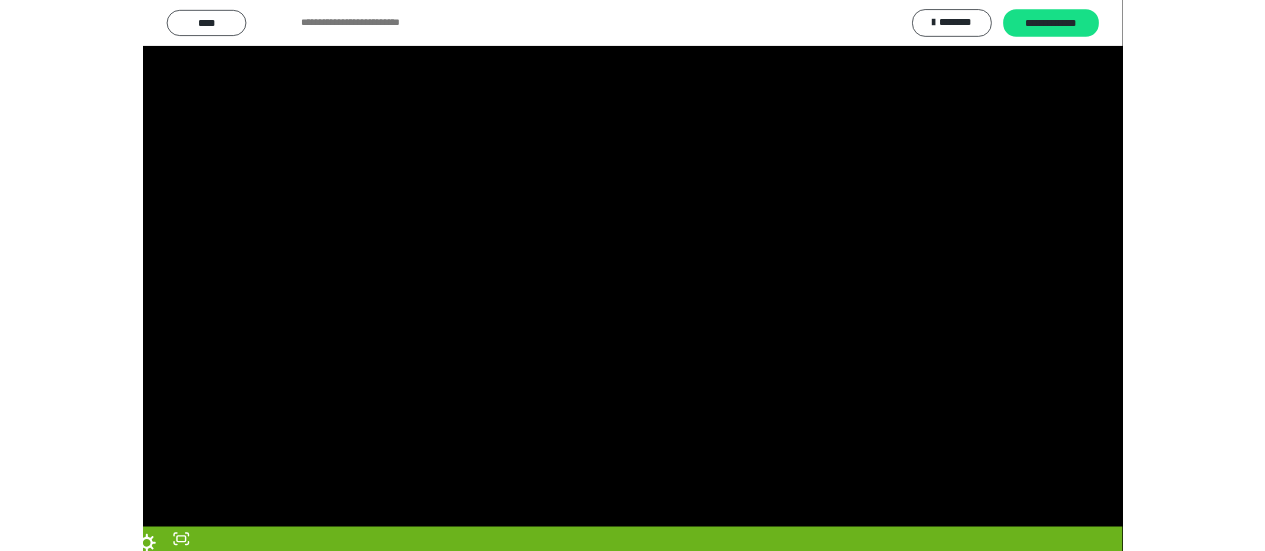 scroll, scrollTop: 4005, scrollLeft: 0, axis: vertical 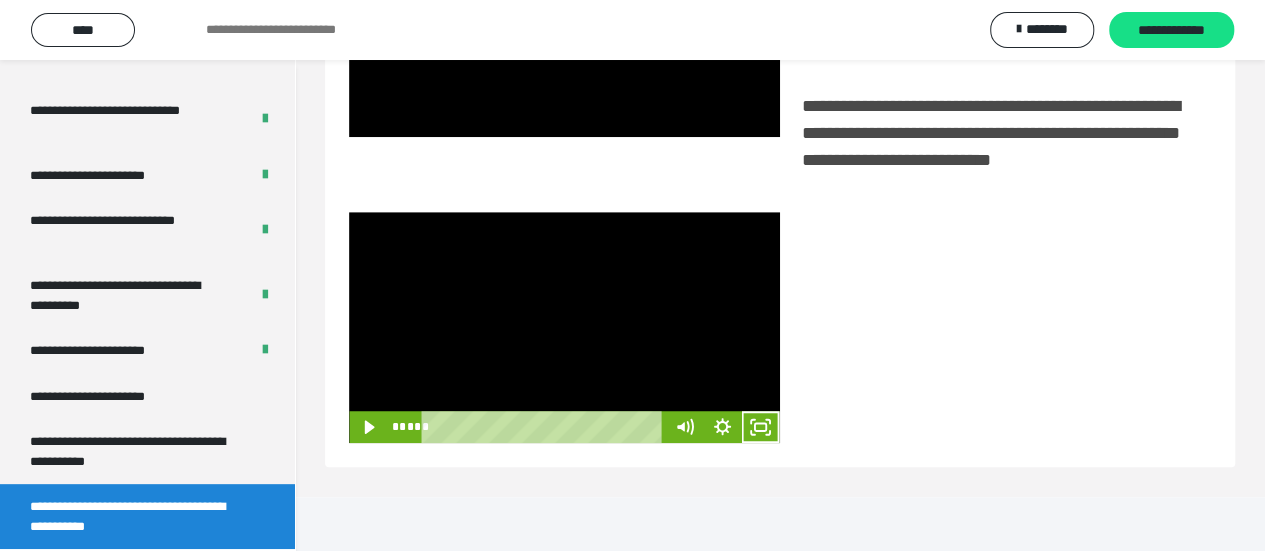 click at bounding box center [564, 328] 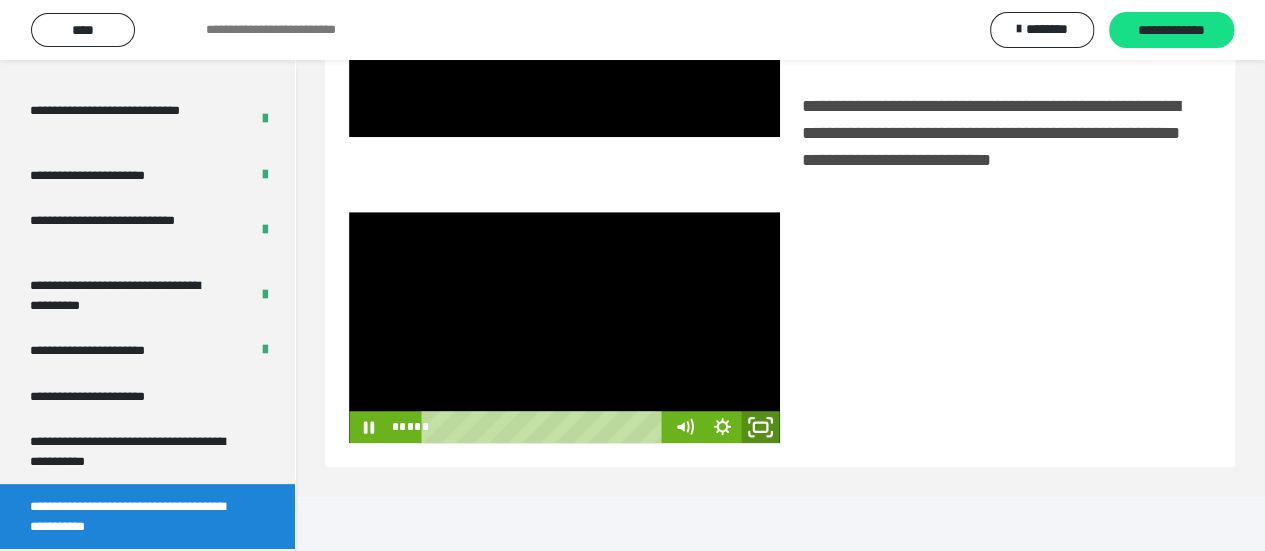 click 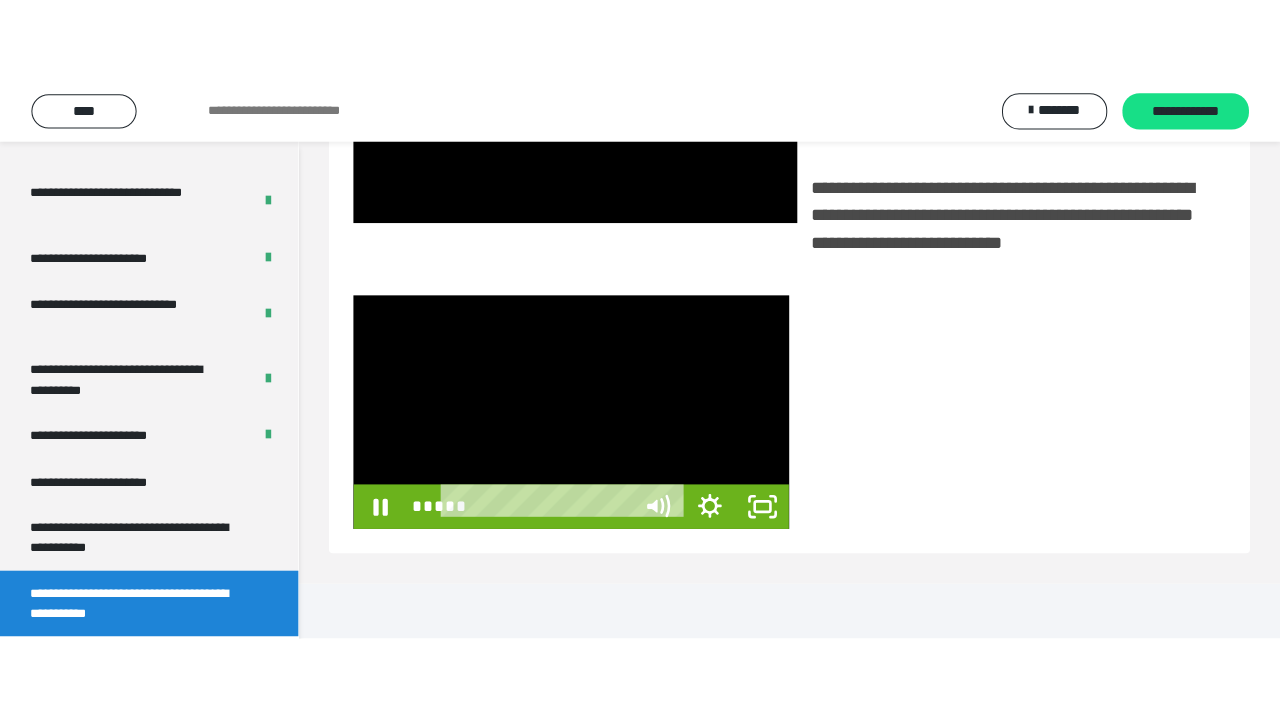 scroll, scrollTop: 382, scrollLeft: 0, axis: vertical 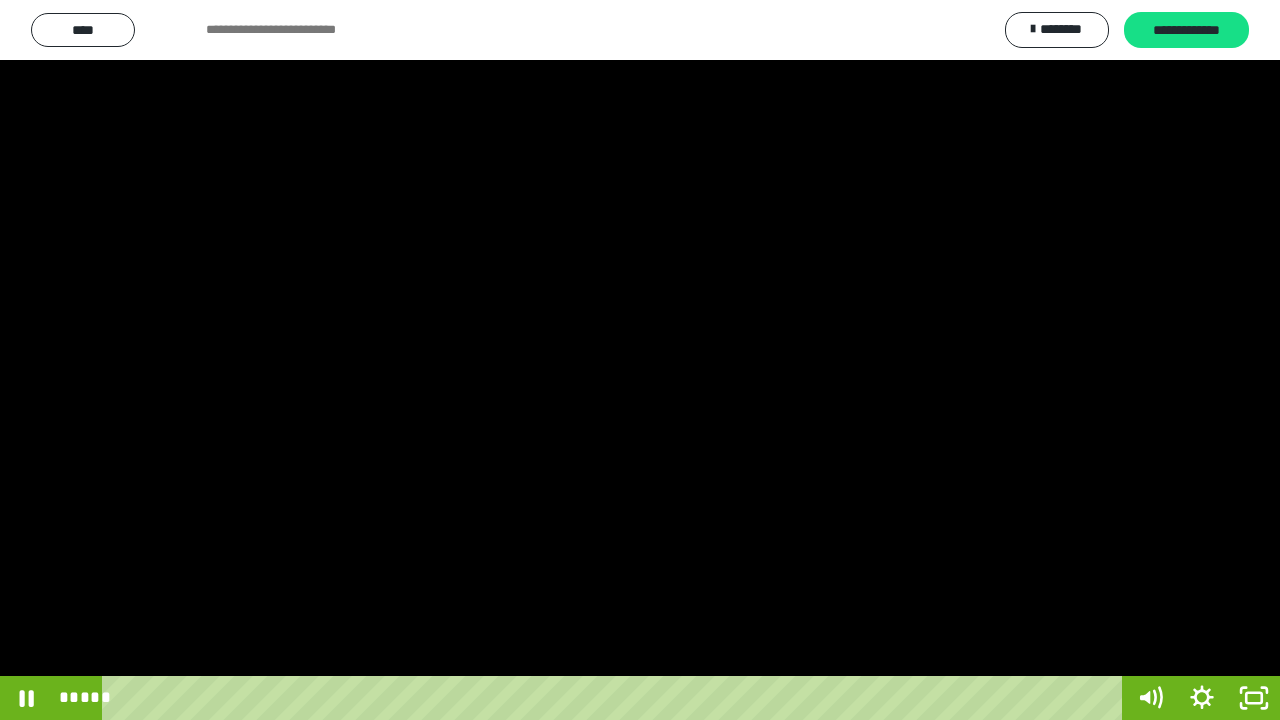 click at bounding box center (640, 360) 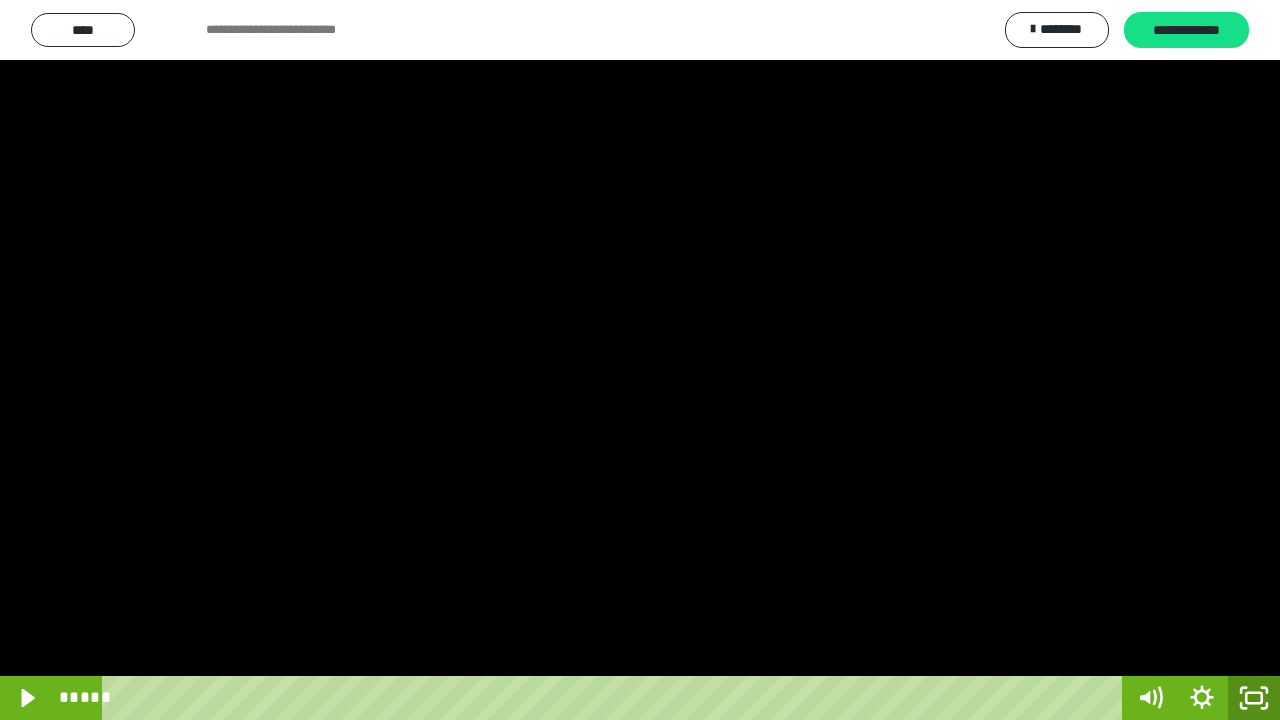 click 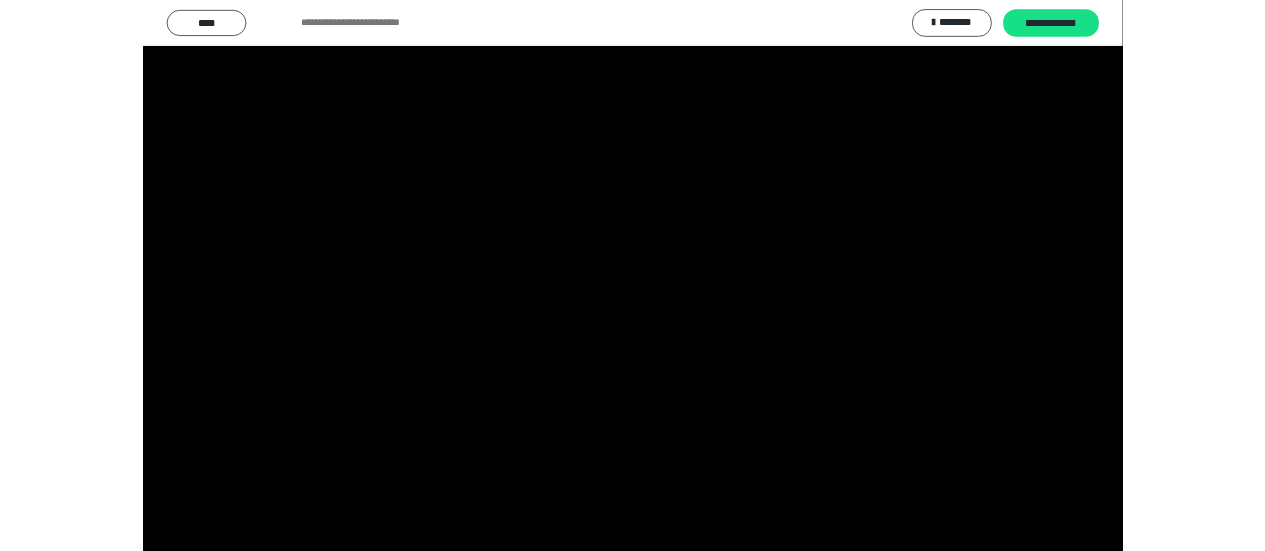 scroll, scrollTop: 4005, scrollLeft: 0, axis: vertical 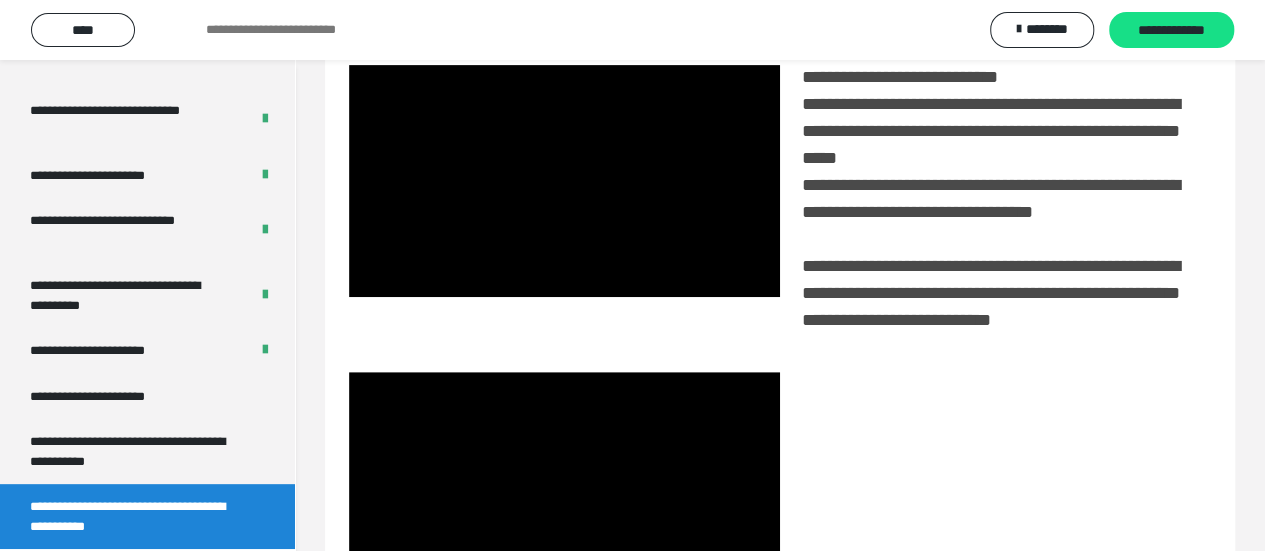 click at bounding box center (564, 488) 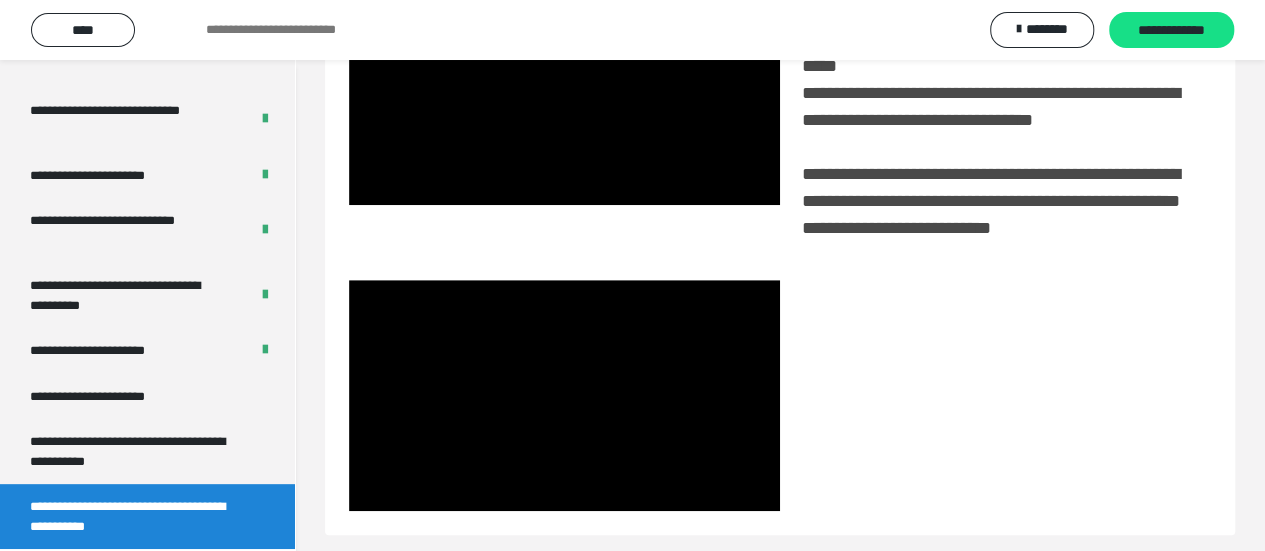 scroll, scrollTop: 542, scrollLeft: 0, axis: vertical 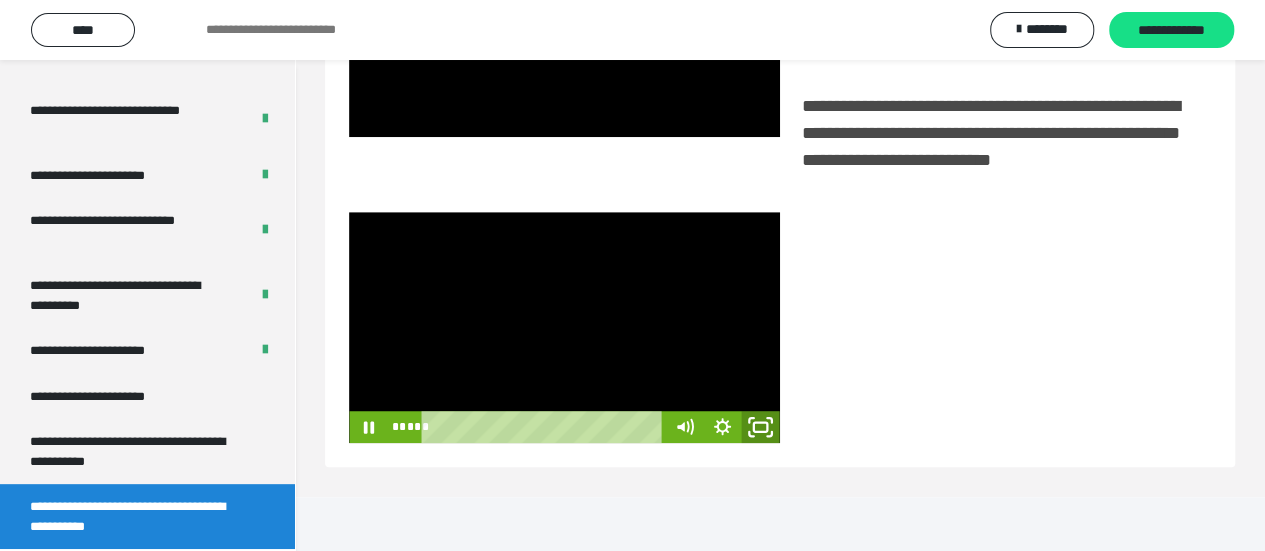 click 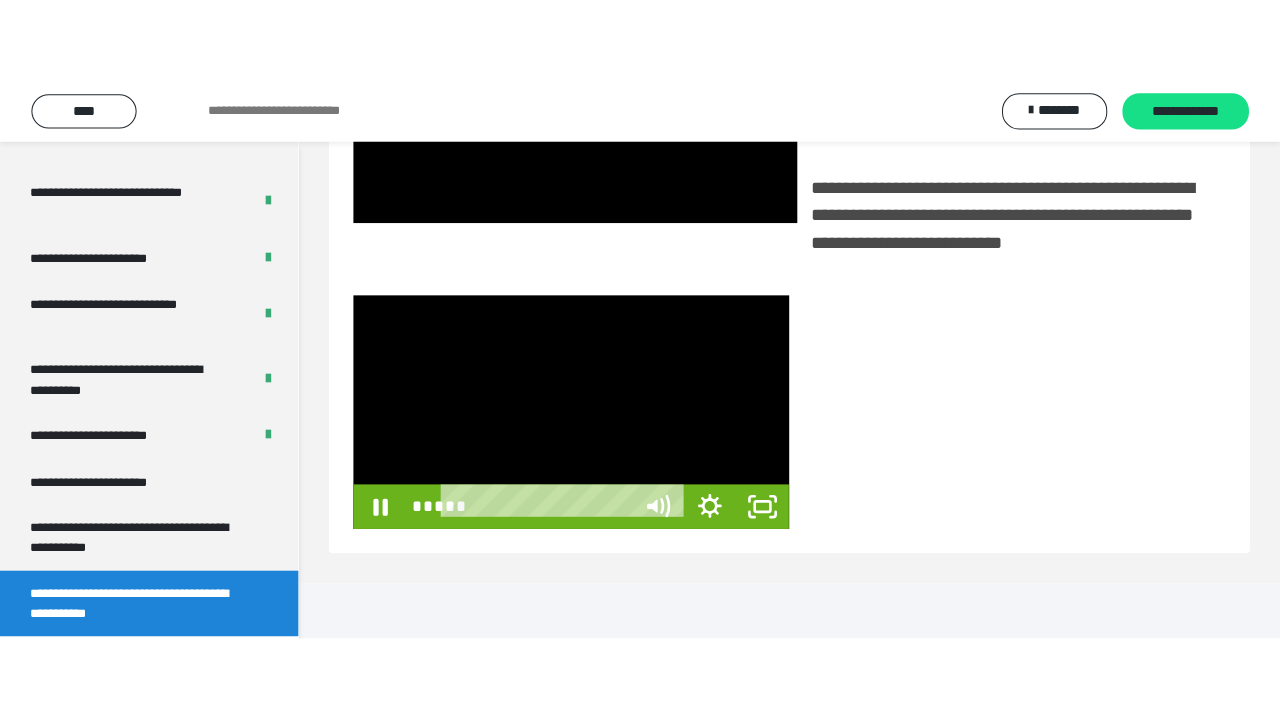 scroll, scrollTop: 382, scrollLeft: 0, axis: vertical 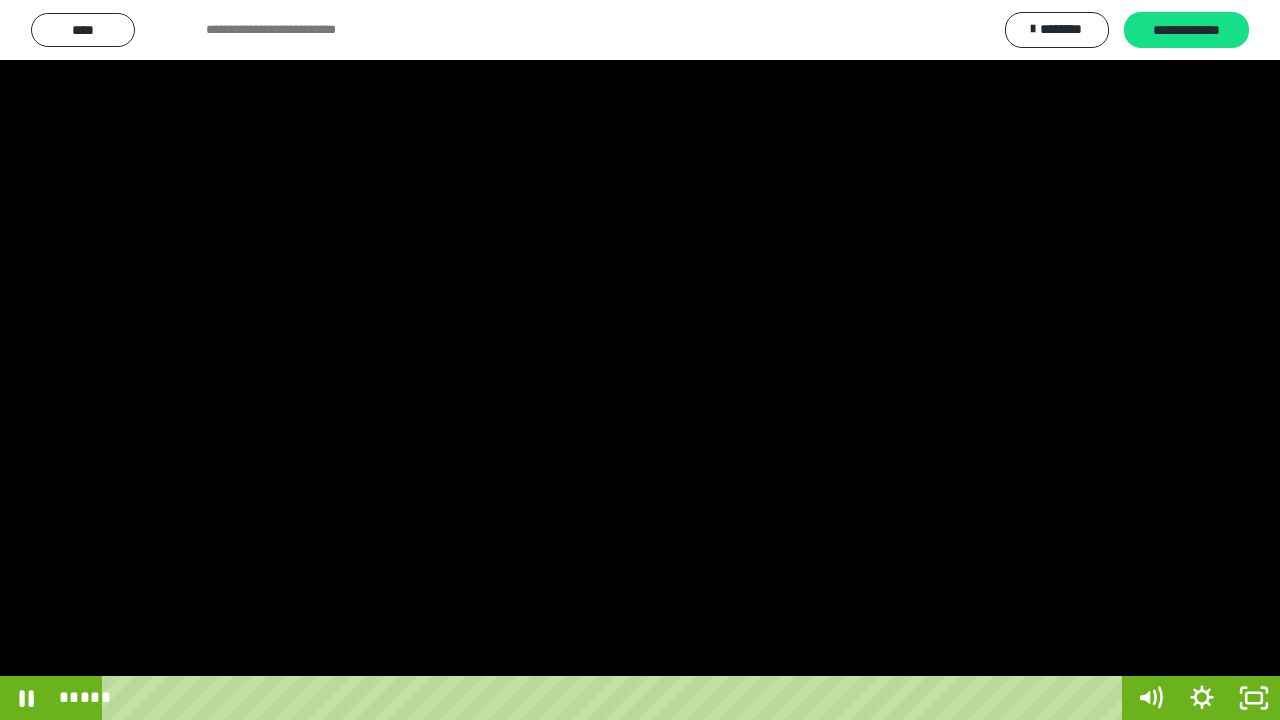 click at bounding box center (640, 360) 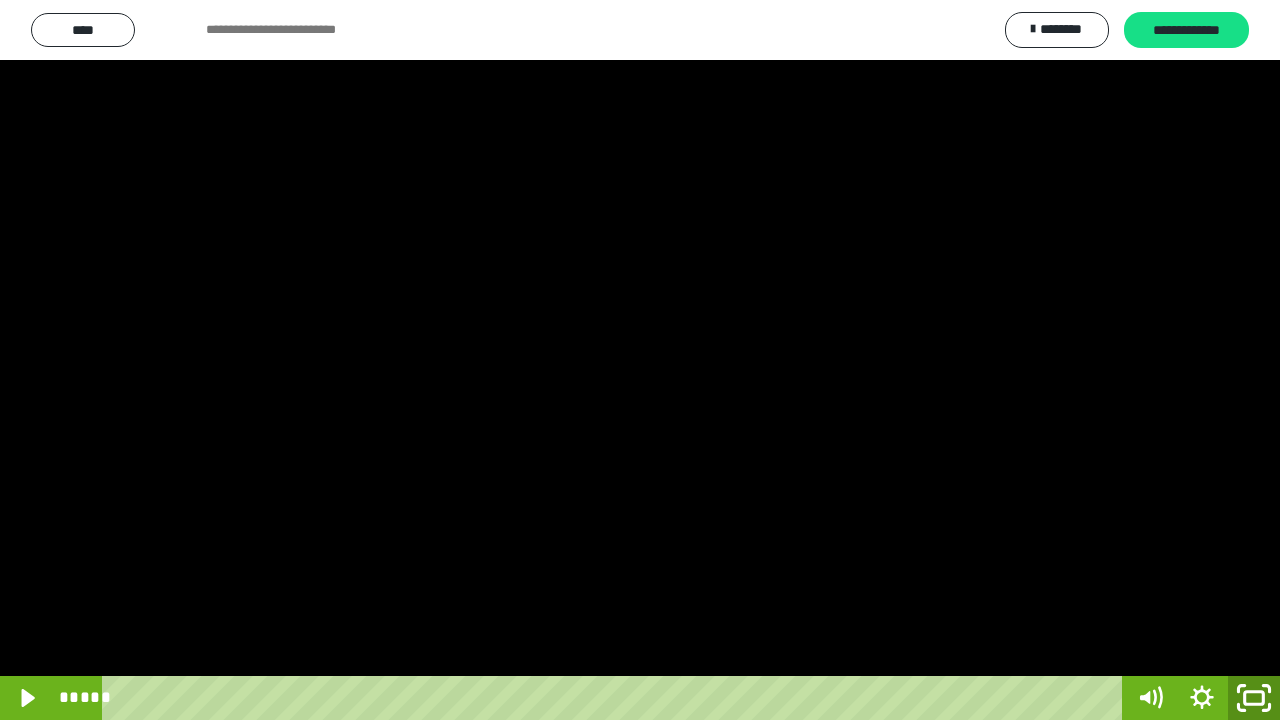click 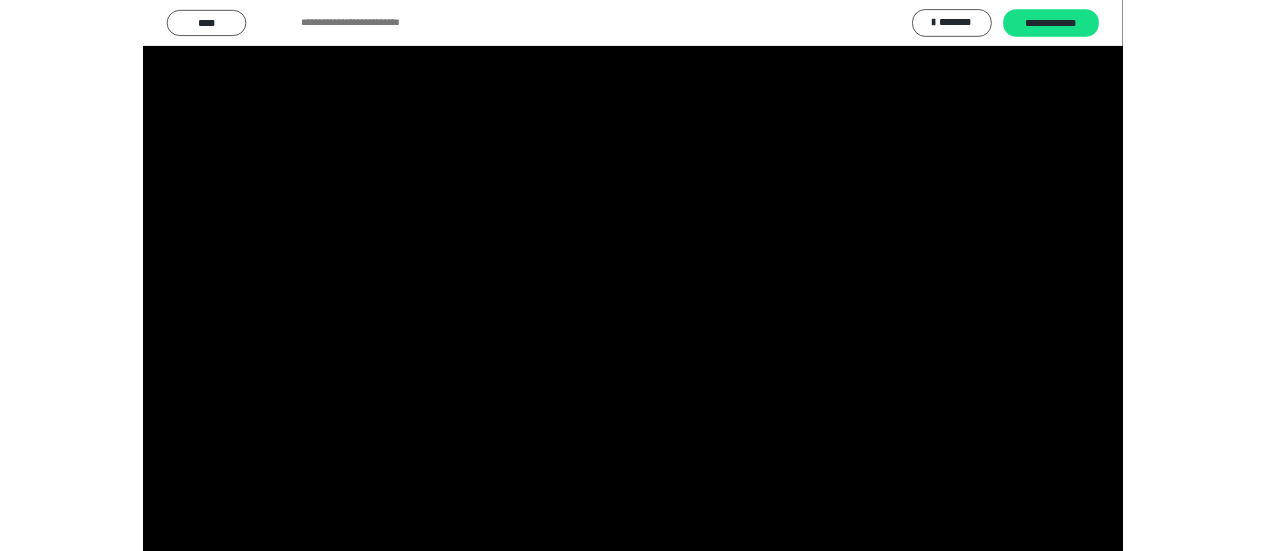 scroll, scrollTop: 4005, scrollLeft: 0, axis: vertical 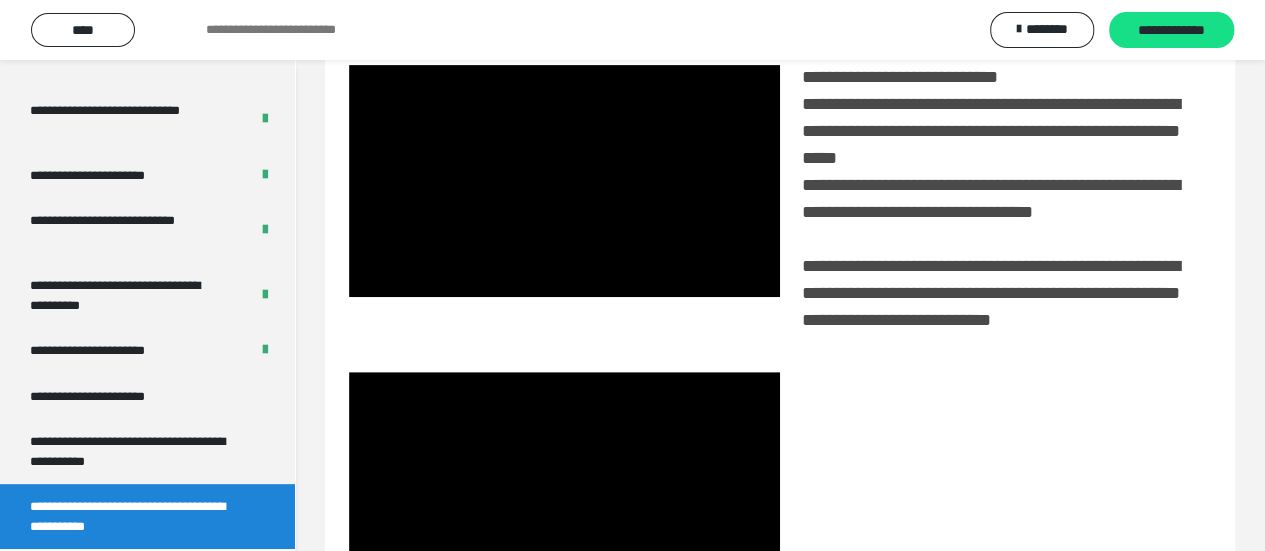click at bounding box center (564, 488) 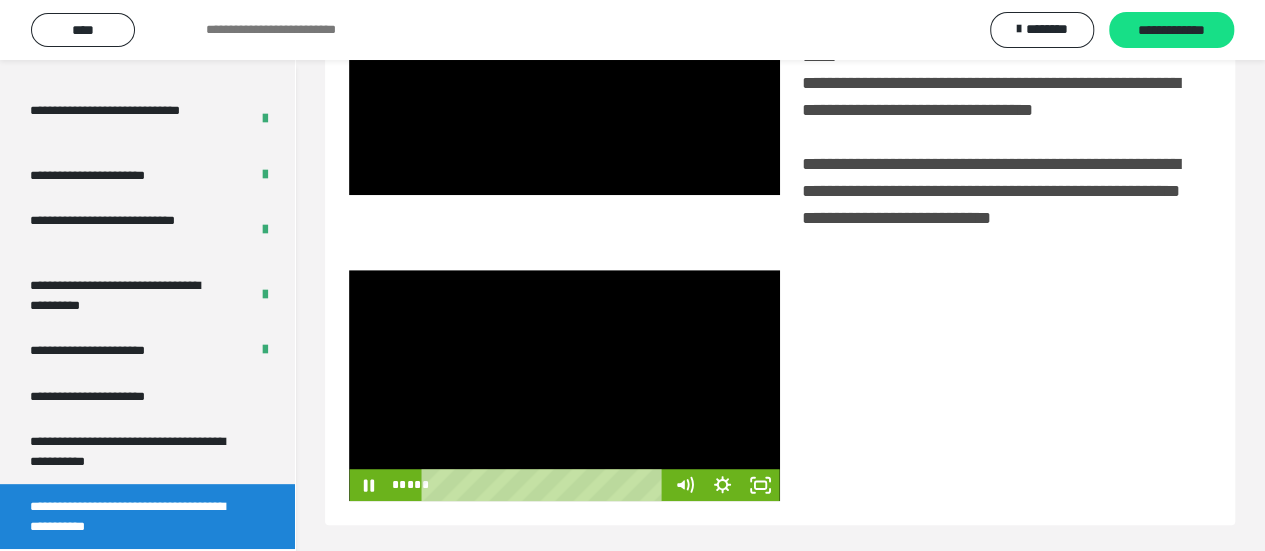 scroll, scrollTop: 542, scrollLeft: 0, axis: vertical 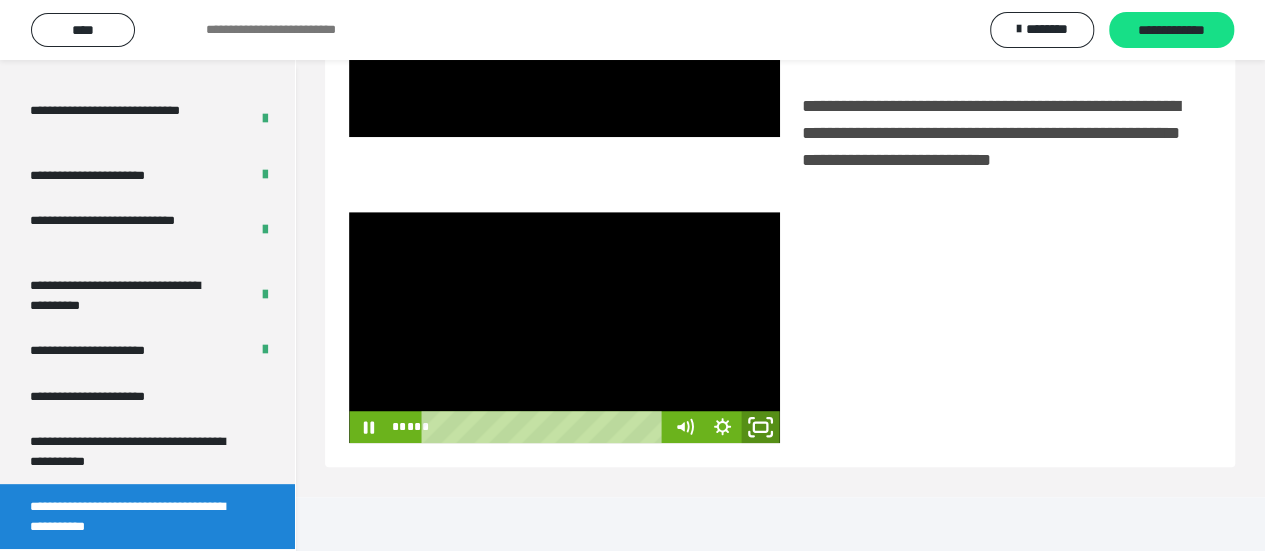 click 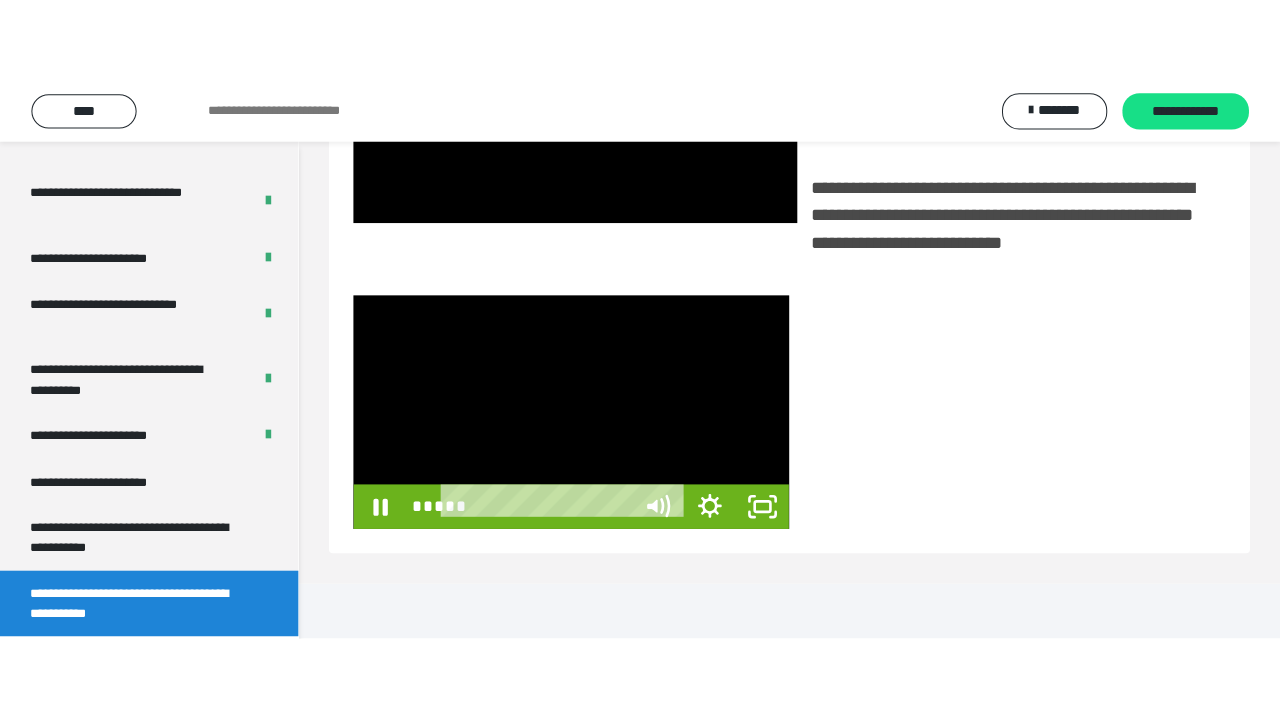scroll, scrollTop: 382, scrollLeft: 0, axis: vertical 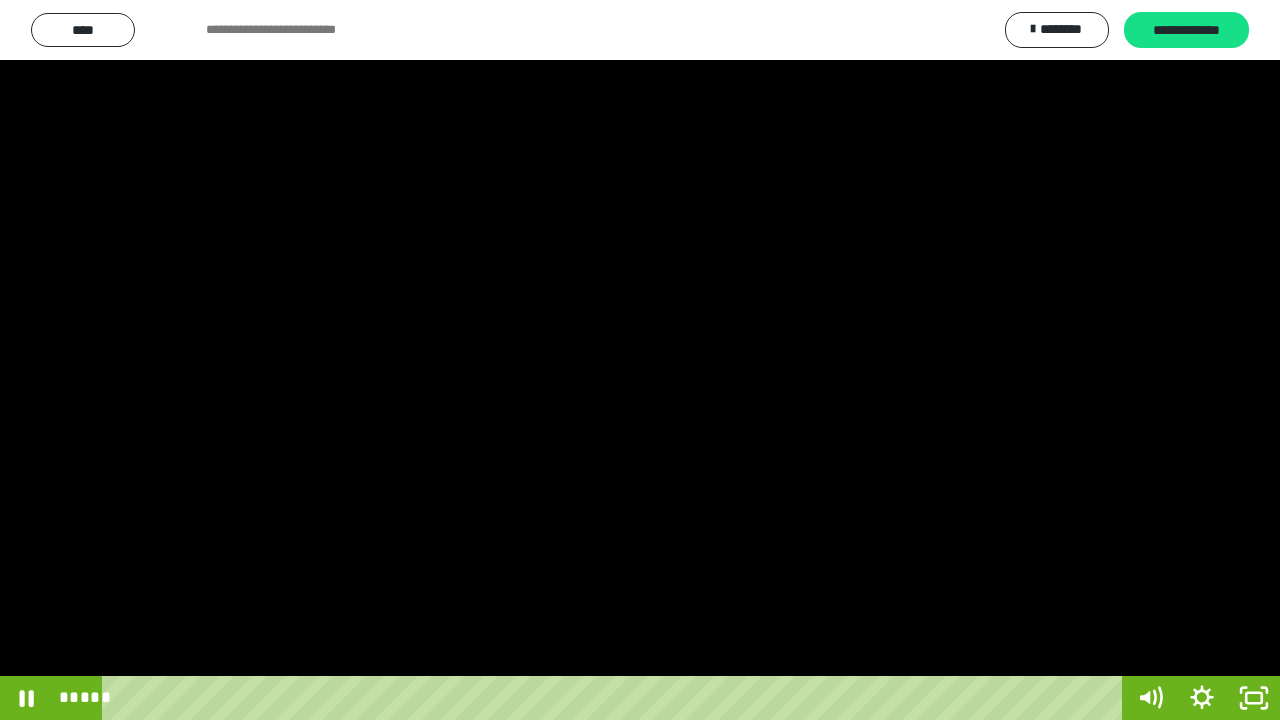 drag, startPoint x: 44, startPoint y: 140, endPoint x: 134, endPoint y: 132, distance: 90.35486 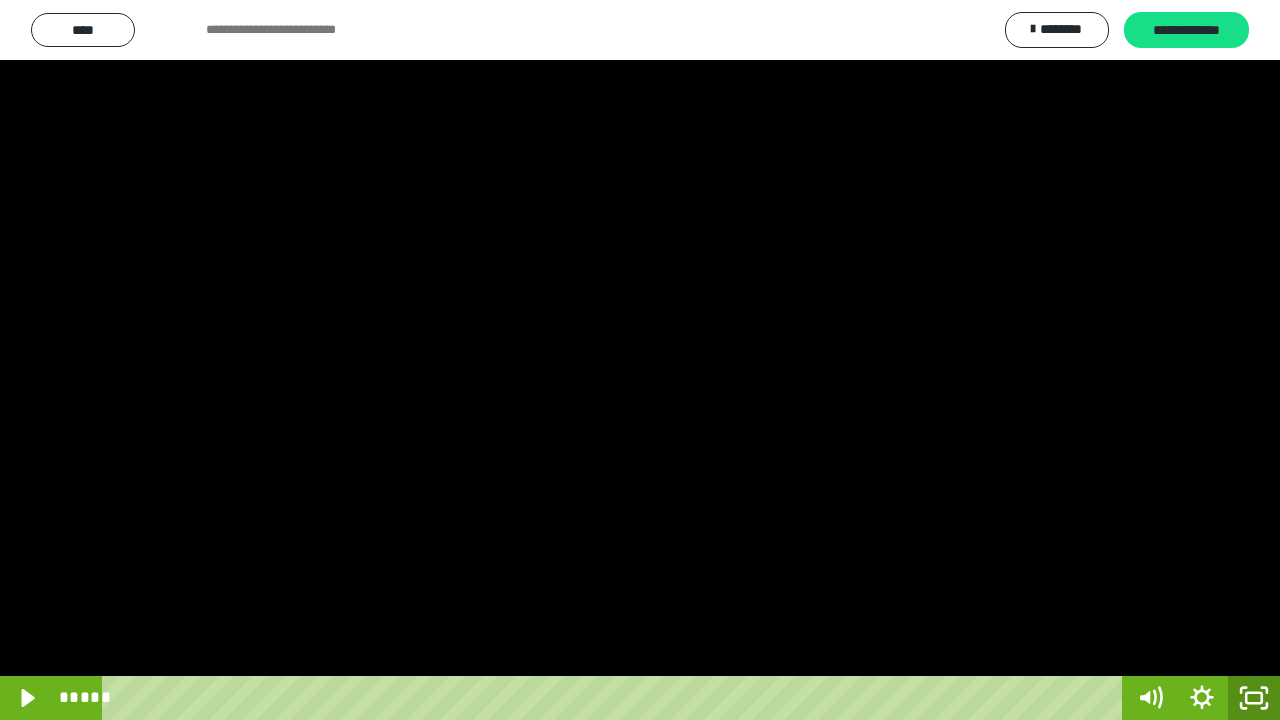 click 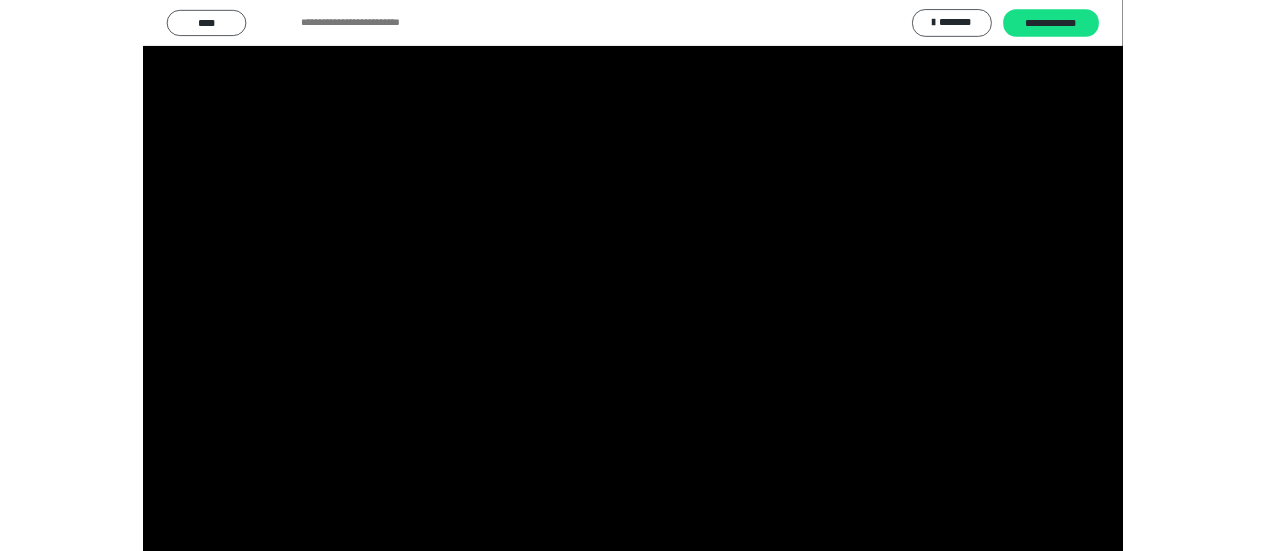 scroll, scrollTop: 4005, scrollLeft: 0, axis: vertical 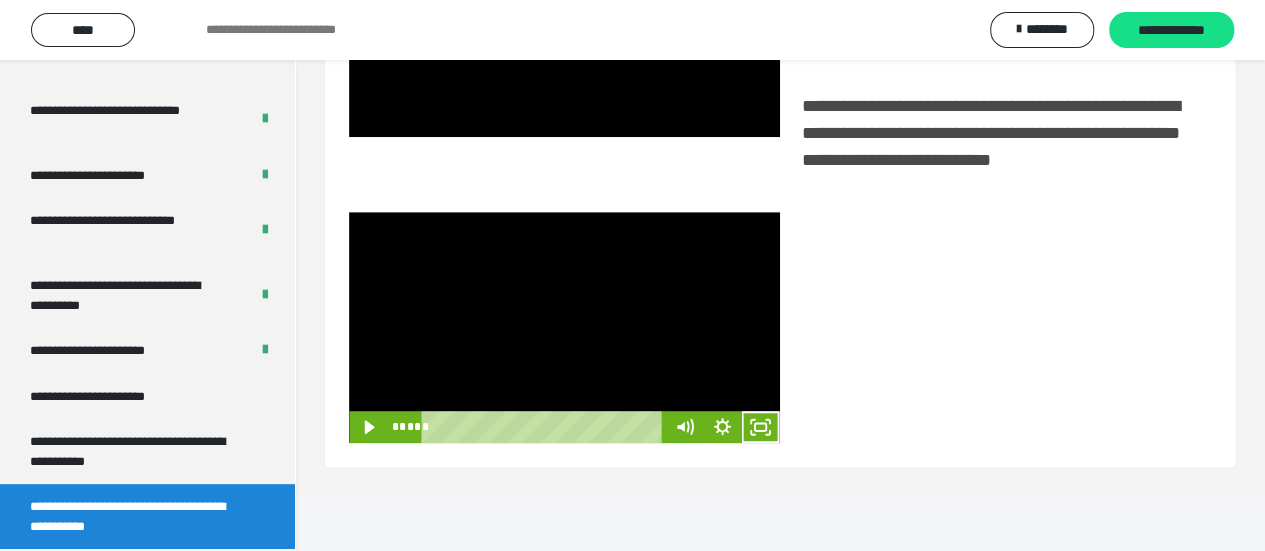 click at bounding box center [564, 328] 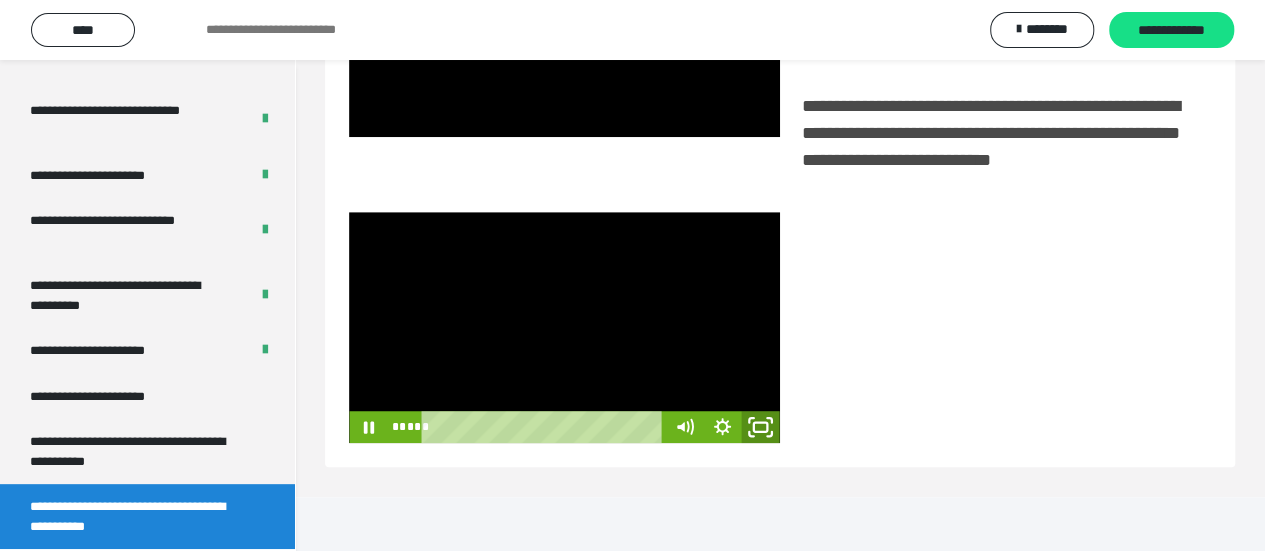 click 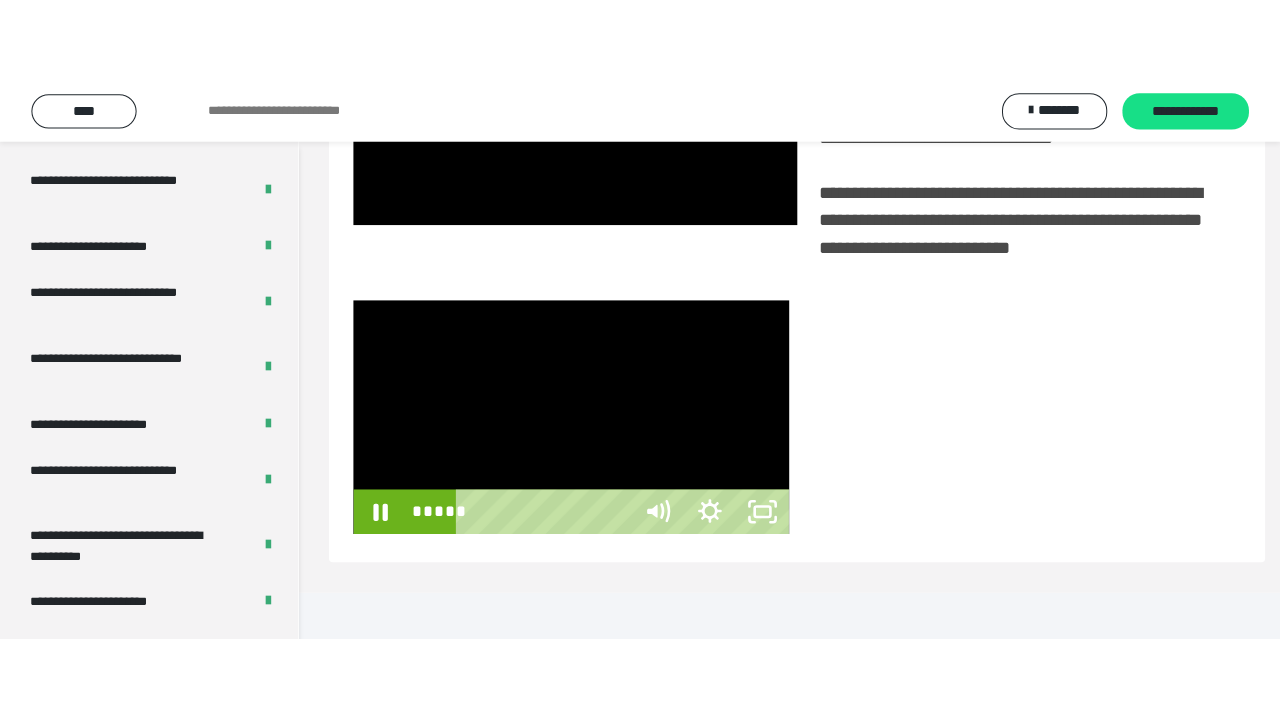 scroll, scrollTop: 382, scrollLeft: 0, axis: vertical 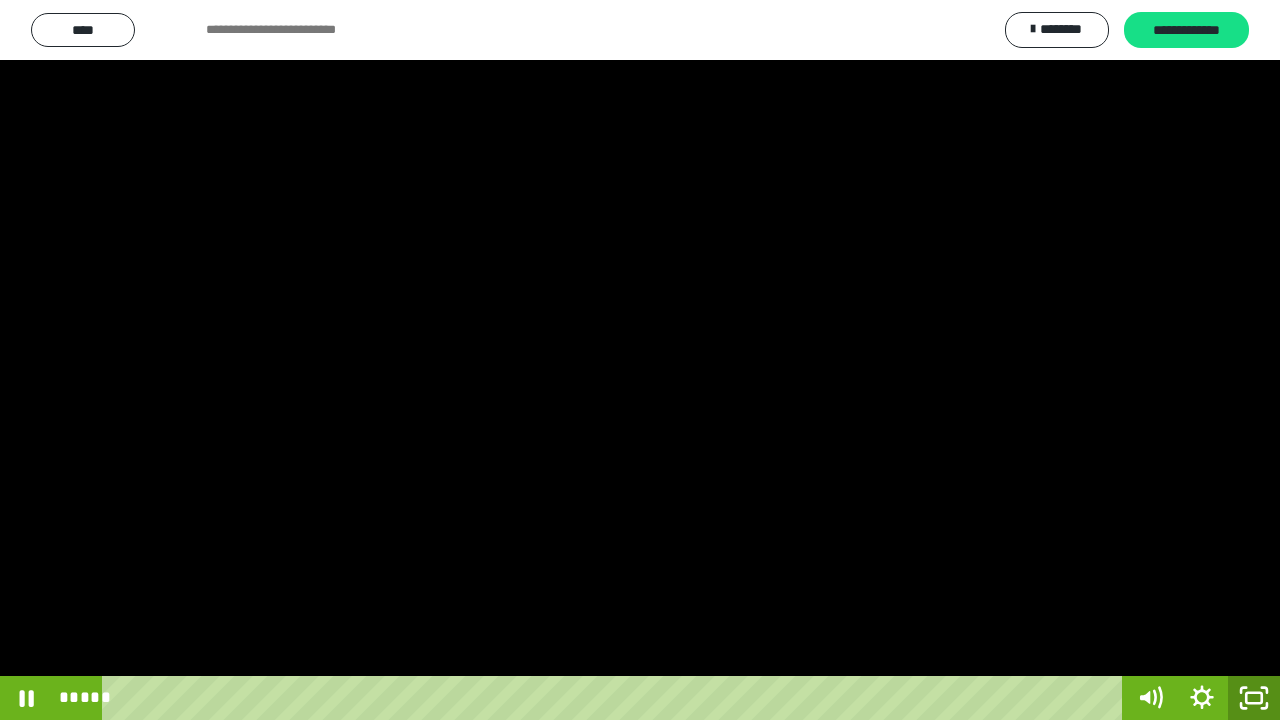 click 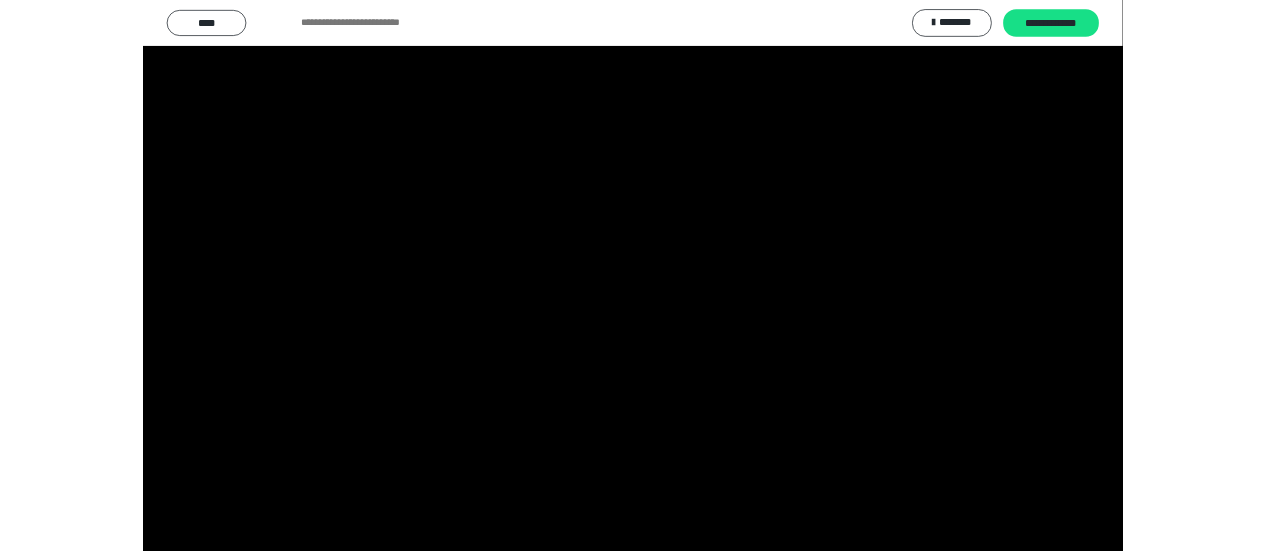 scroll, scrollTop: 4005, scrollLeft: 0, axis: vertical 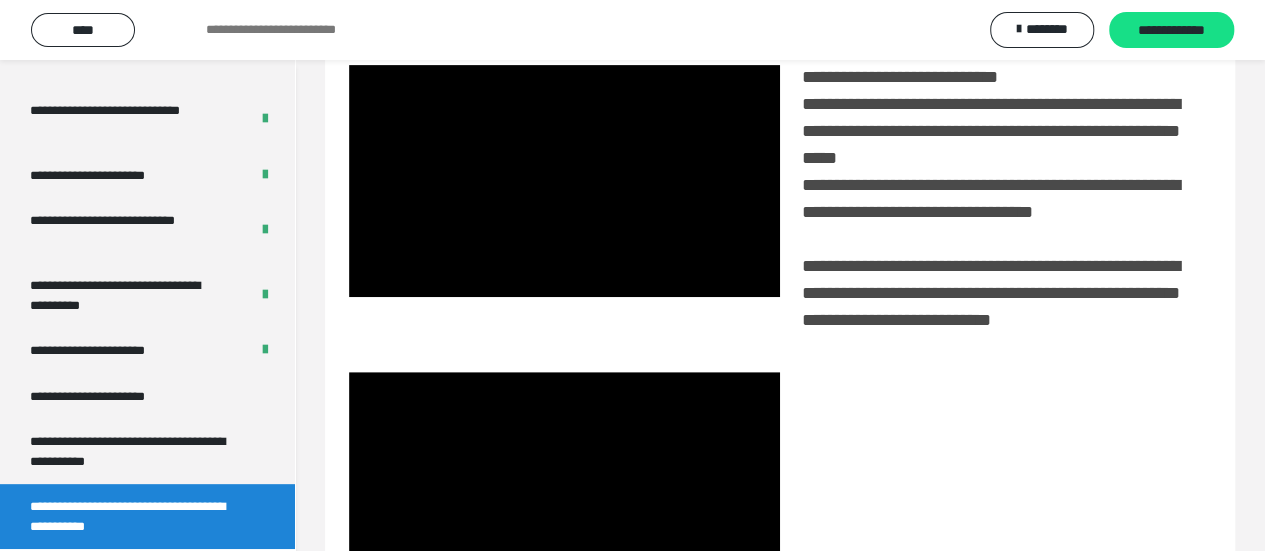 click at bounding box center (564, 488) 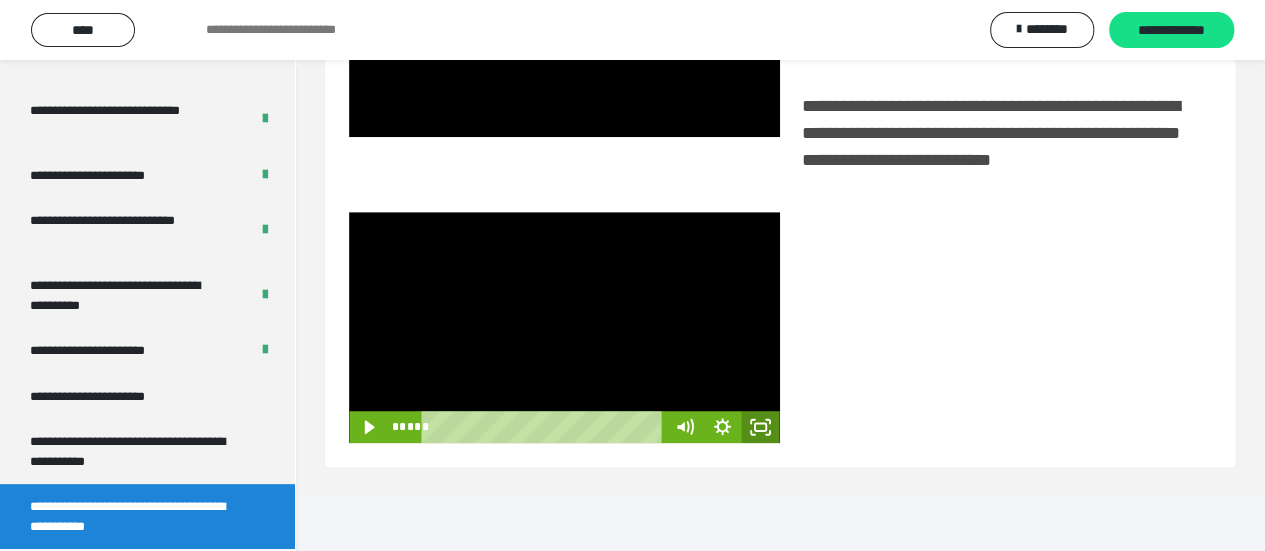 click 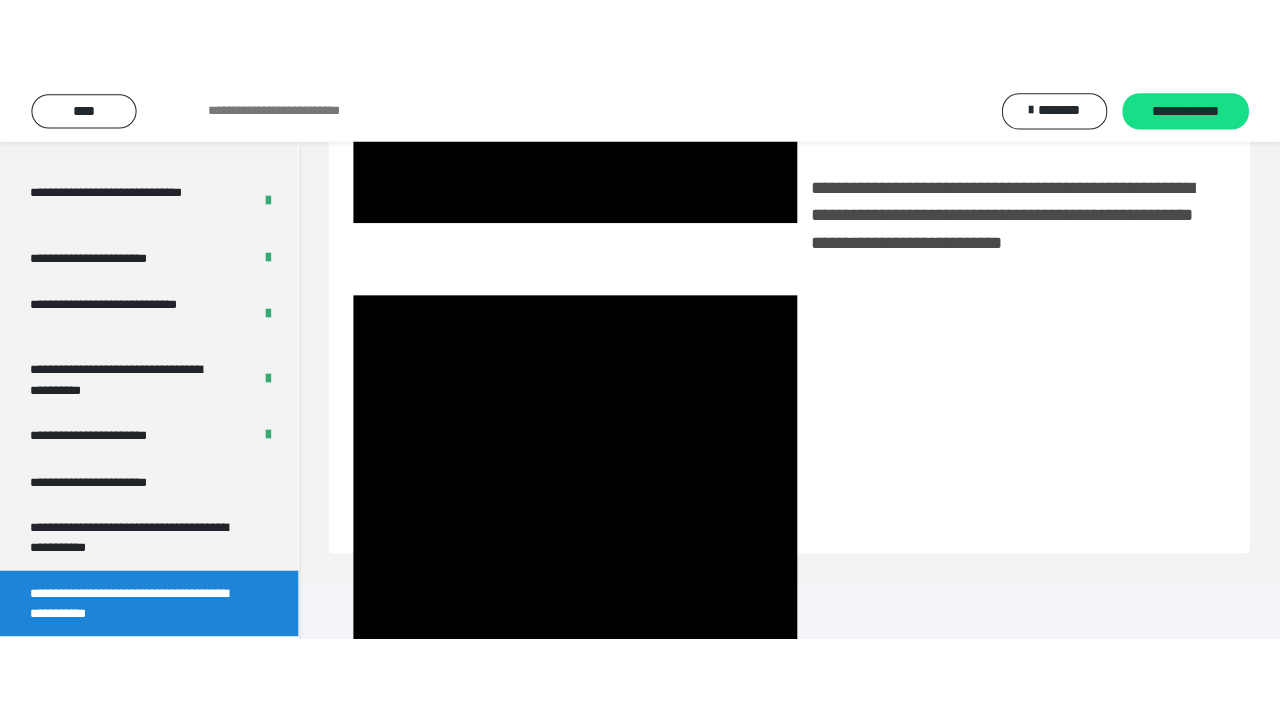 scroll, scrollTop: 382, scrollLeft: 0, axis: vertical 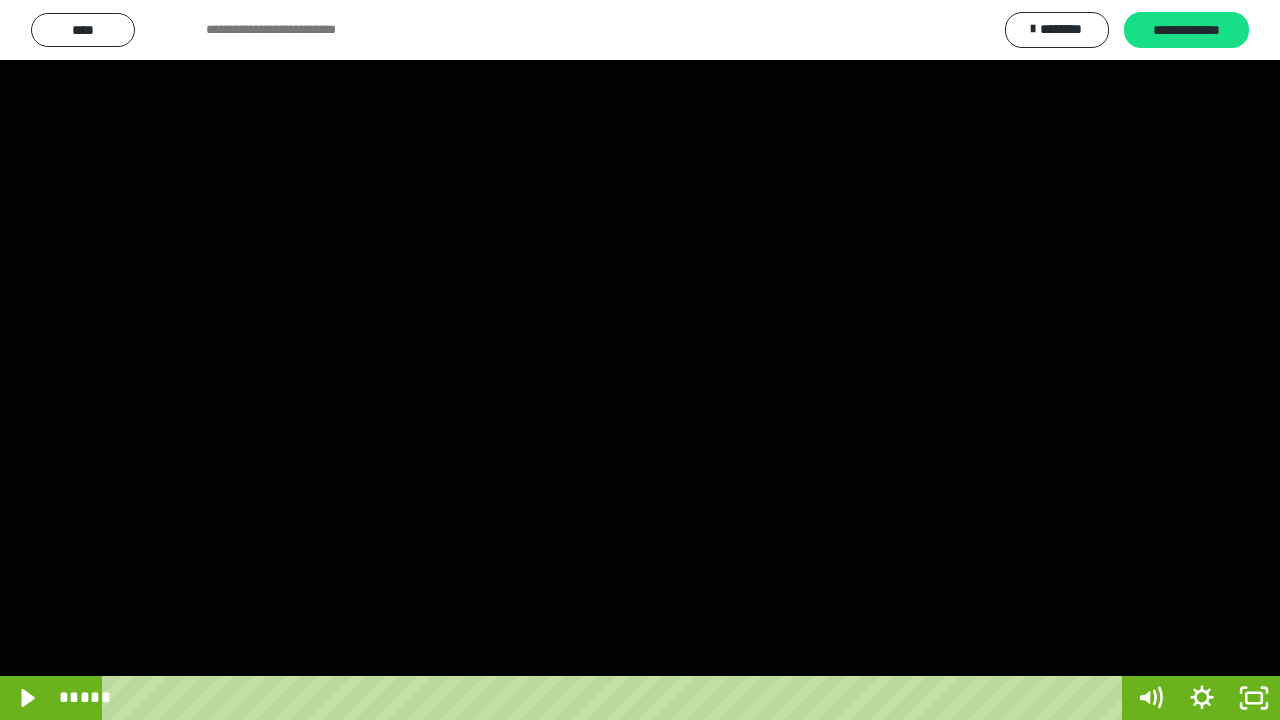 click at bounding box center (640, 360) 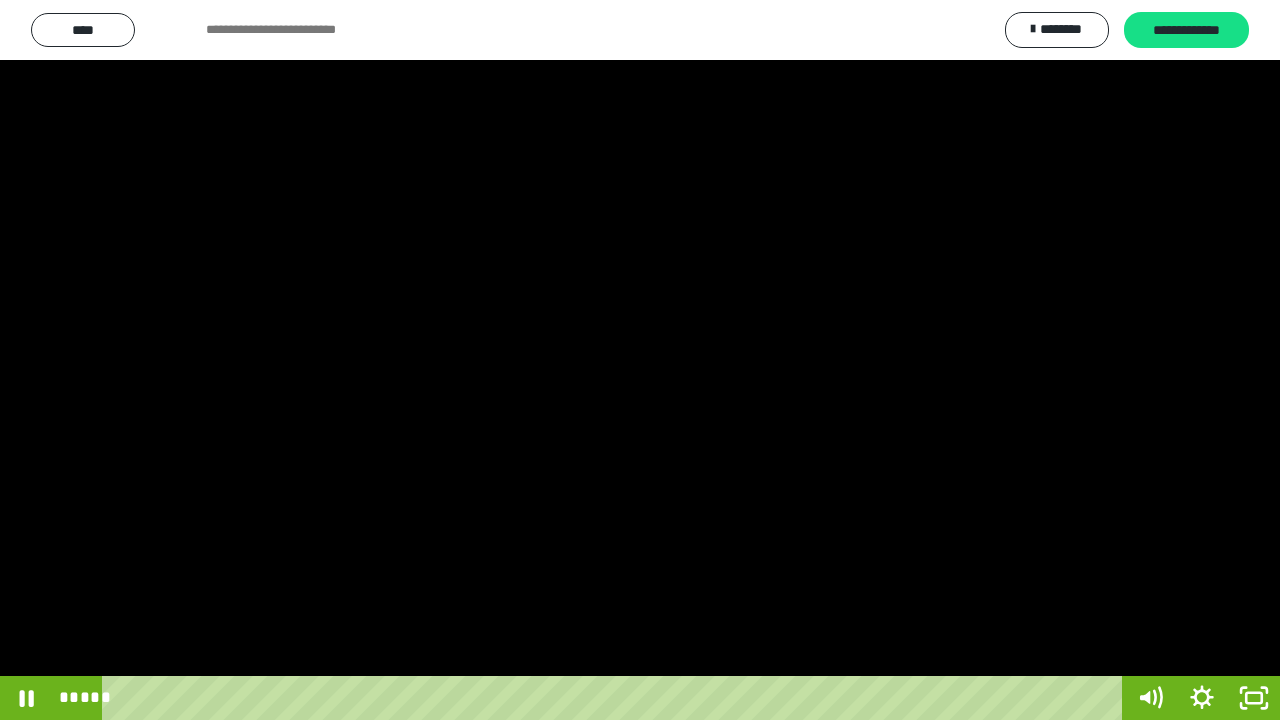 click at bounding box center [640, 360] 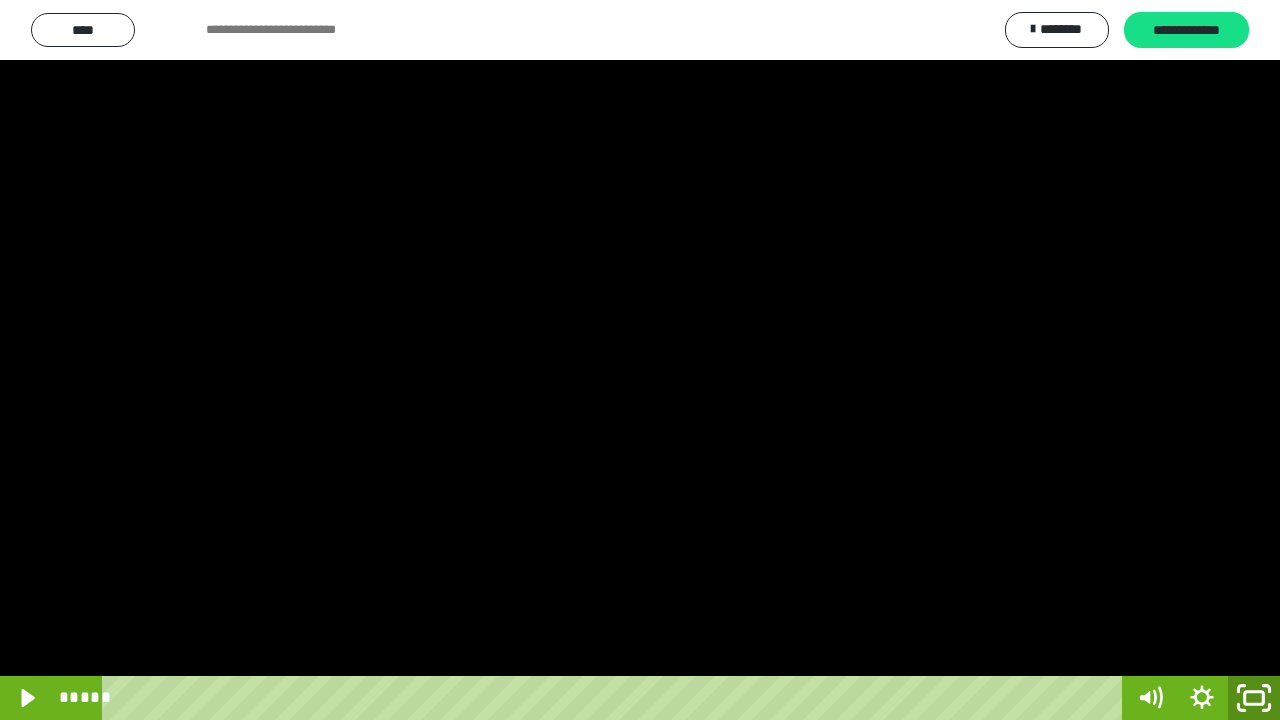click 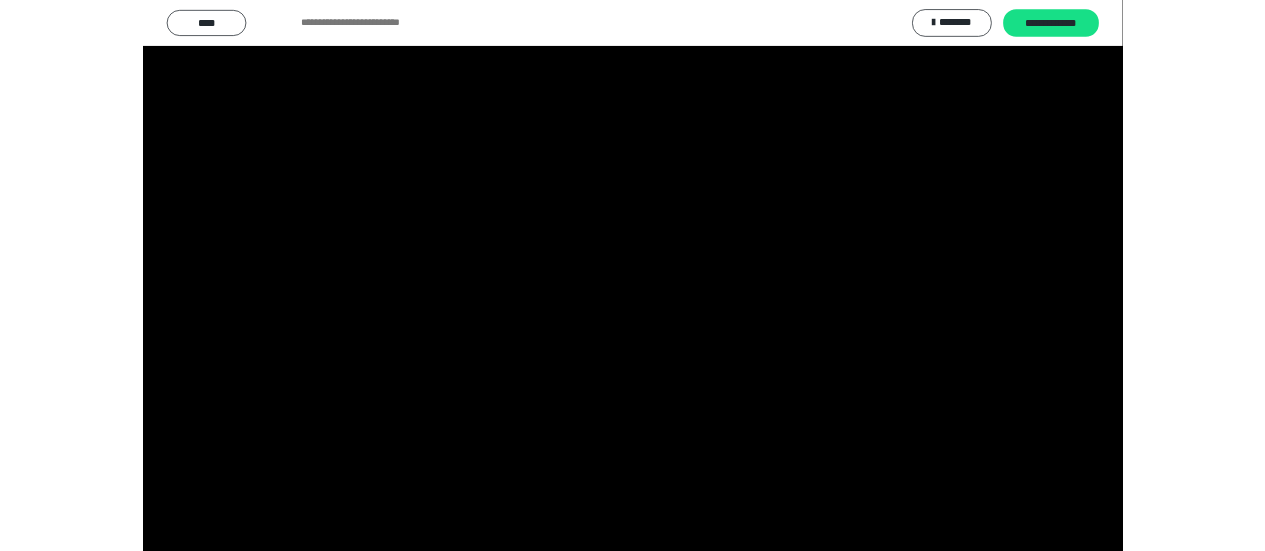 scroll, scrollTop: 4005, scrollLeft: 0, axis: vertical 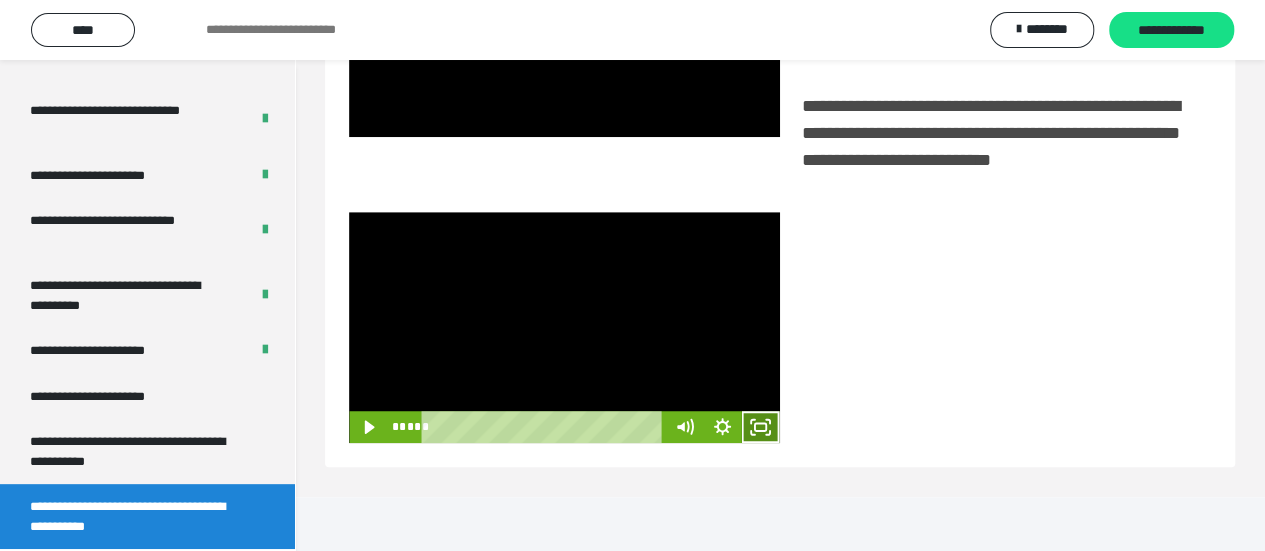 click 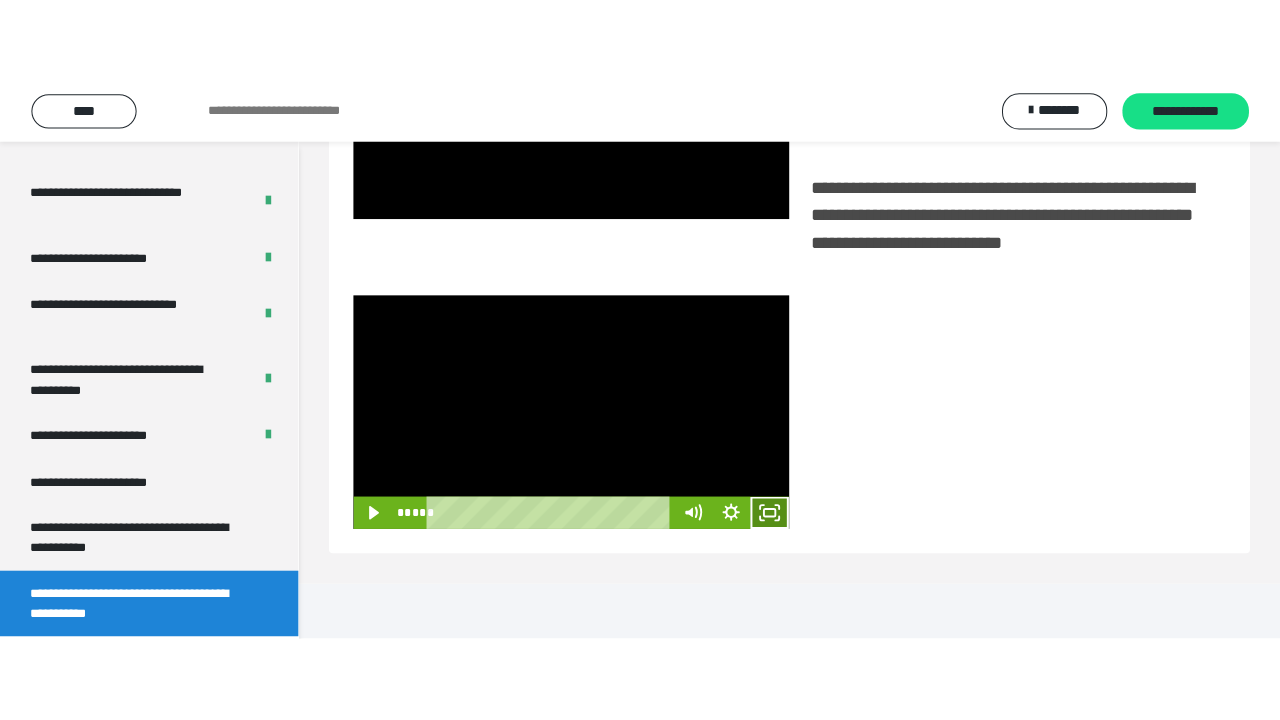 scroll, scrollTop: 382, scrollLeft: 0, axis: vertical 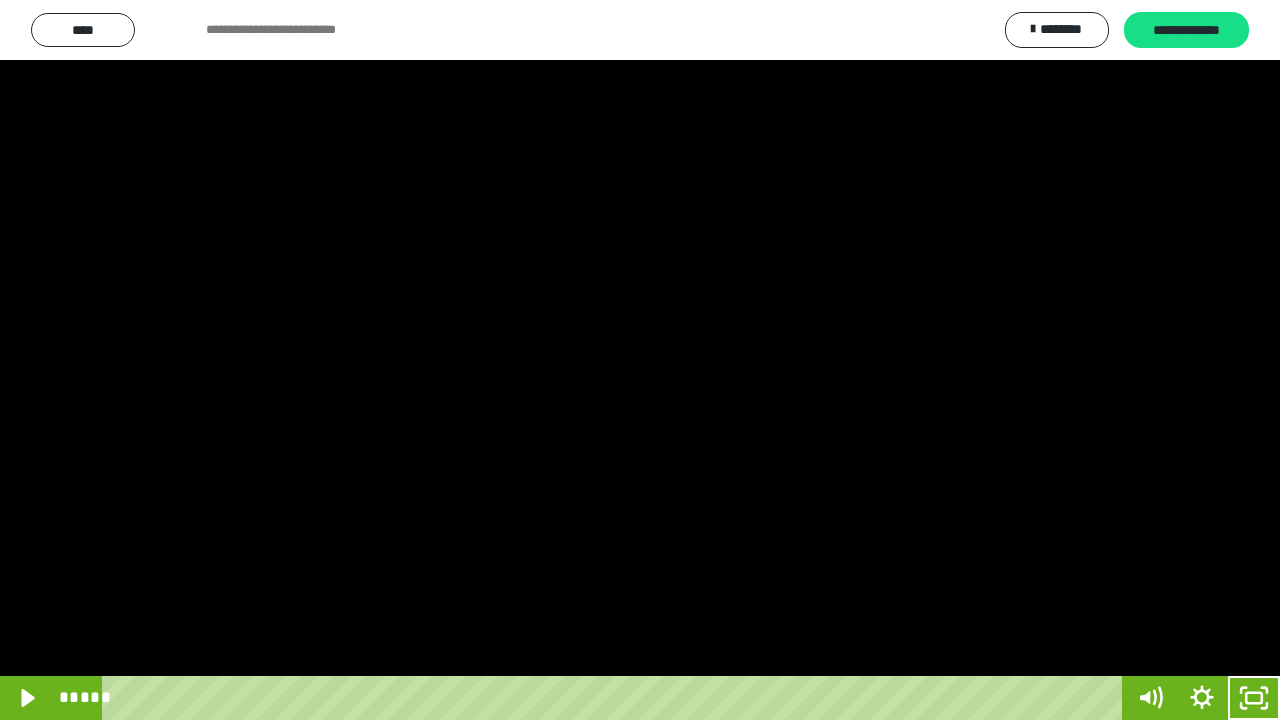 click at bounding box center (640, 360) 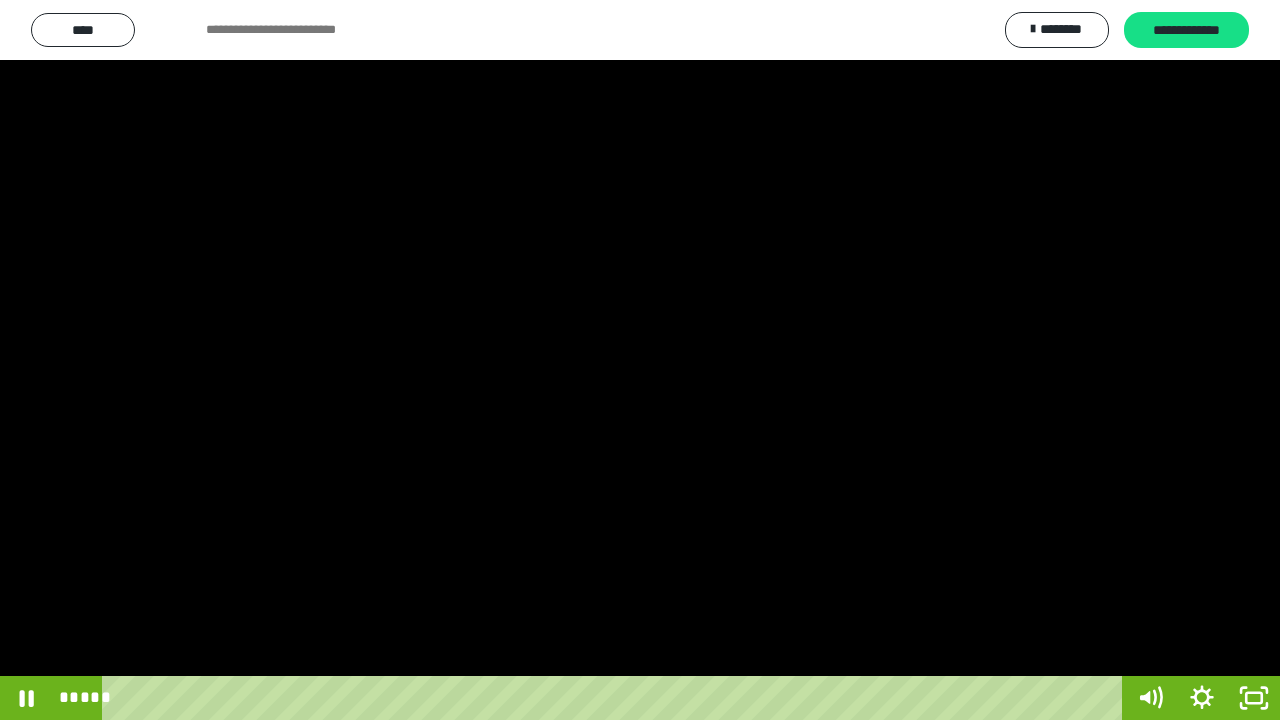 click at bounding box center (640, 360) 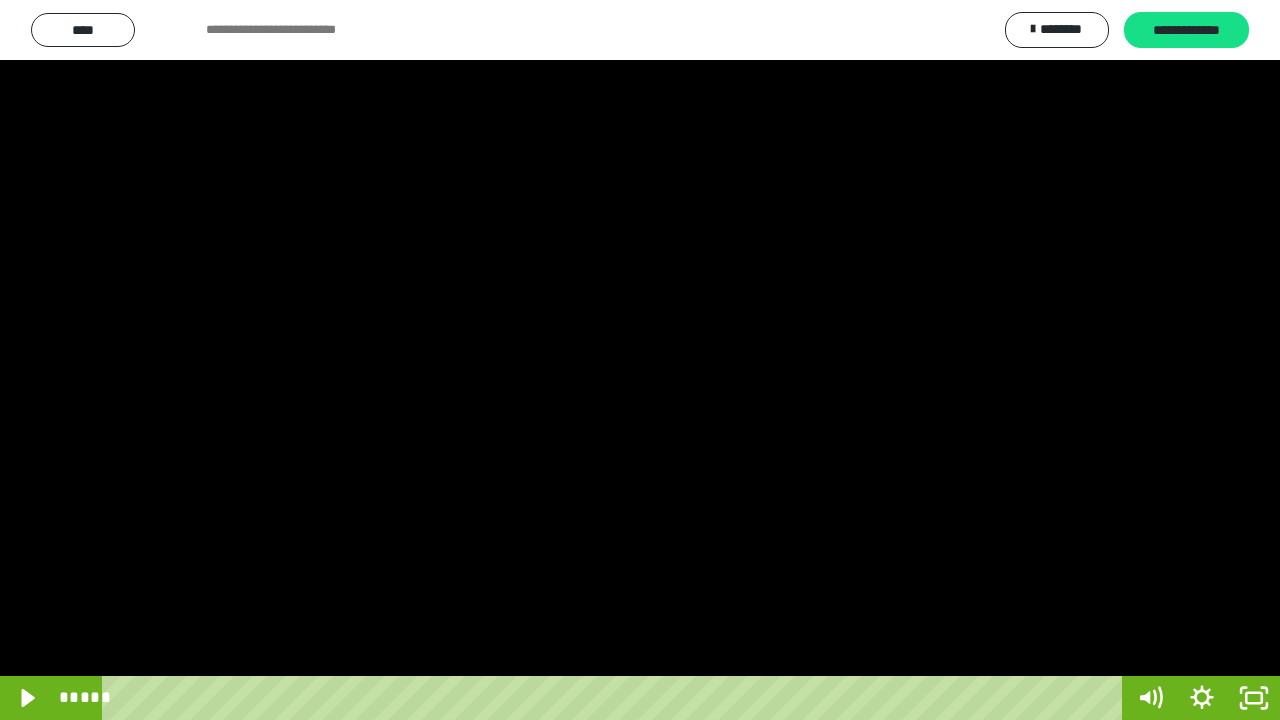 click at bounding box center [640, 360] 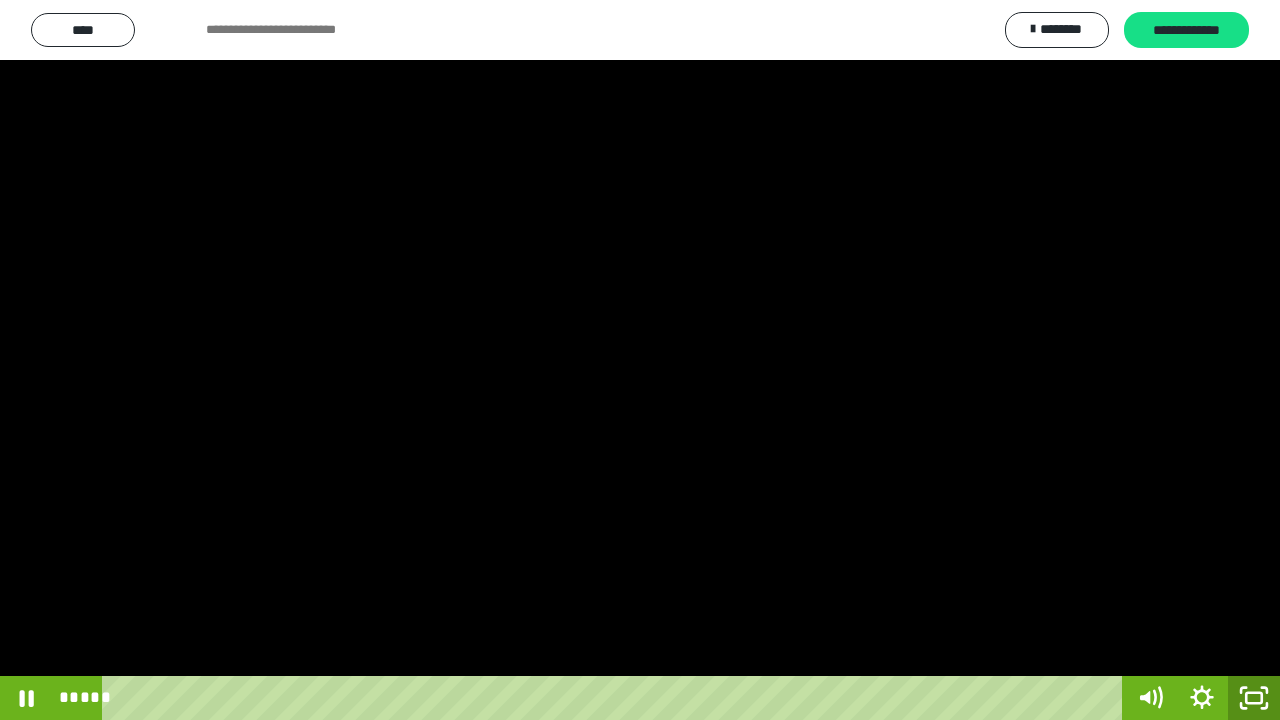 click 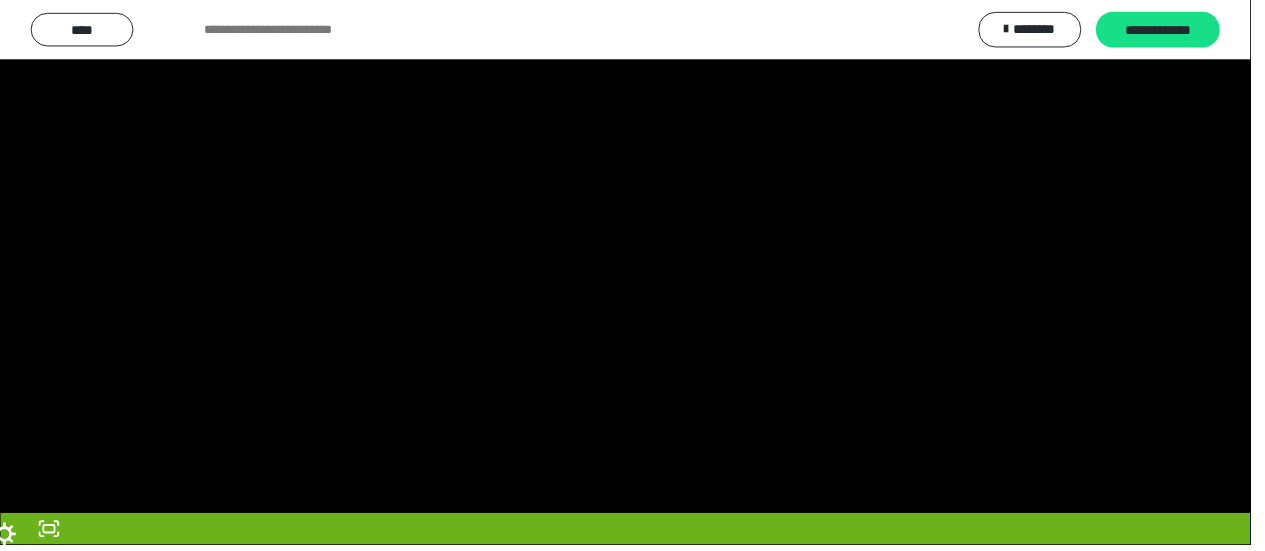 scroll, scrollTop: 4005, scrollLeft: 0, axis: vertical 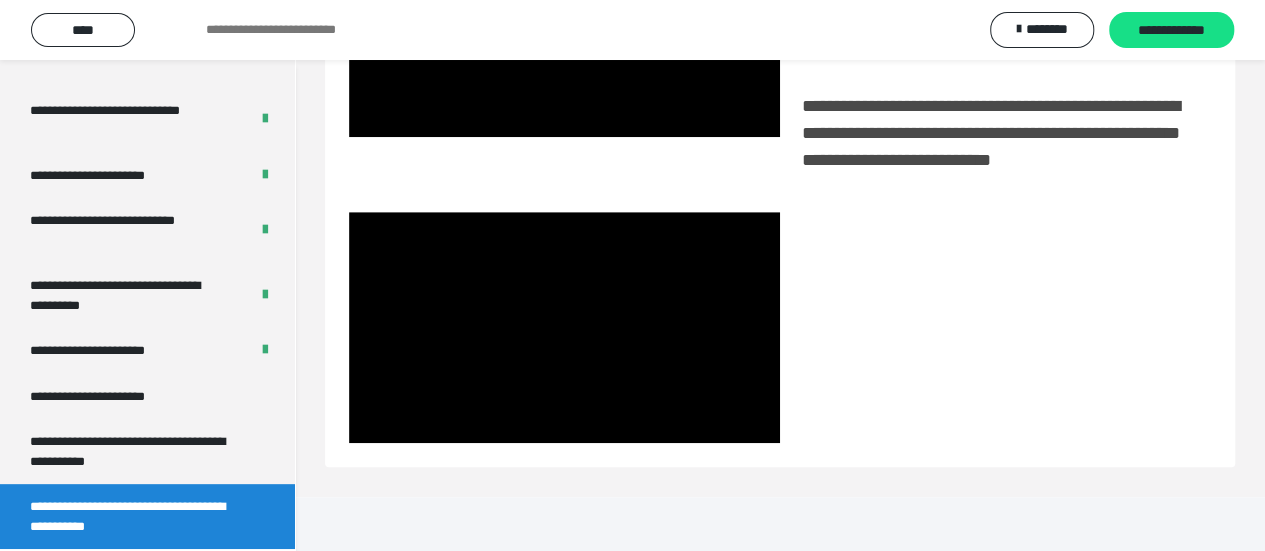 click at bounding box center [995, 328] 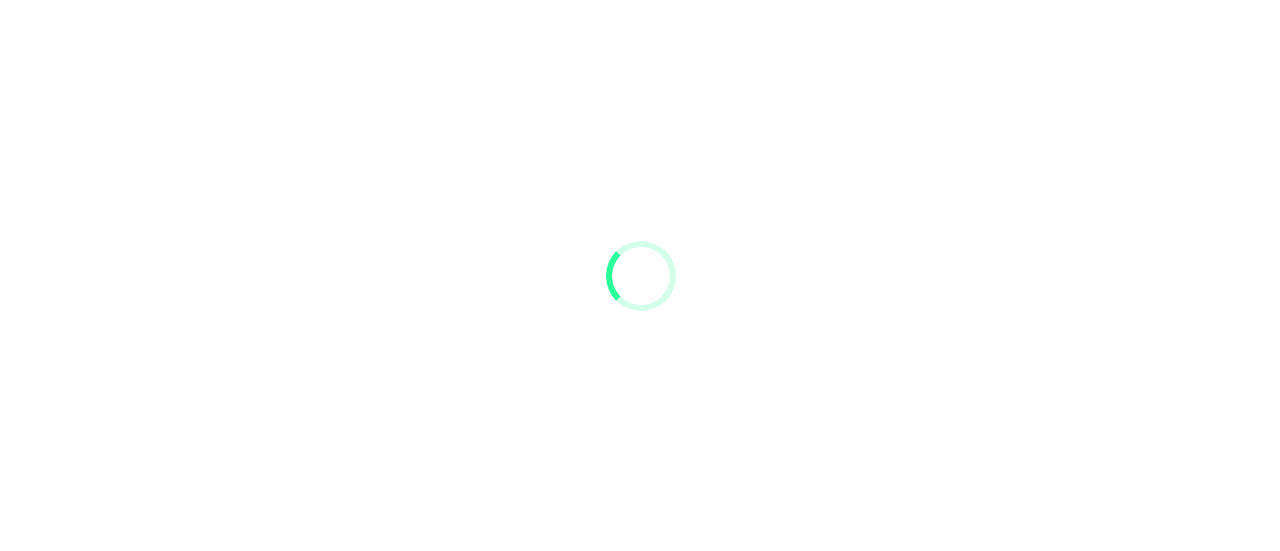 scroll, scrollTop: 0, scrollLeft: 0, axis: both 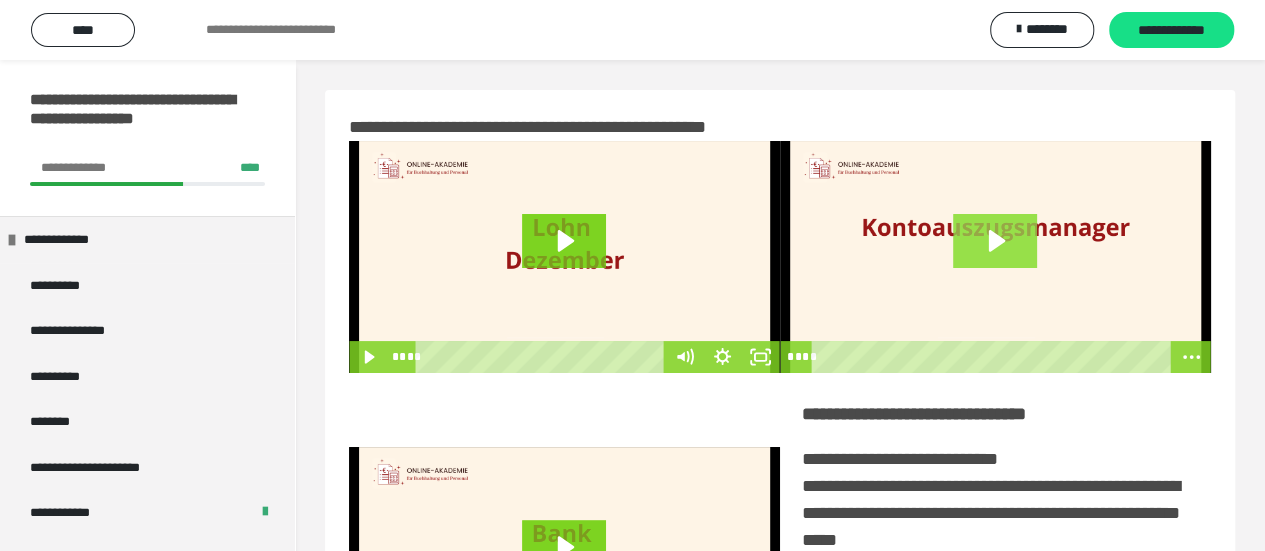 click 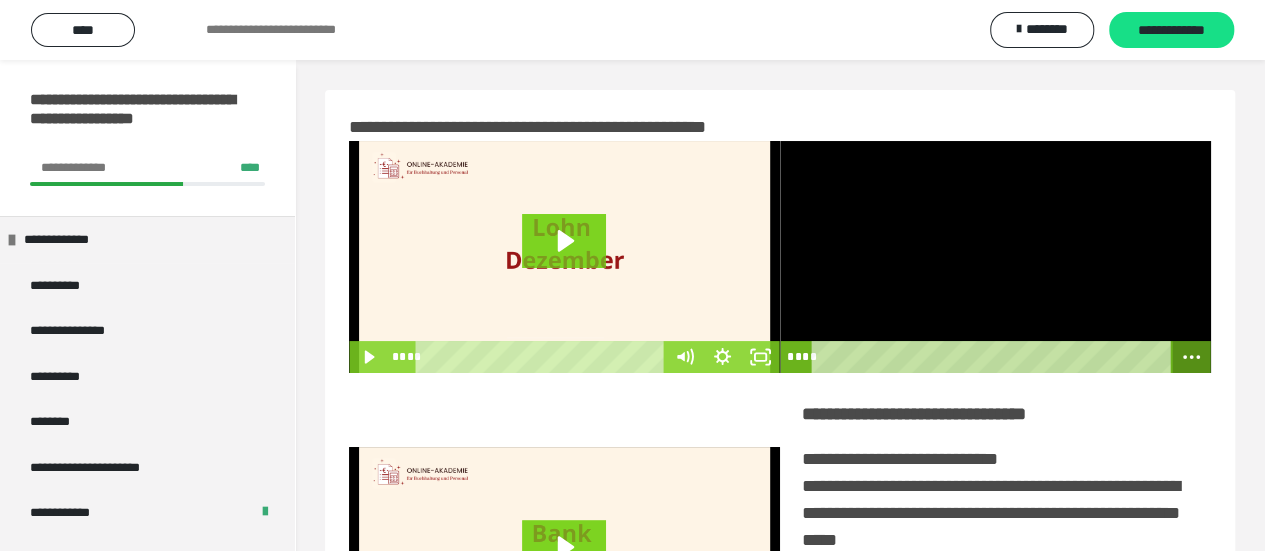 click 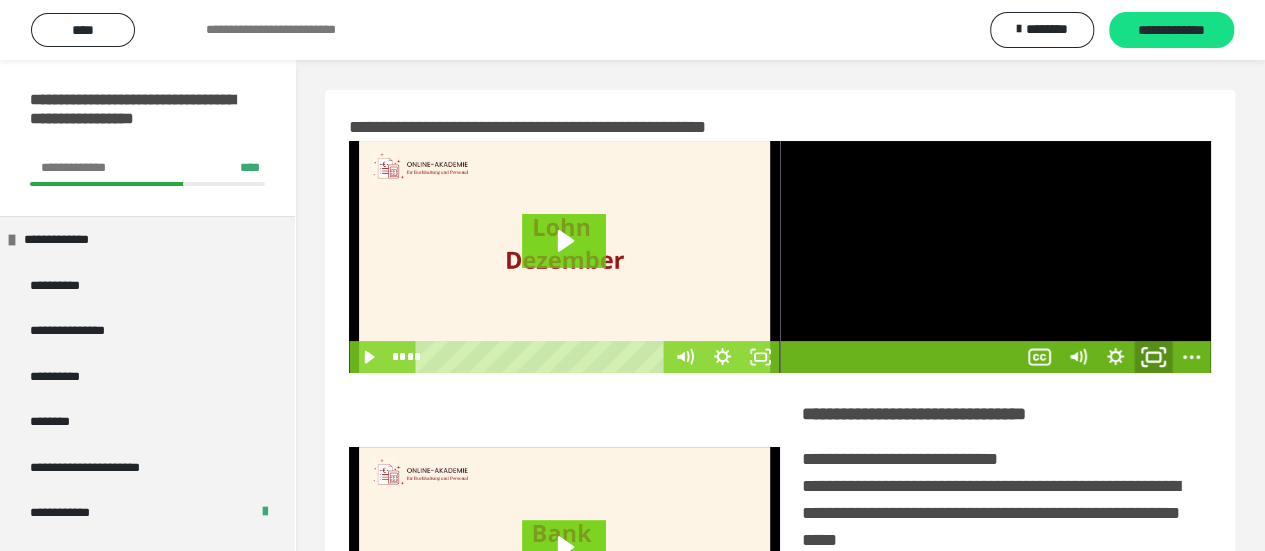 click 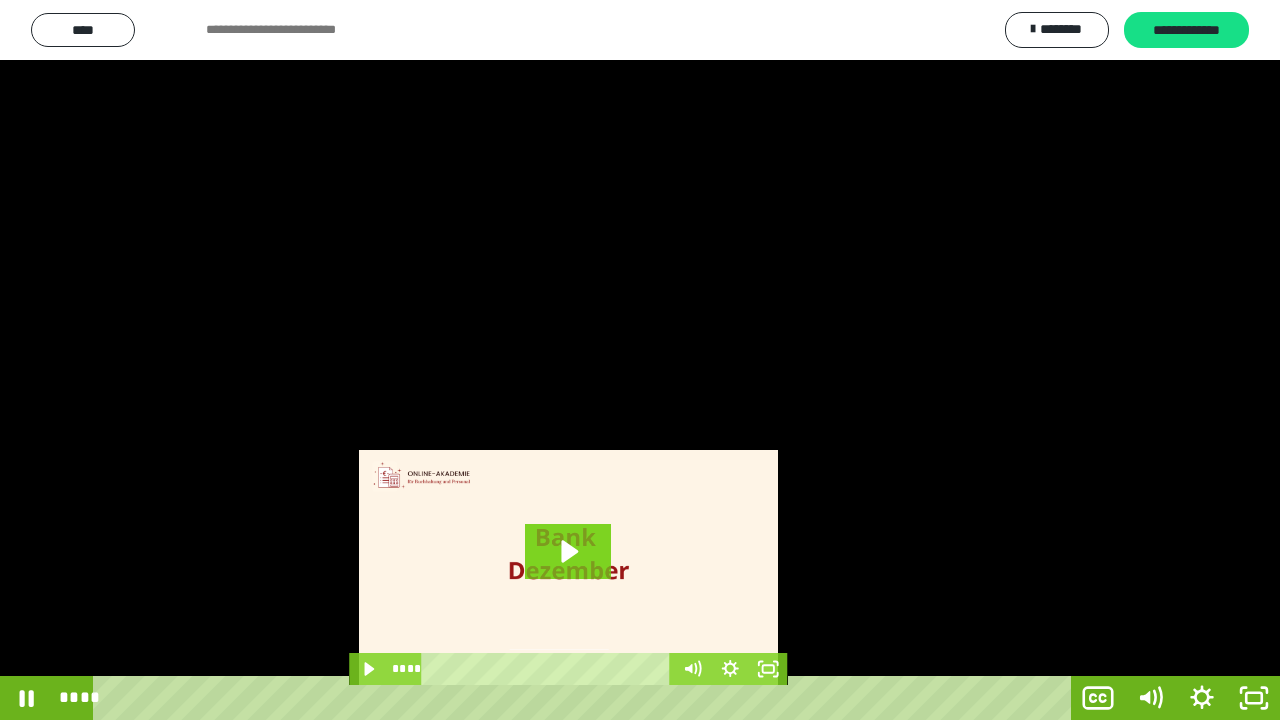 click at bounding box center (640, 360) 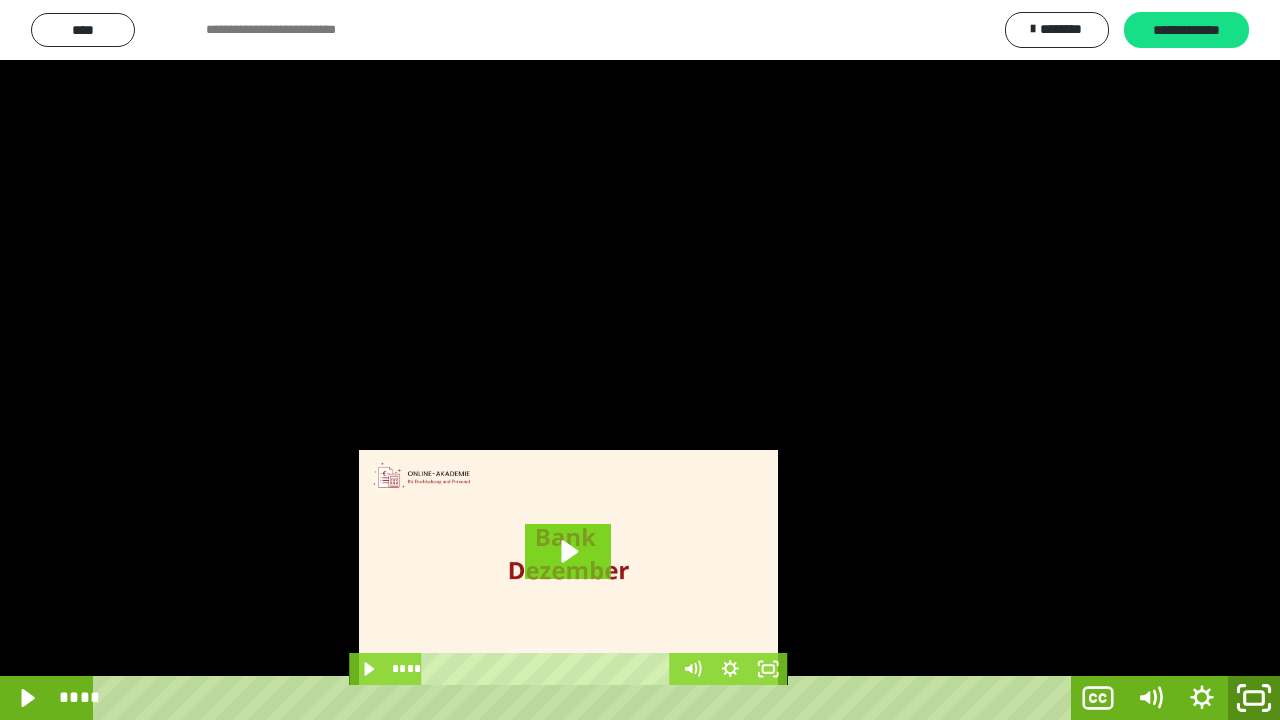 click 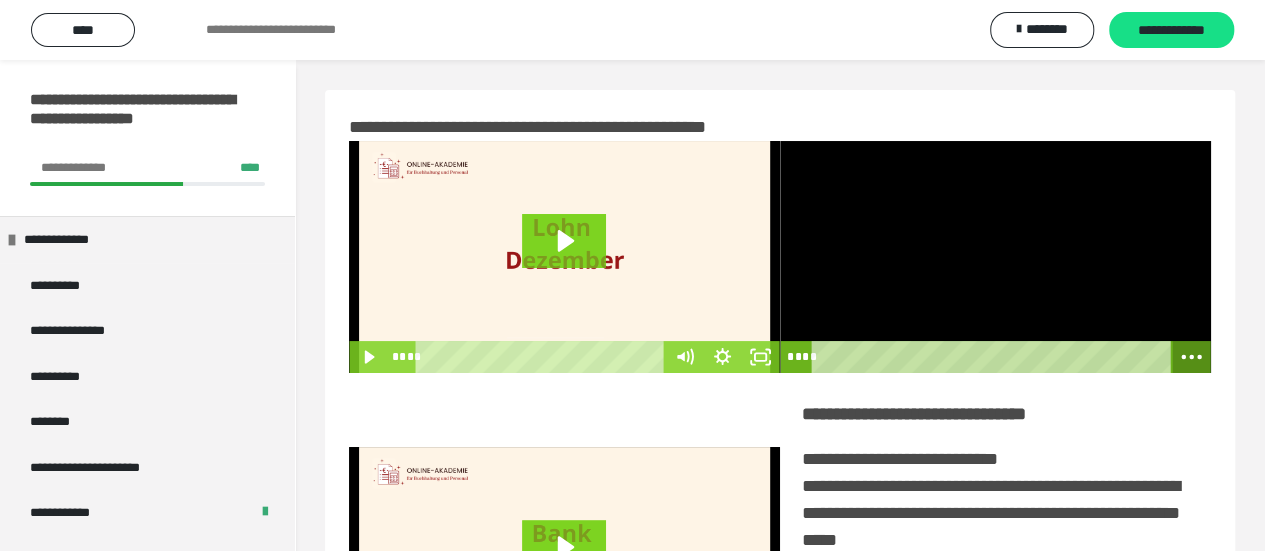 drag, startPoint x: 1190, startPoint y: 351, endPoint x: 1168, endPoint y: 354, distance: 22.203604 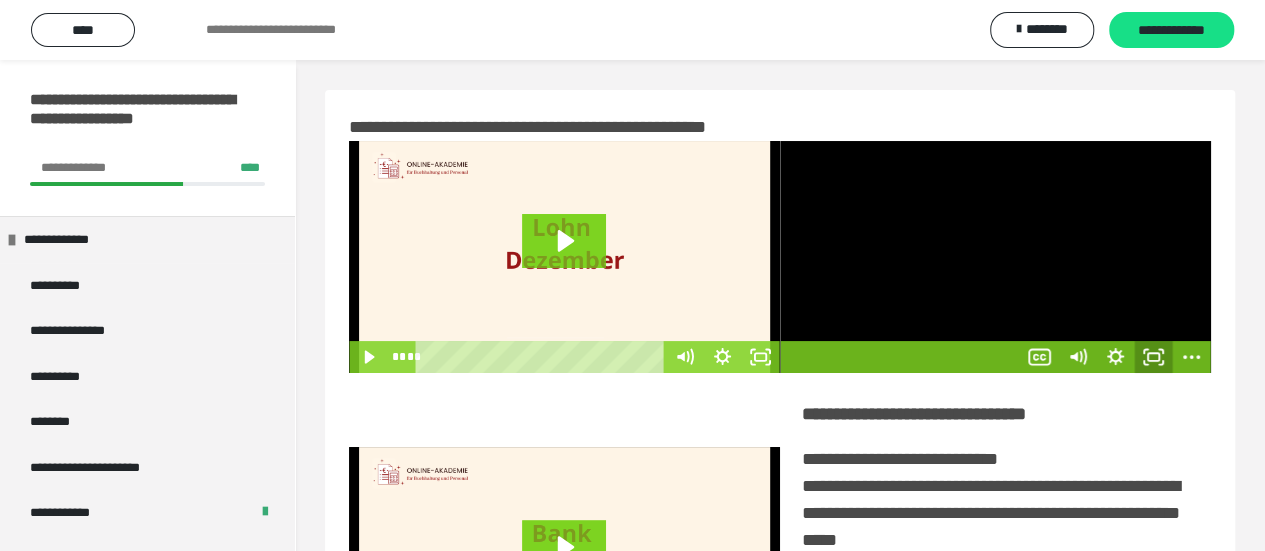 click 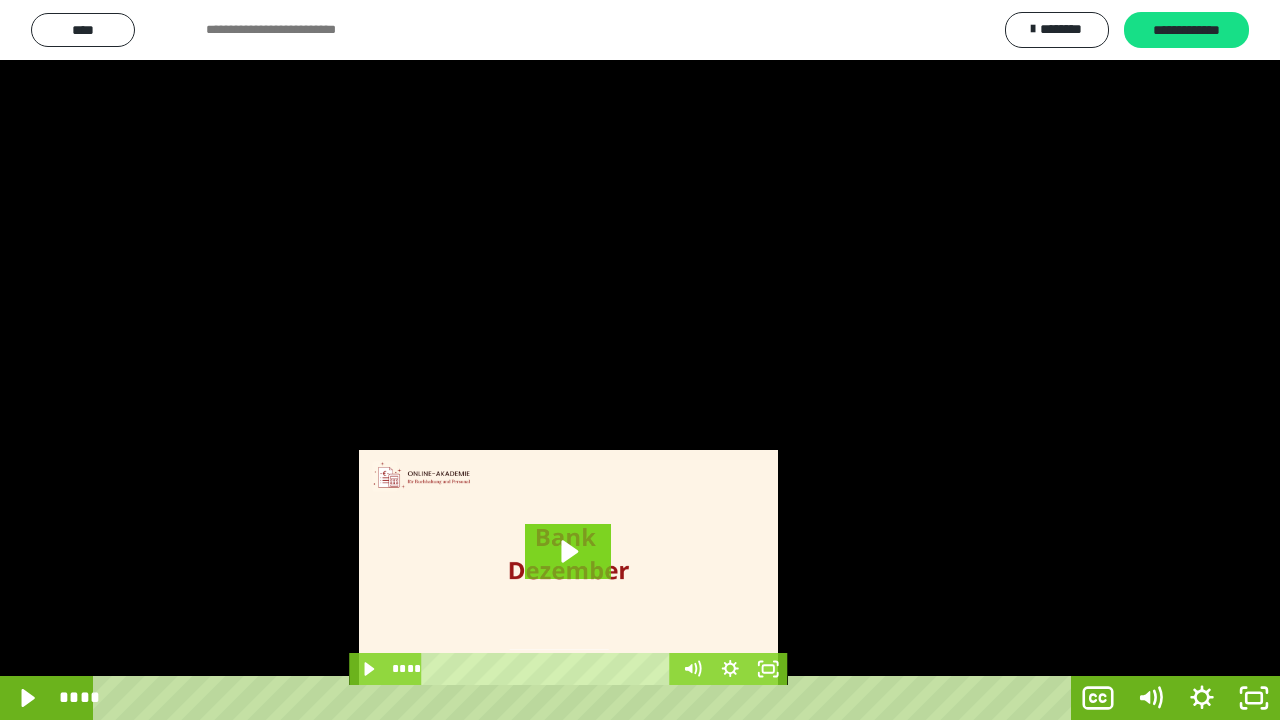 click at bounding box center (640, 360) 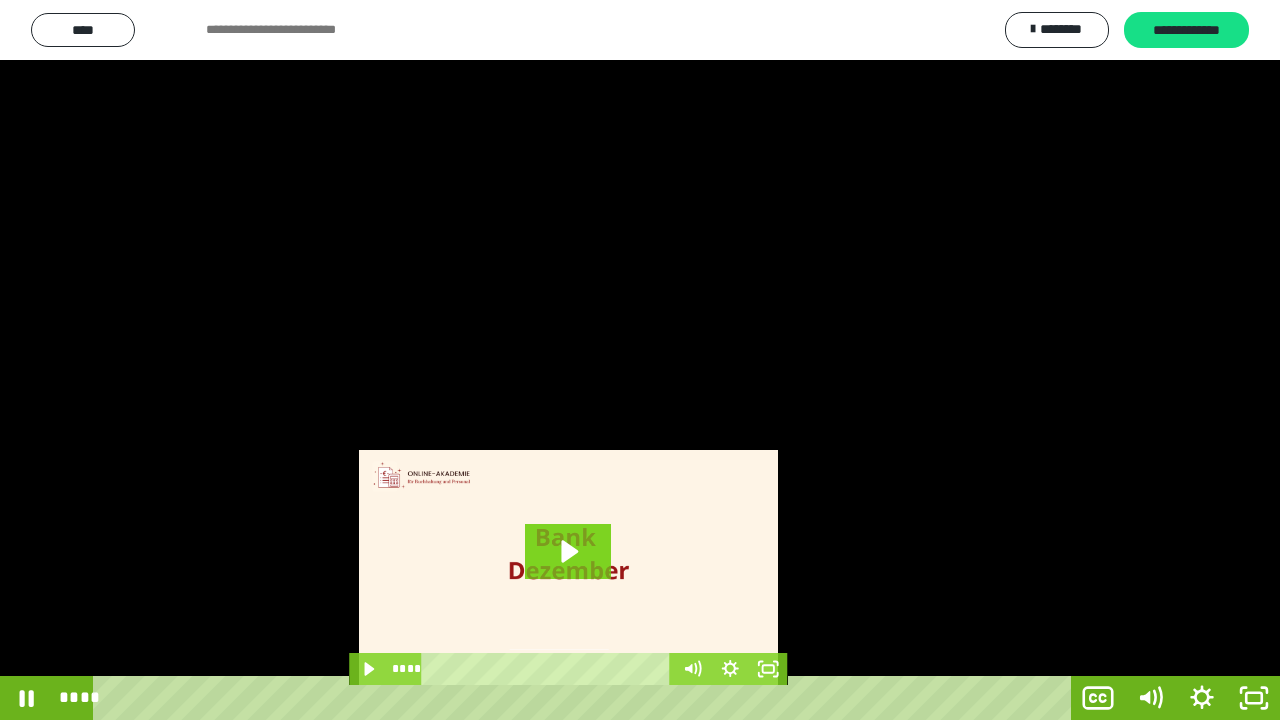 click at bounding box center [640, 360] 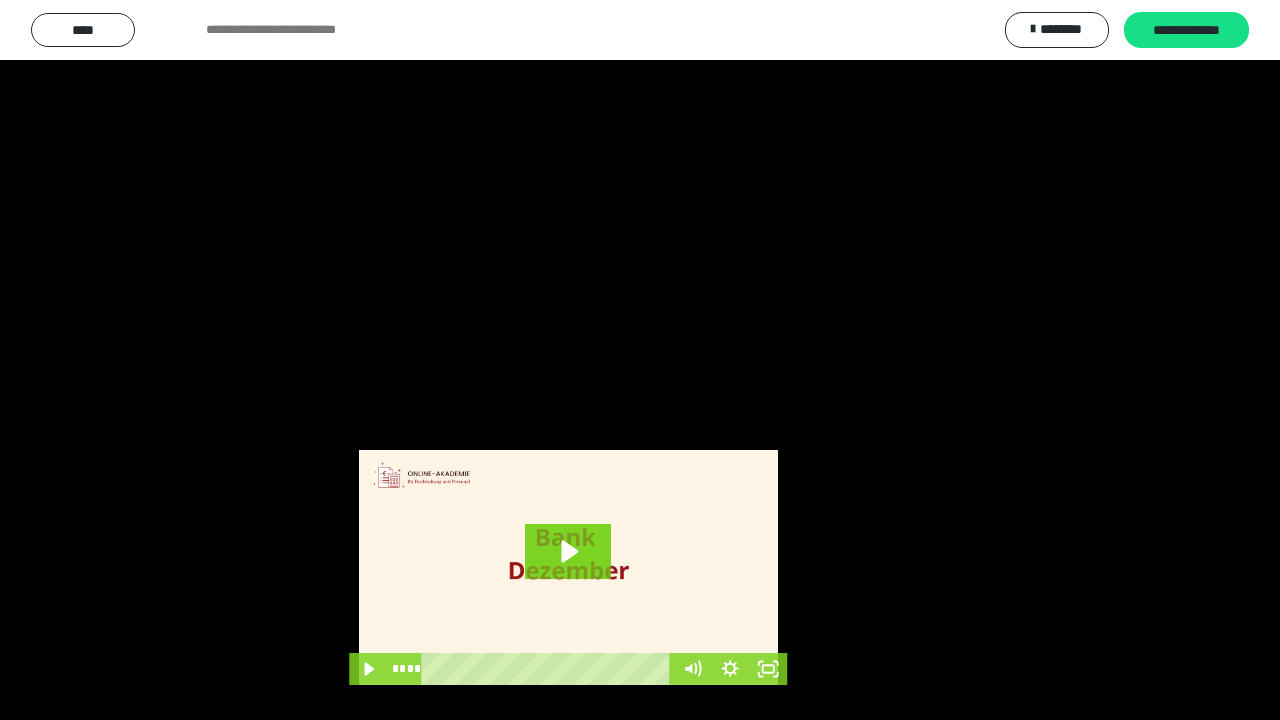click at bounding box center (640, 360) 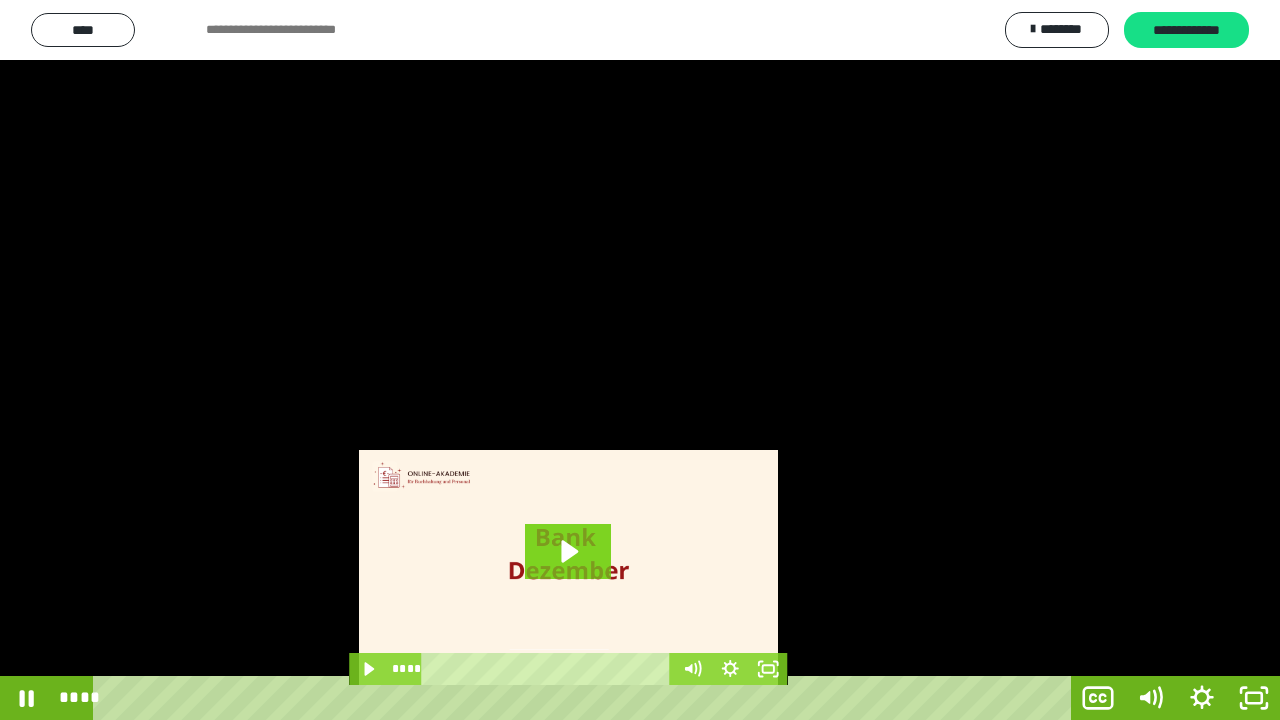 click at bounding box center (640, 360) 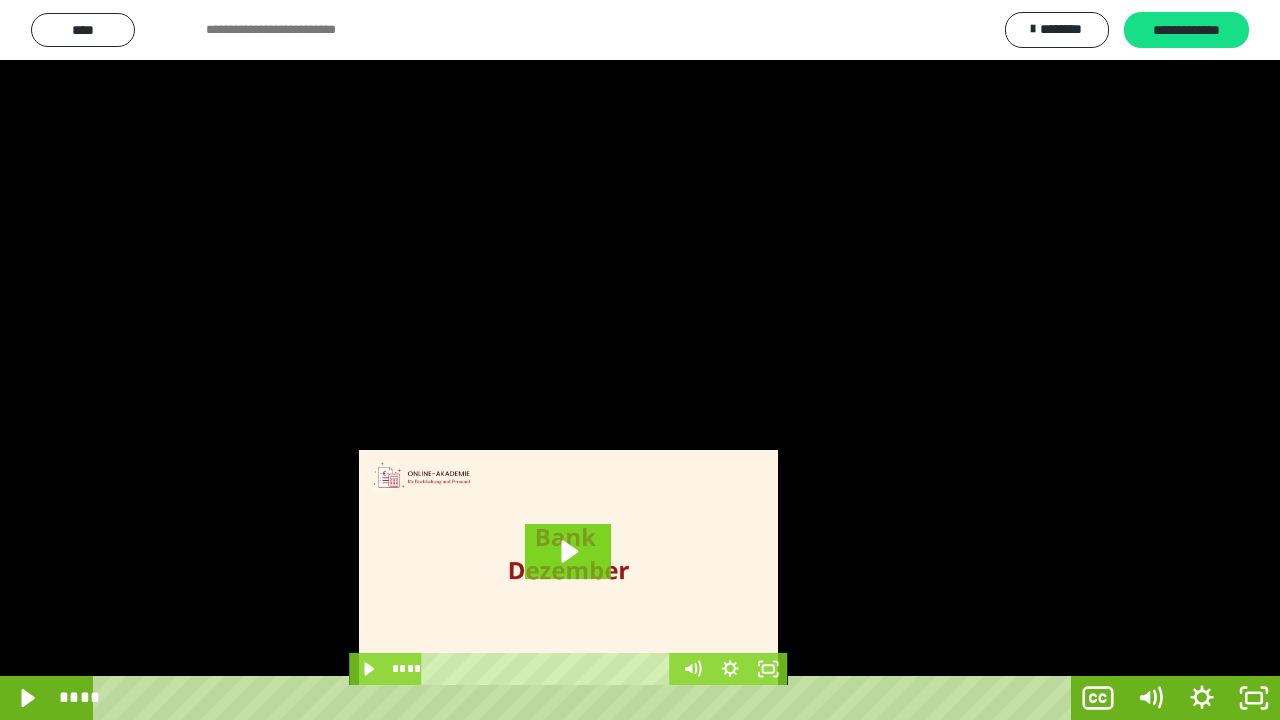 click at bounding box center (640, 360) 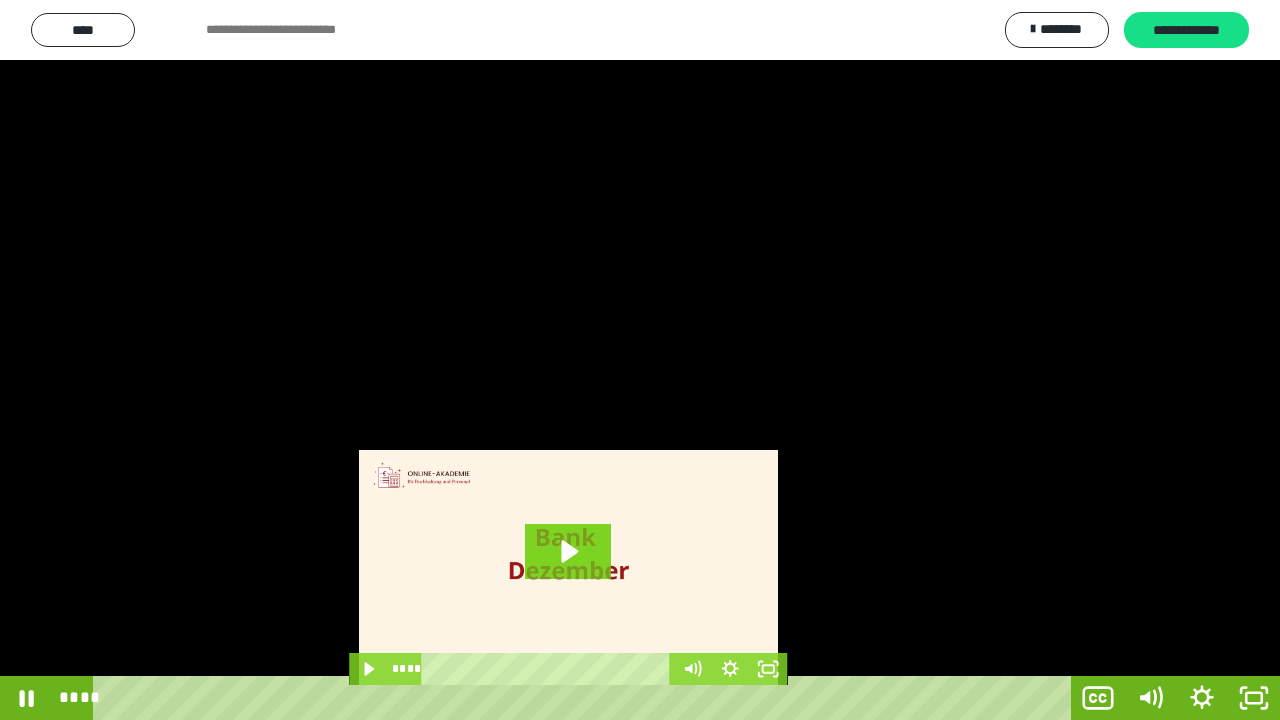 click at bounding box center [640, 360] 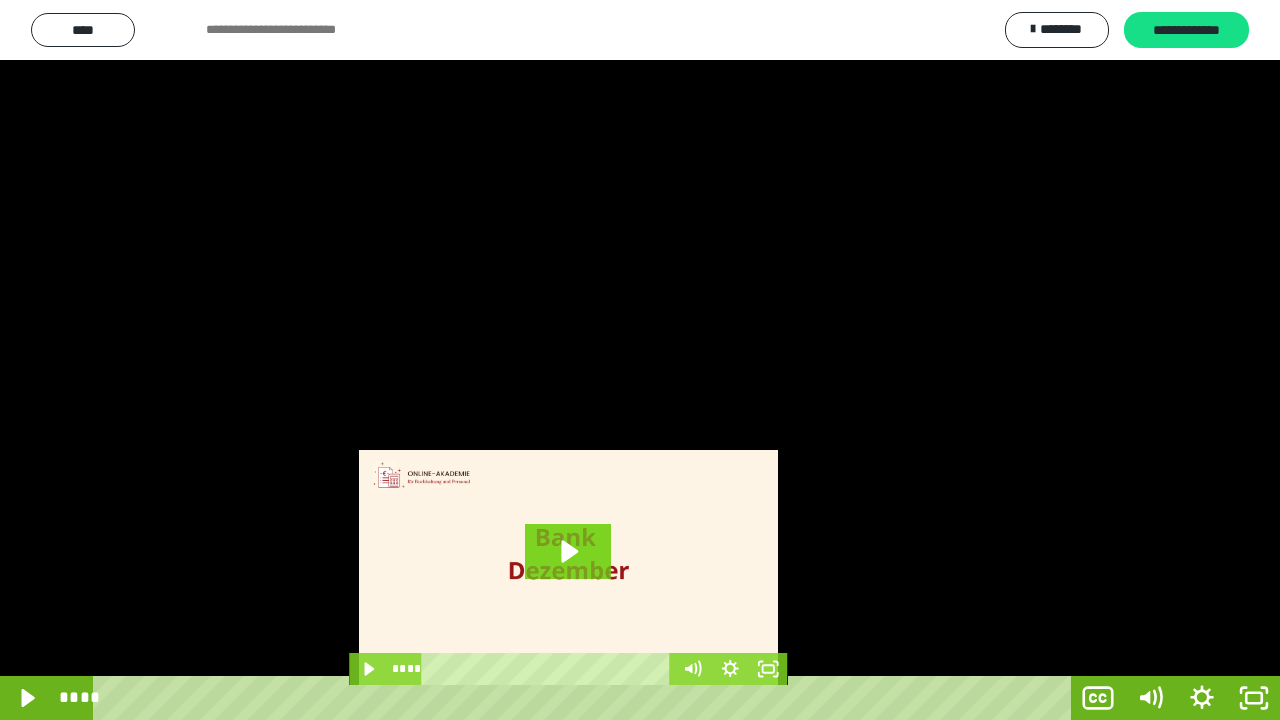 click at bounding box center (640, 360) 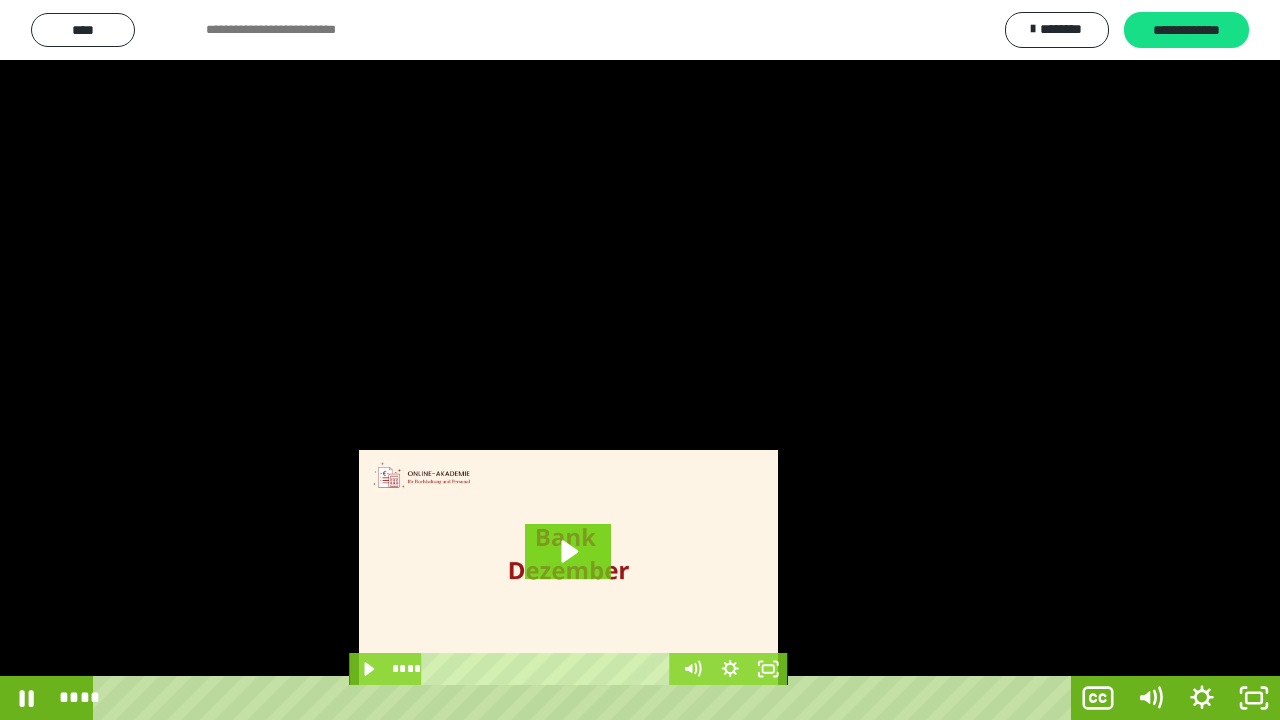 click at bounding box center [640, 360] 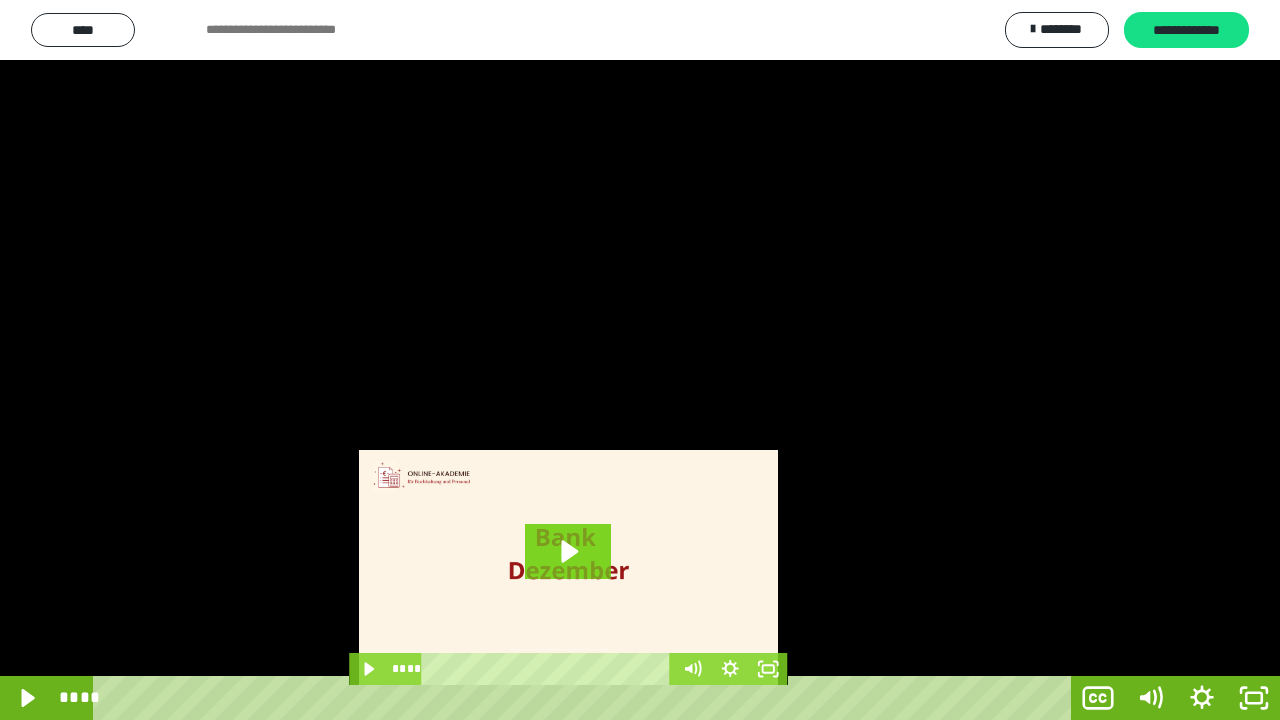 click at bounding box center (640, 360) 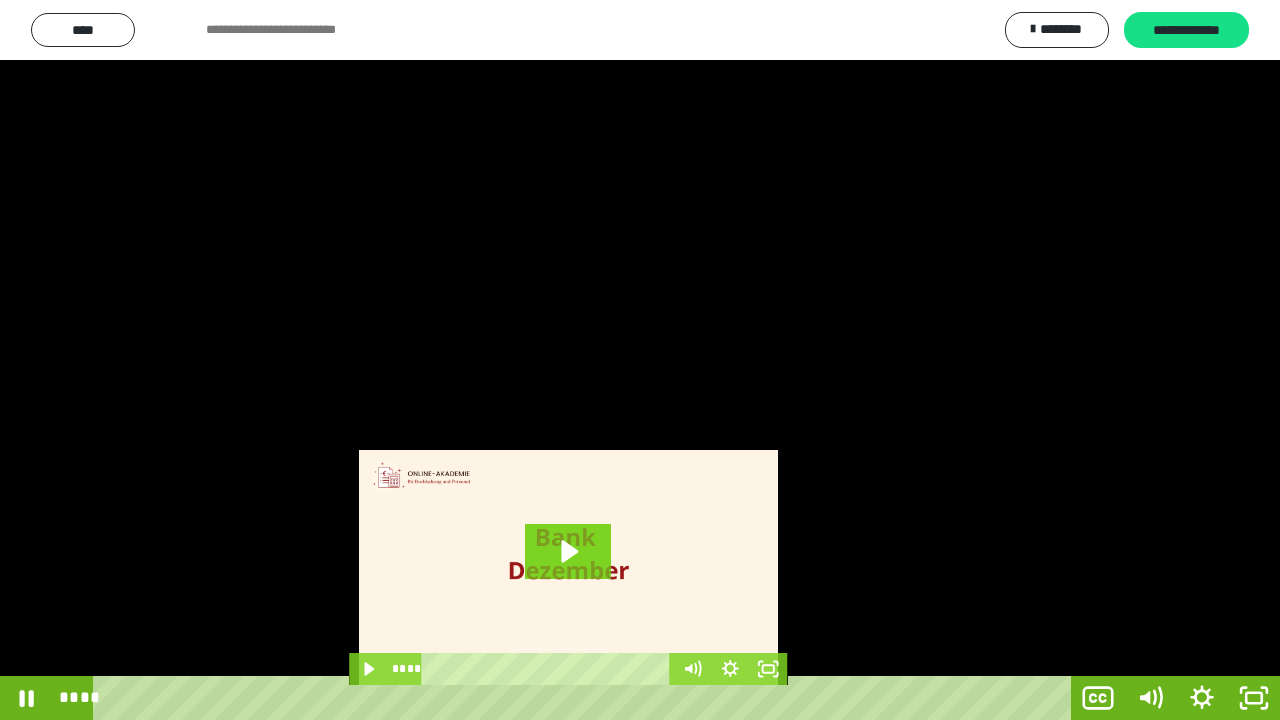 click at bounding box center (640, 360) 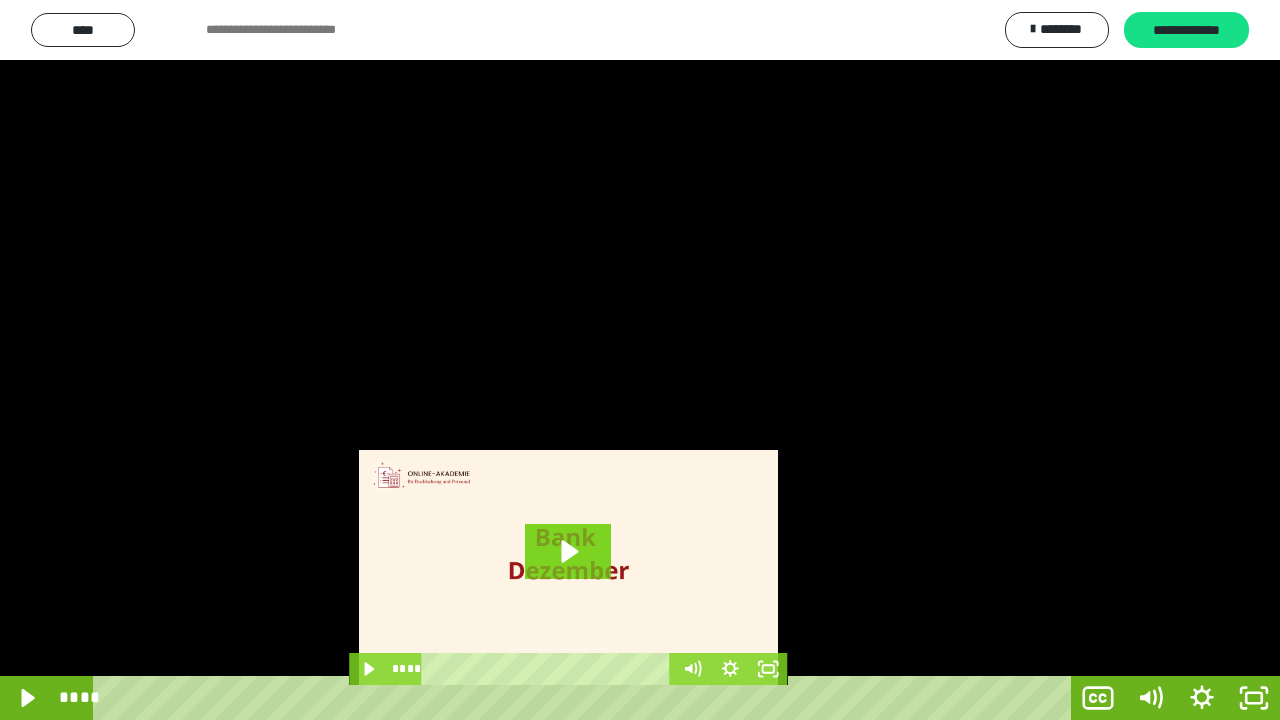 click at bounding box center [640, 360] 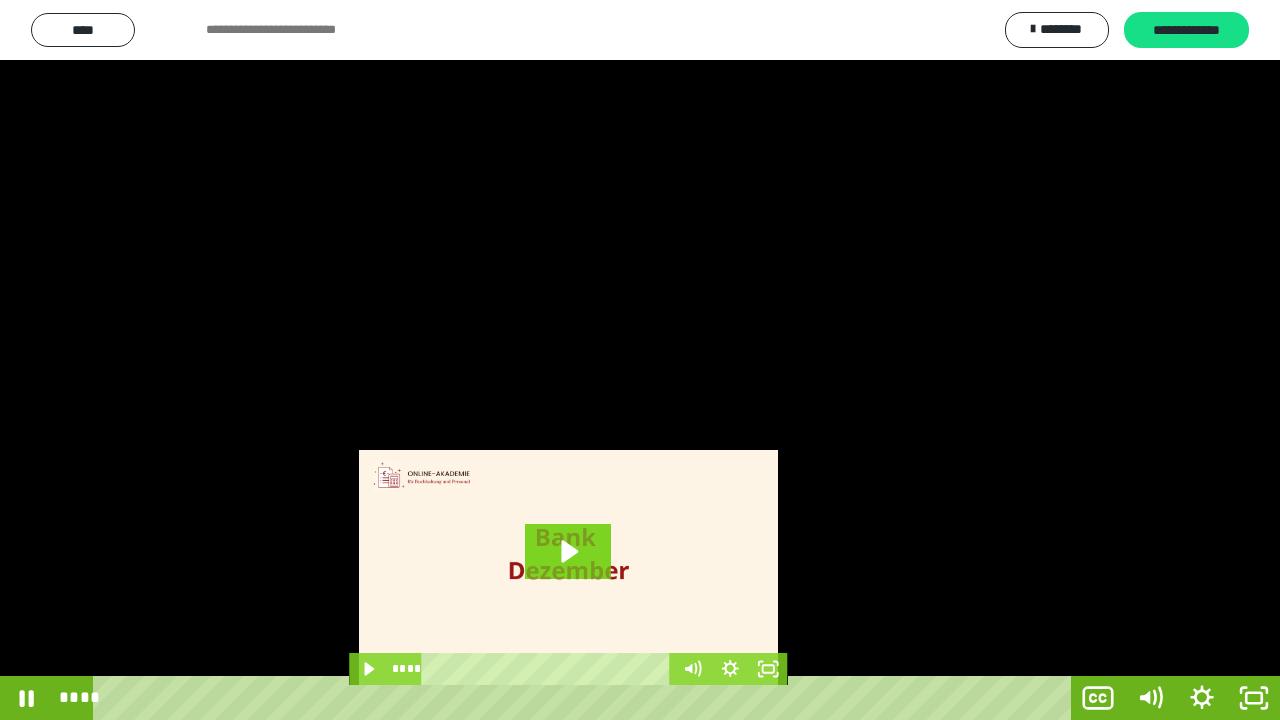 click at bounding box center (640, 360) 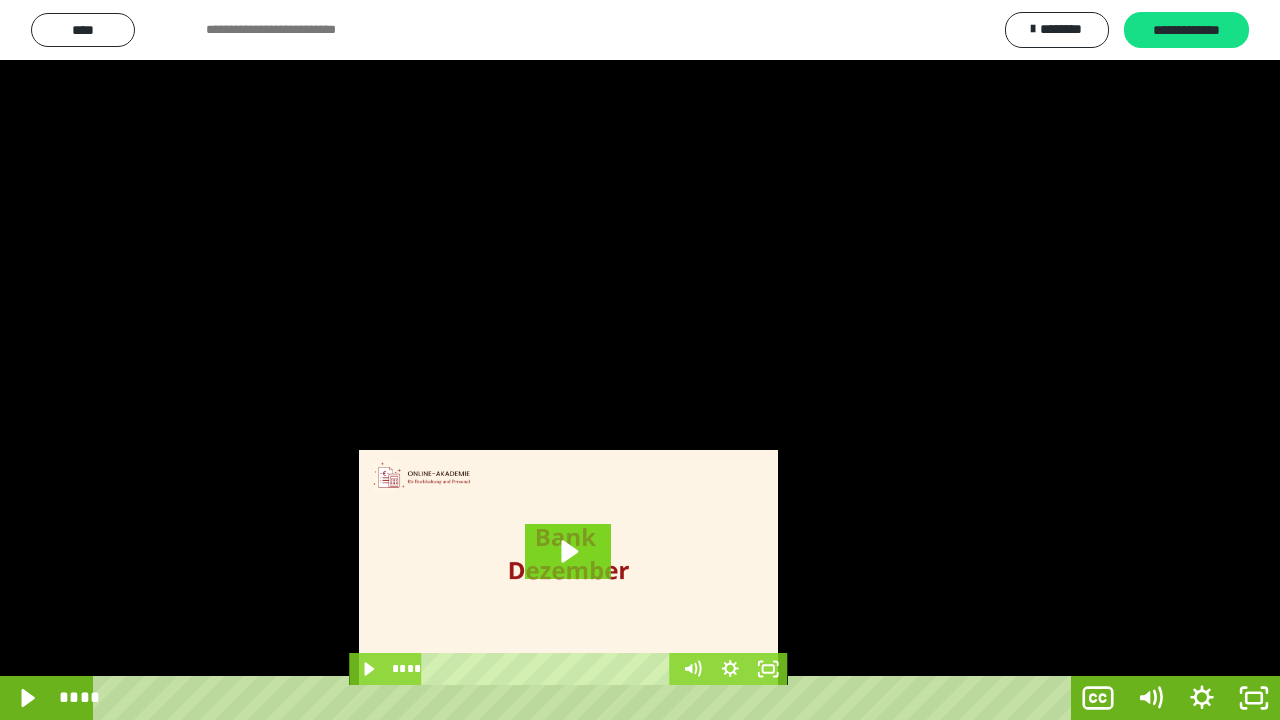 click at bounding box center [640, 360] 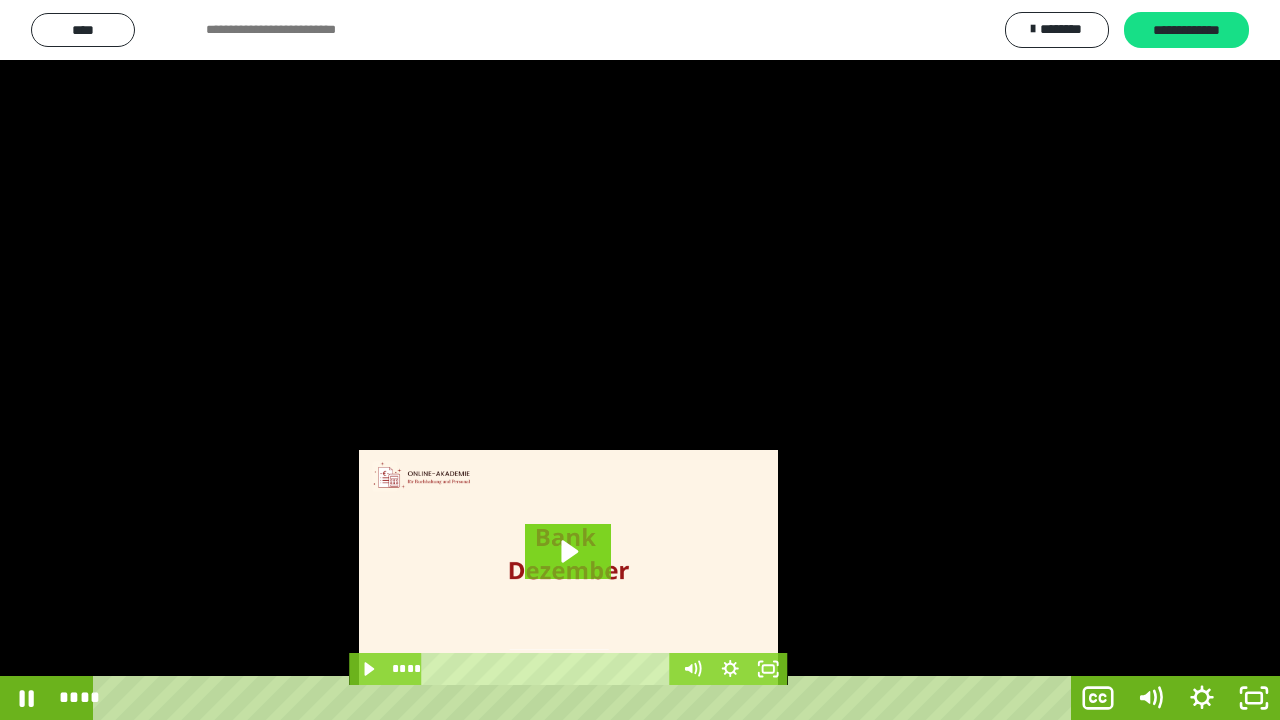 click at bounding box center (640, 360) 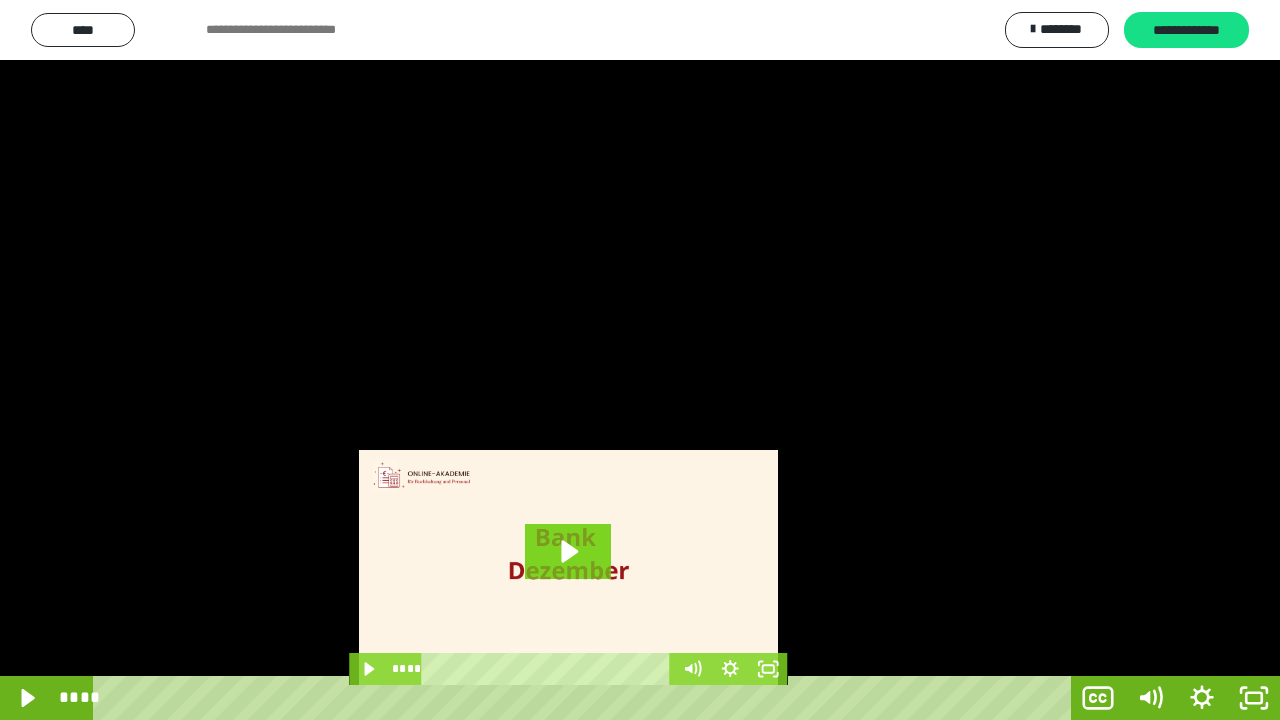 click at bounding box center [640, 360] 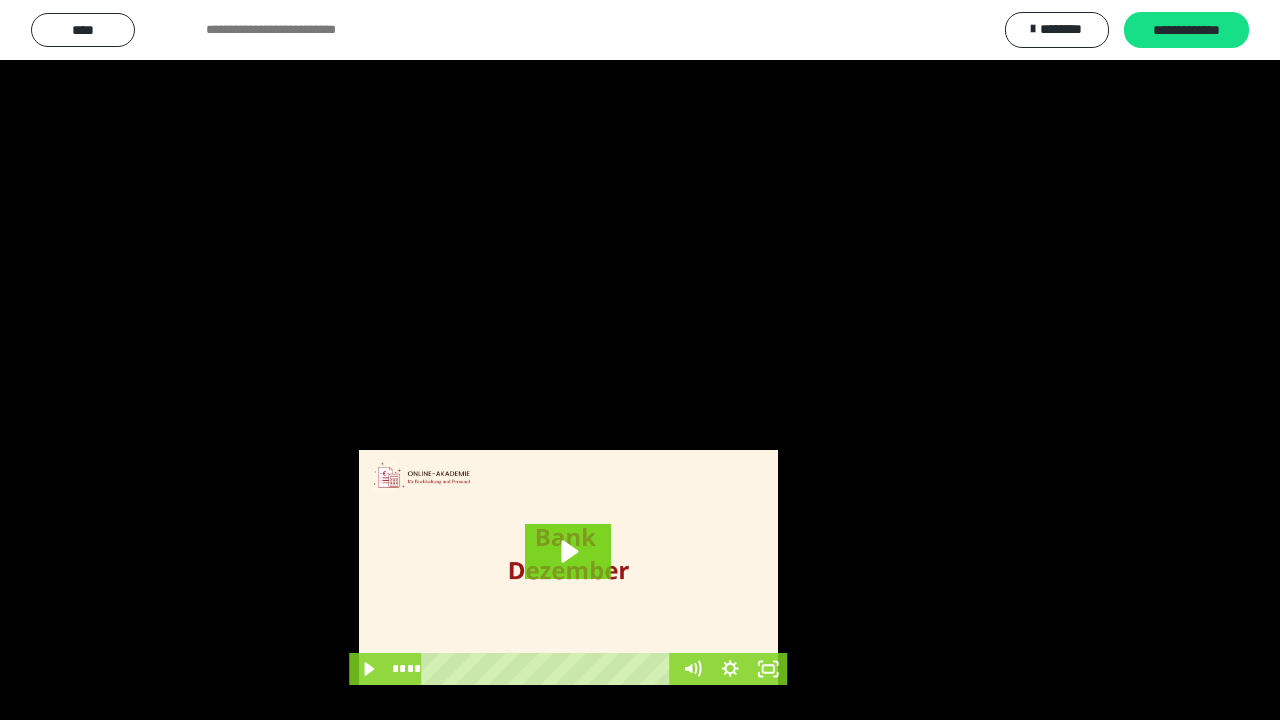 click at bounding box center (640, 360) 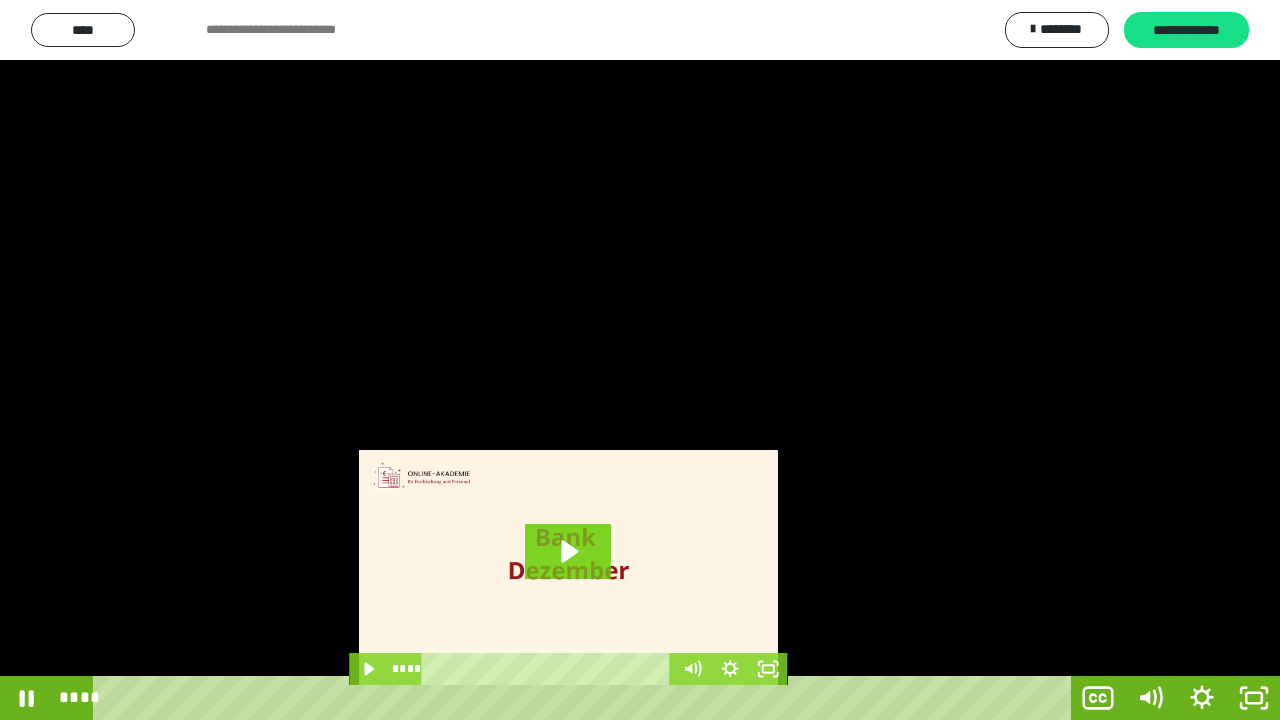 click at bounding box center [640, 360] 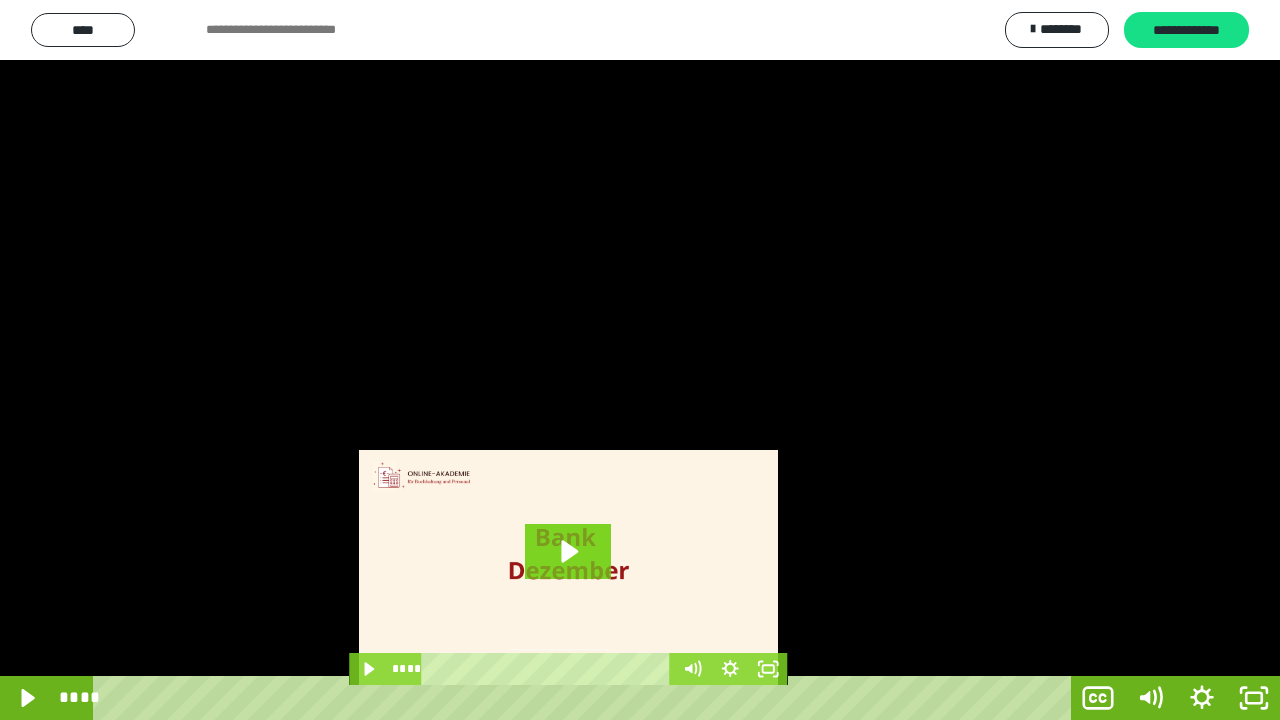 click at bounding box center [640, 360] 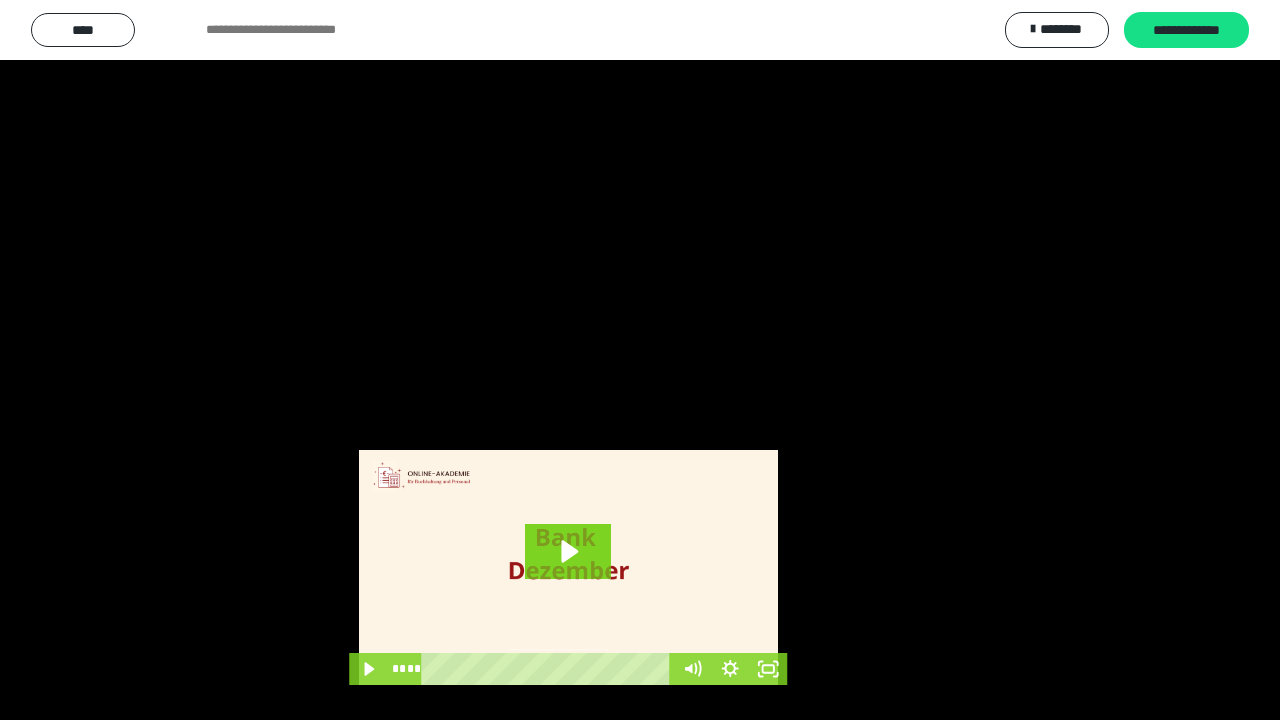 click at bounding box center [640, 360] 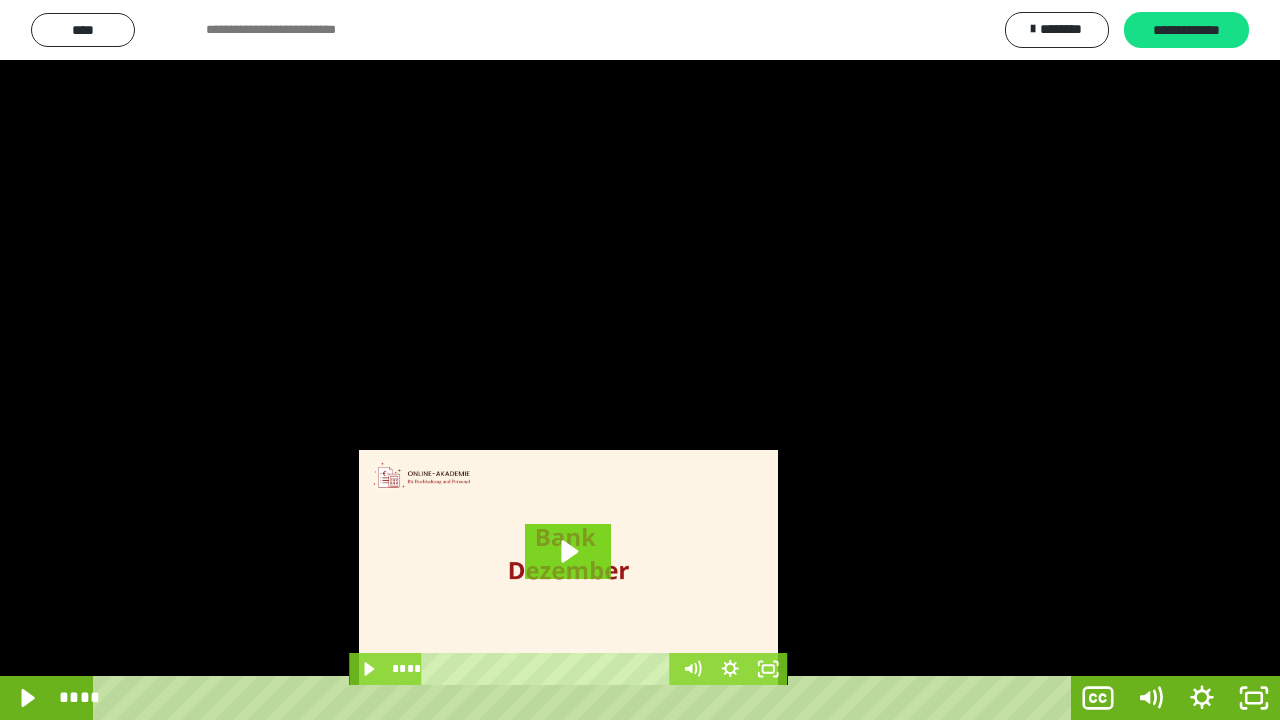 click at bounding box center [640, 360] 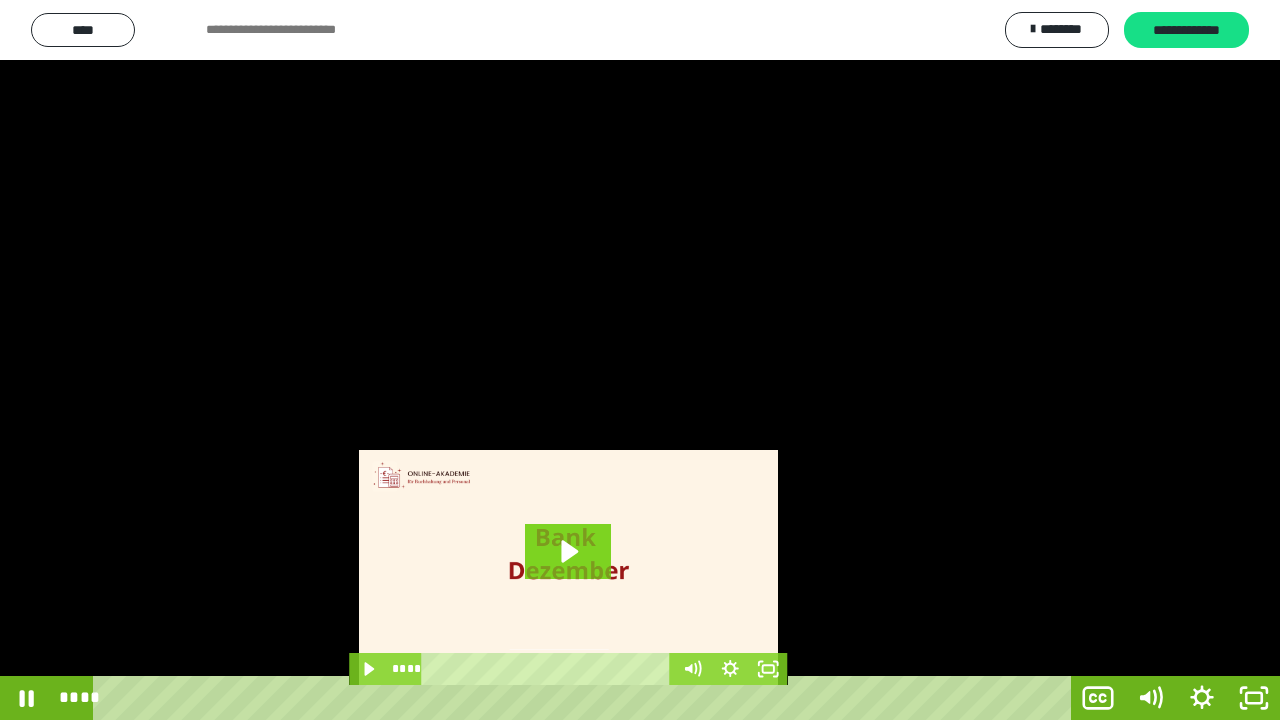 click at bounding box center (640, 360) 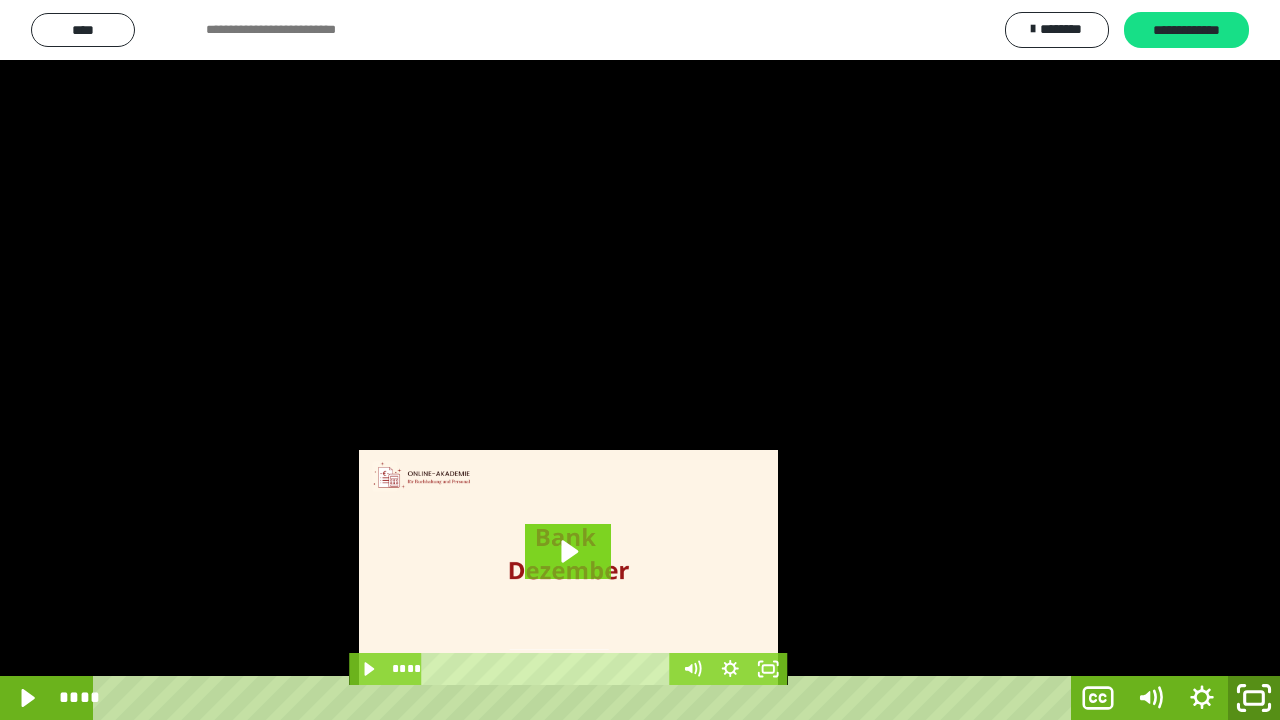 click 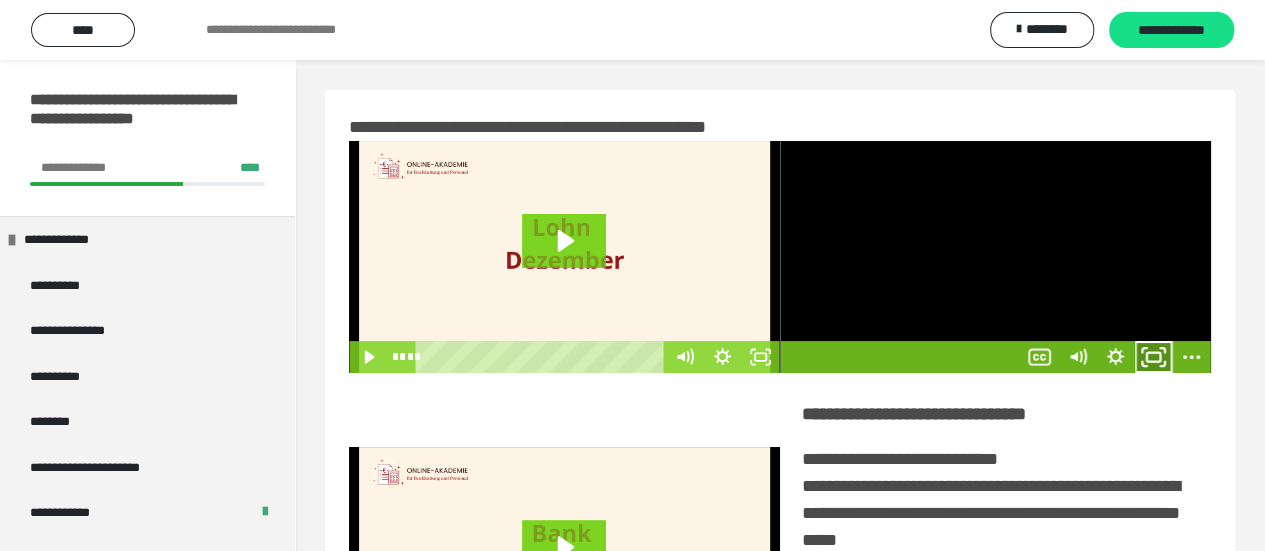 click 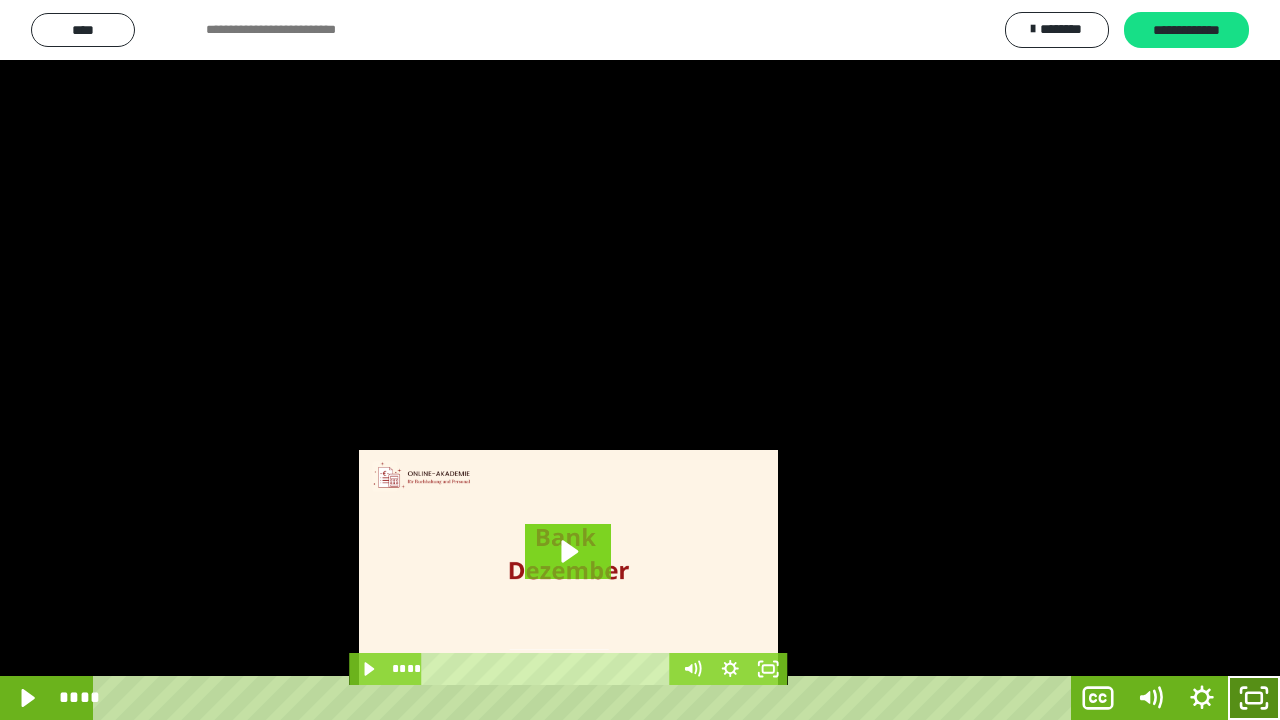 click 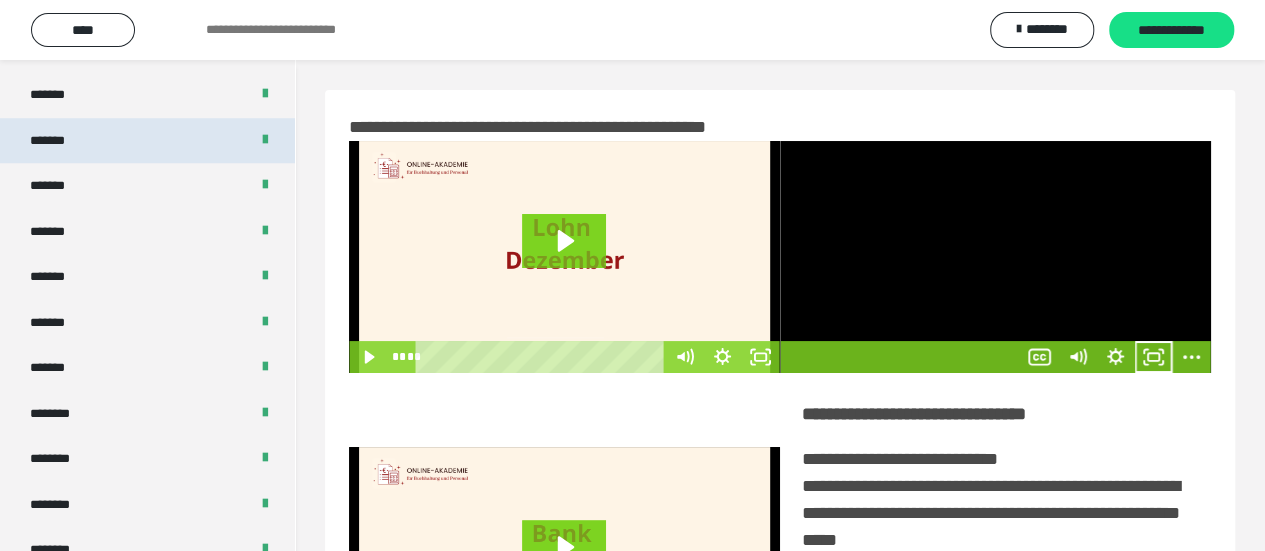 scroll, scrollTop: 800, scrollLeft: 0, axis: vertical 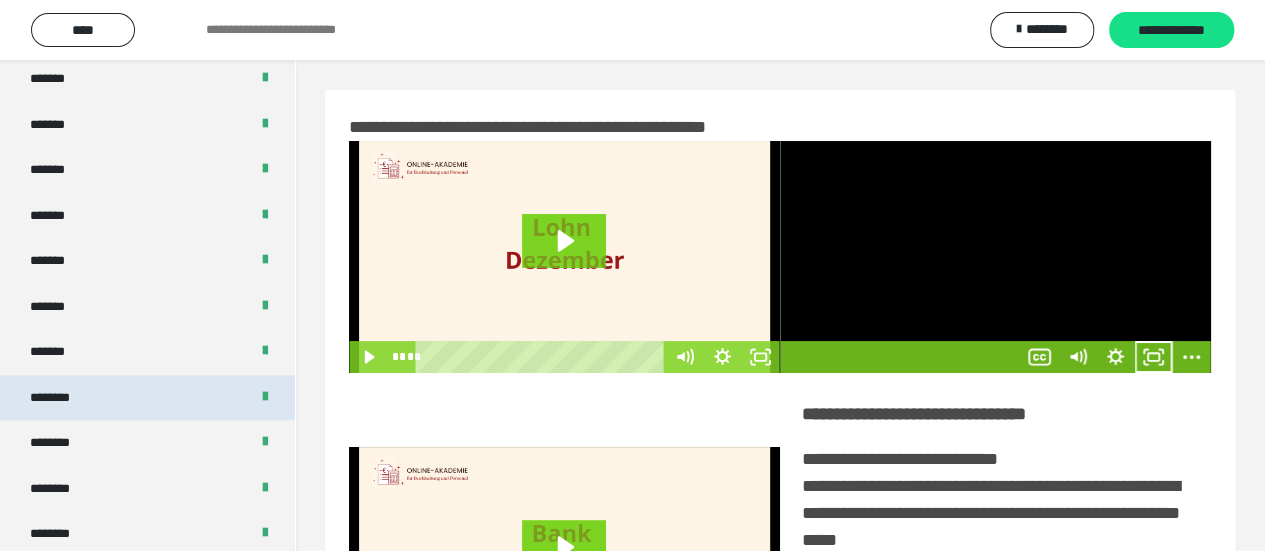 click on "********" at bounding box center [61, 398] 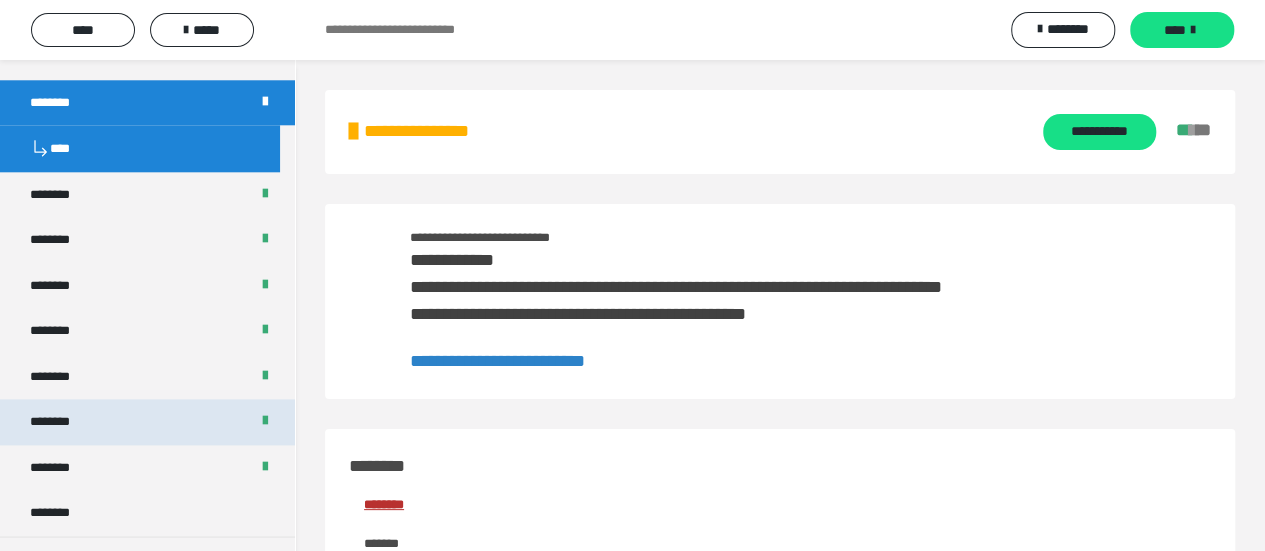 scroll, scrollTop: 1100, scrollLeft: 0, axis: vertical 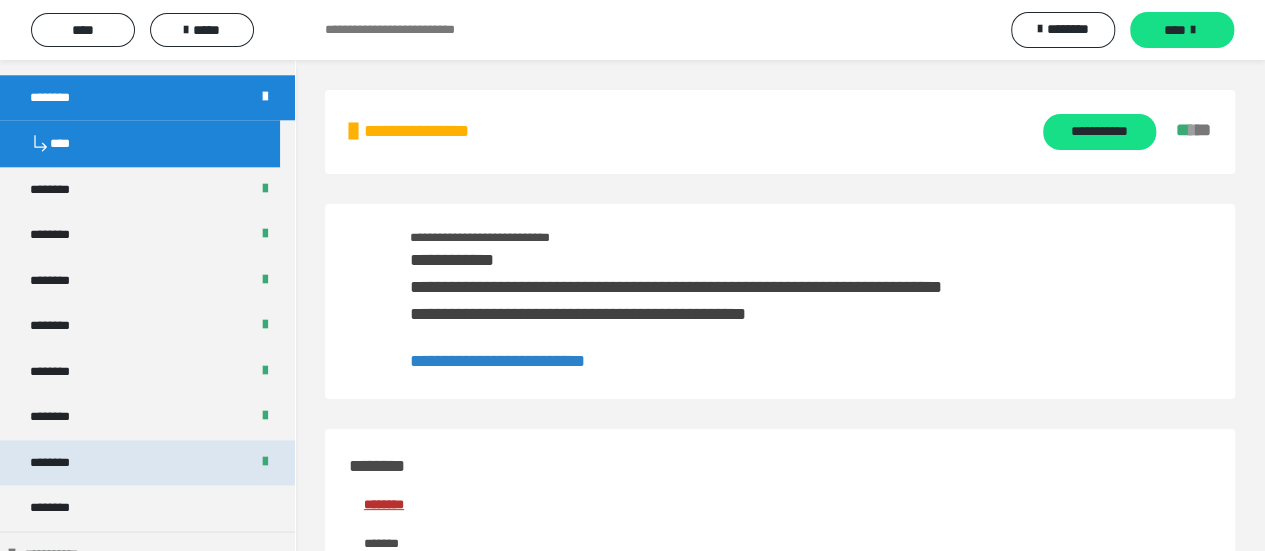 click on "********" at bounding box center (147, 463) 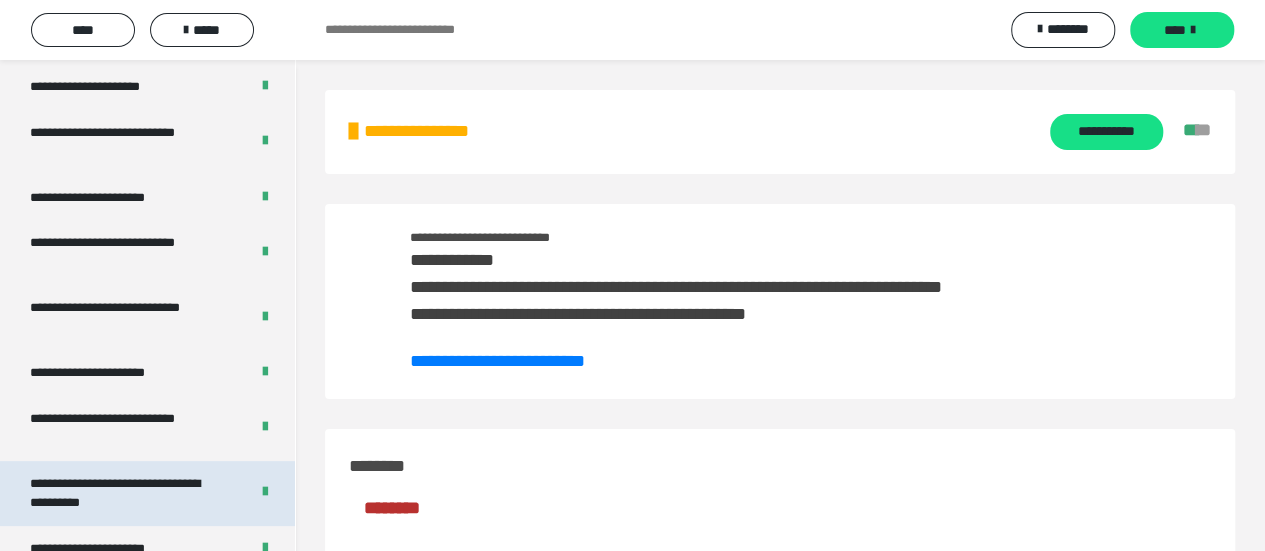 scroll, scrollTop: 3900, scrollLeft: 0, axis: vertical 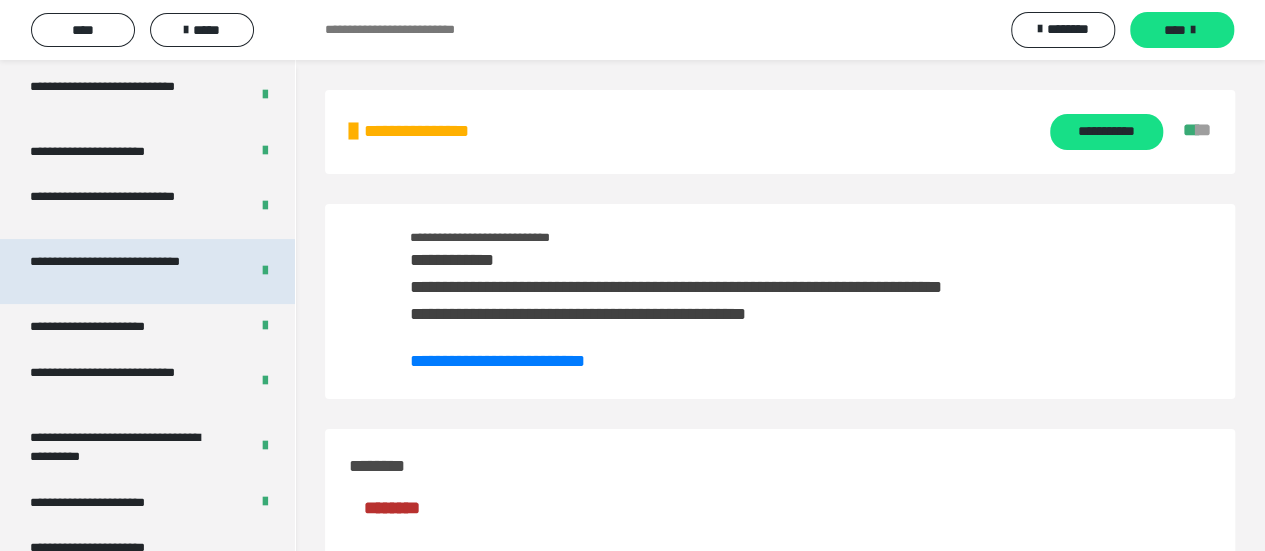 click on "**********" at bounding box center [124, 271] 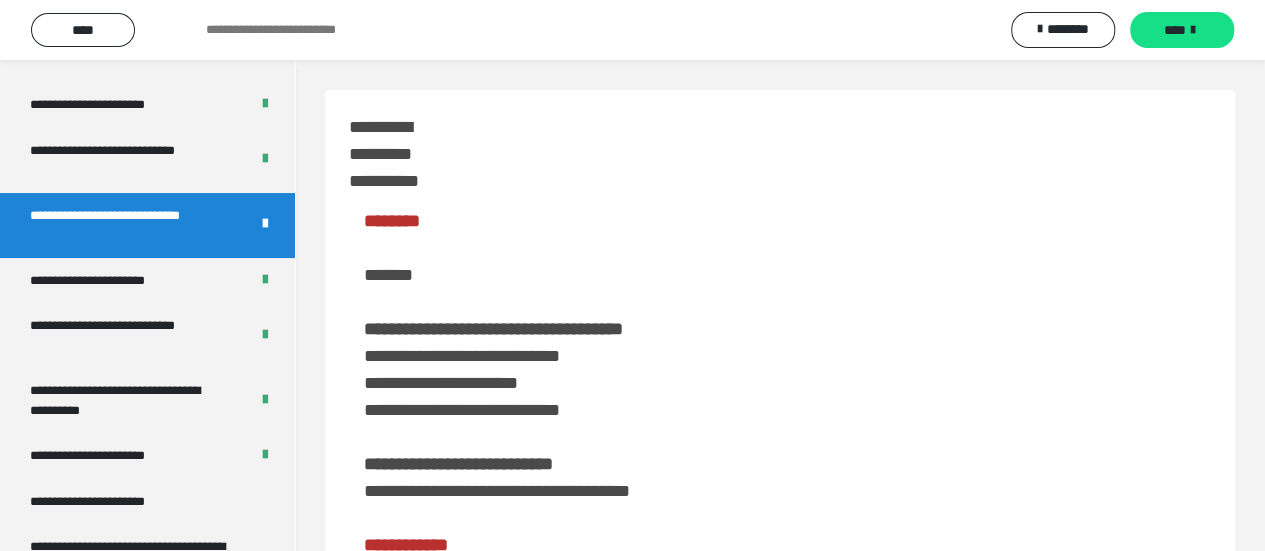 scroll, scrollTop: 3853, scrollLeft: 0, axis: vertical 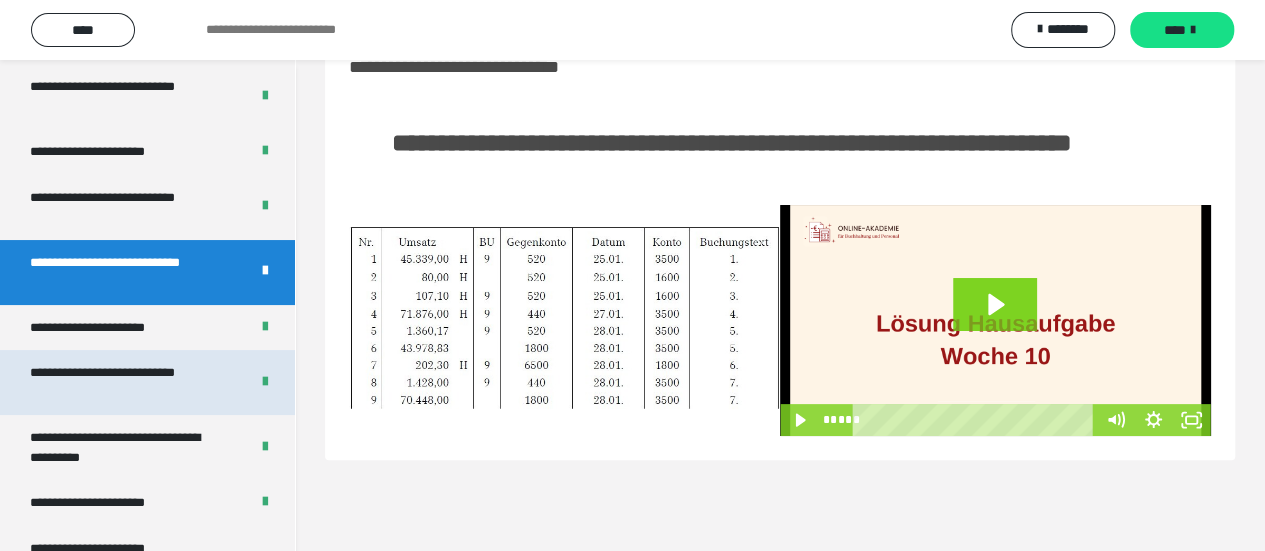 click on "**********" at bounding box center (124, 382) 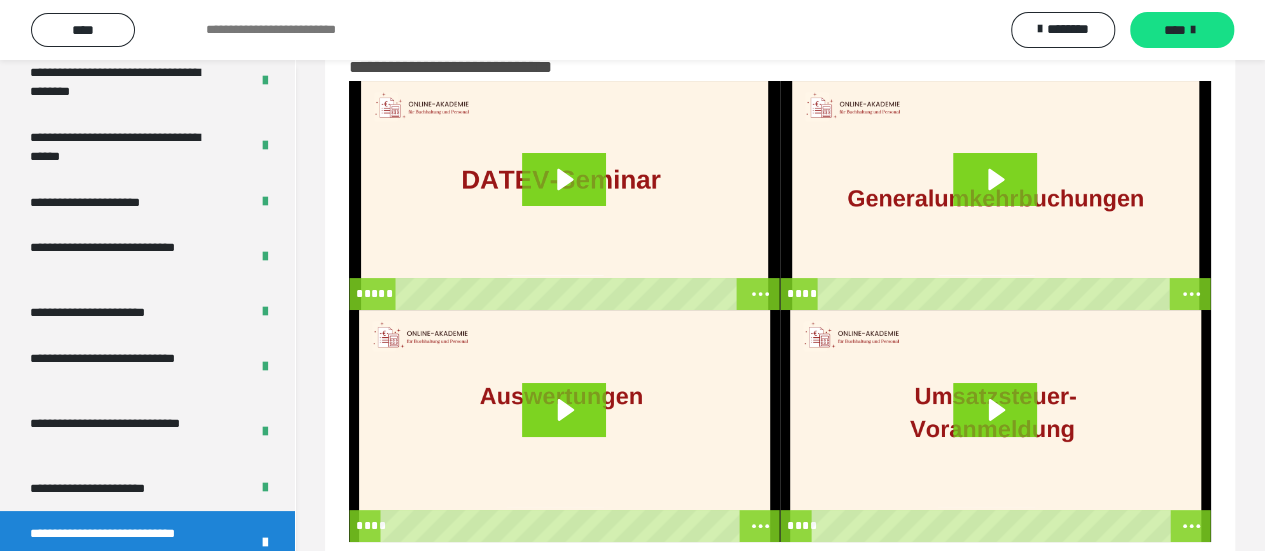scroll, scrollTop: 3653, scrollLeft: 0, axis: vertical 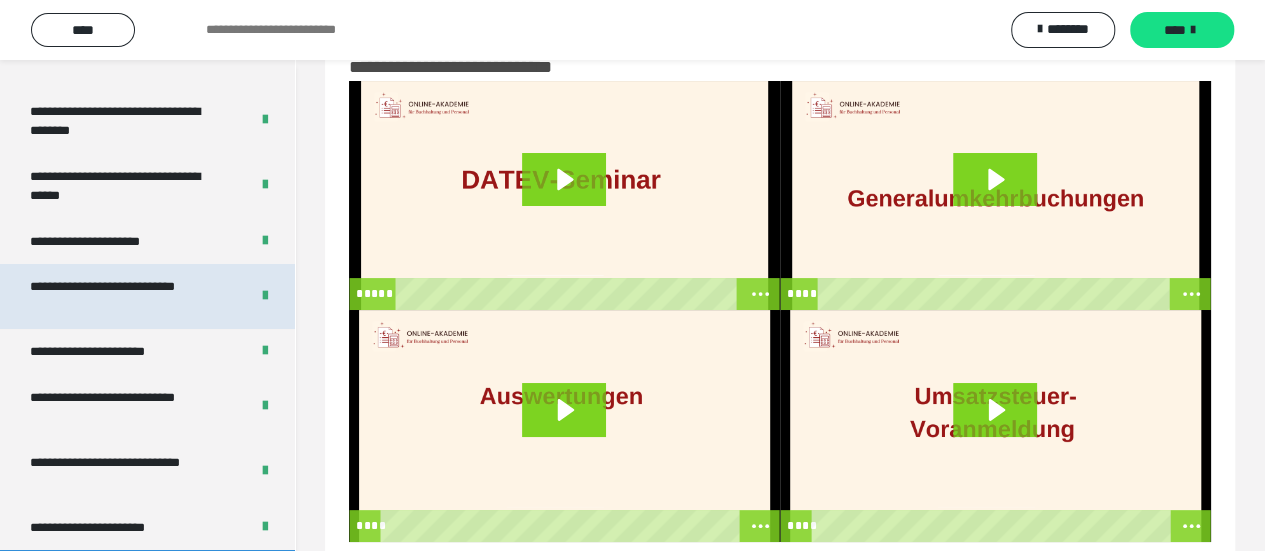 click on "**********" at bounding box center [124, 296] 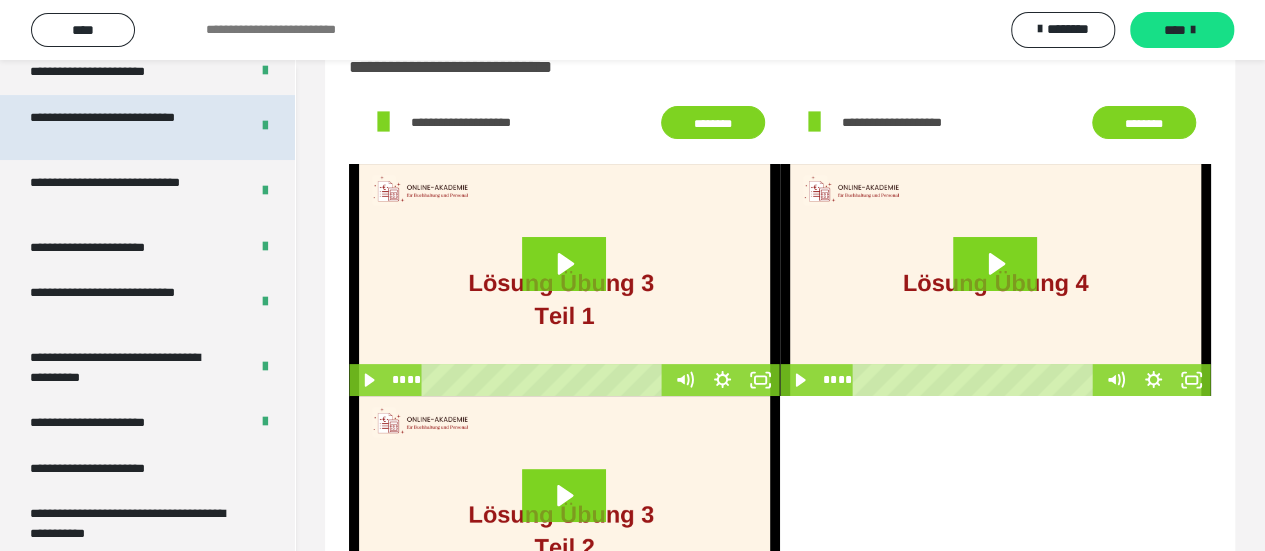 scroll, scrollTop: 3953, scrollLeft: 0, axis: vertical 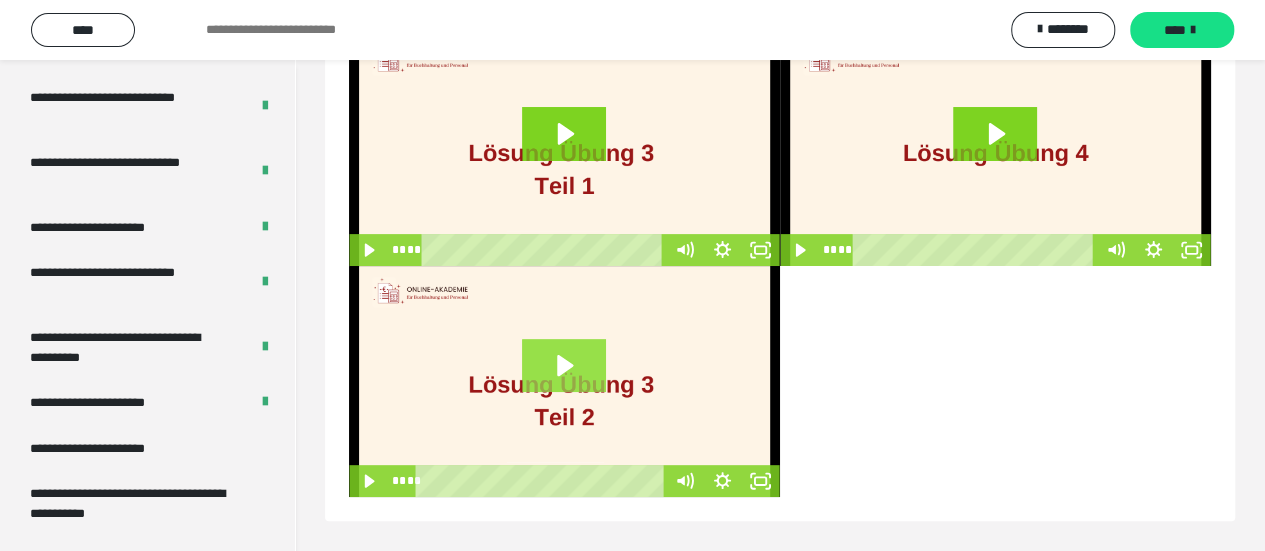 click 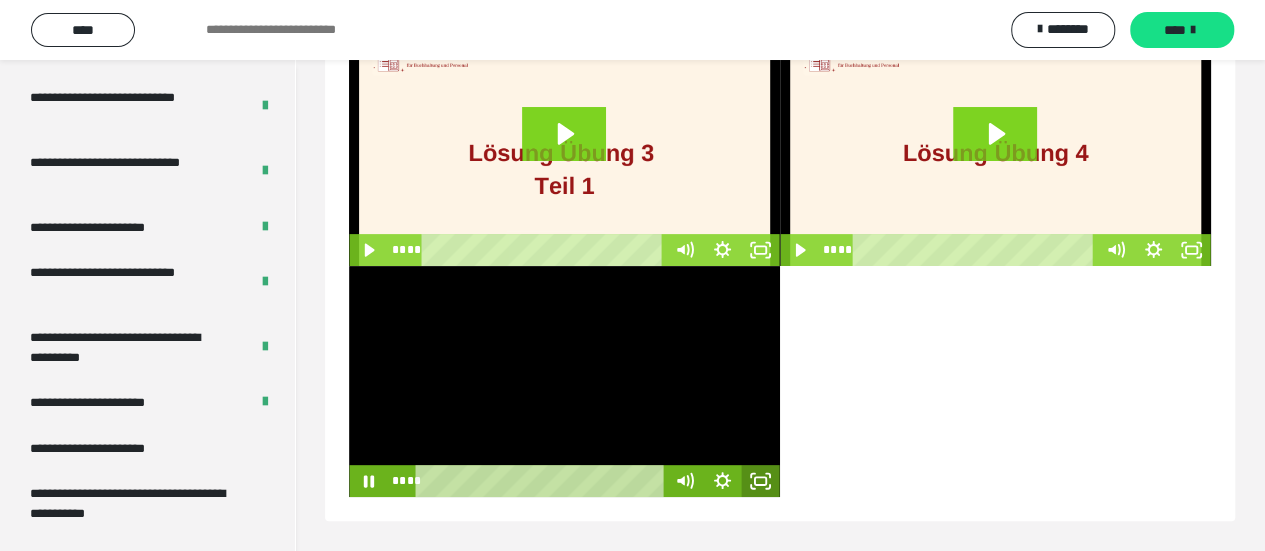 click 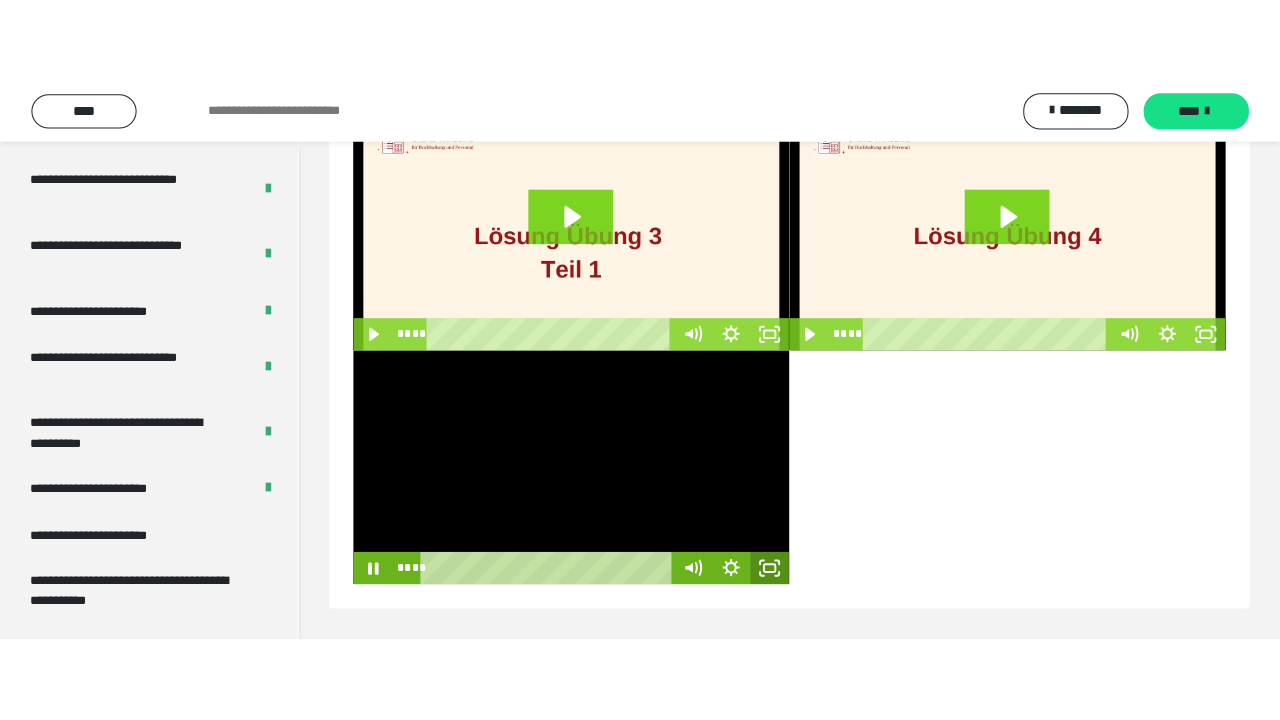 scroll, scrollTop: 60, scrollLeft: 0, axis: vertical 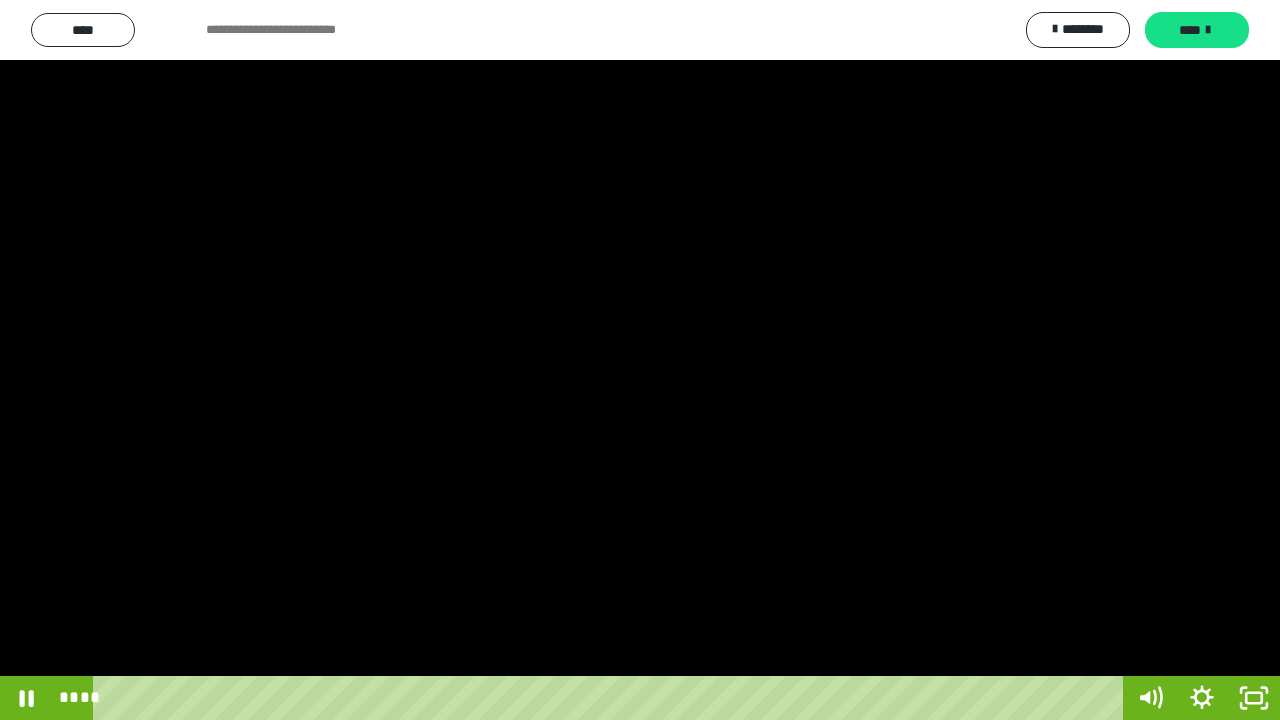 click at bounding box center (640, 360) 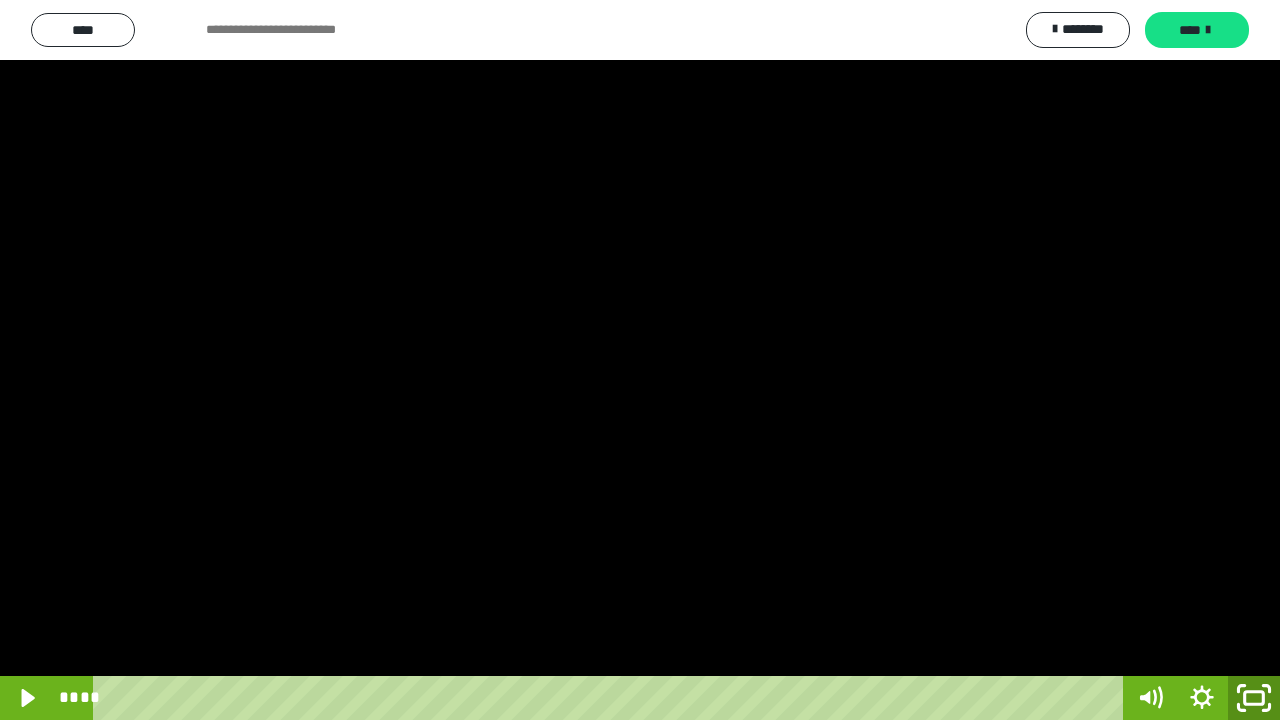 click 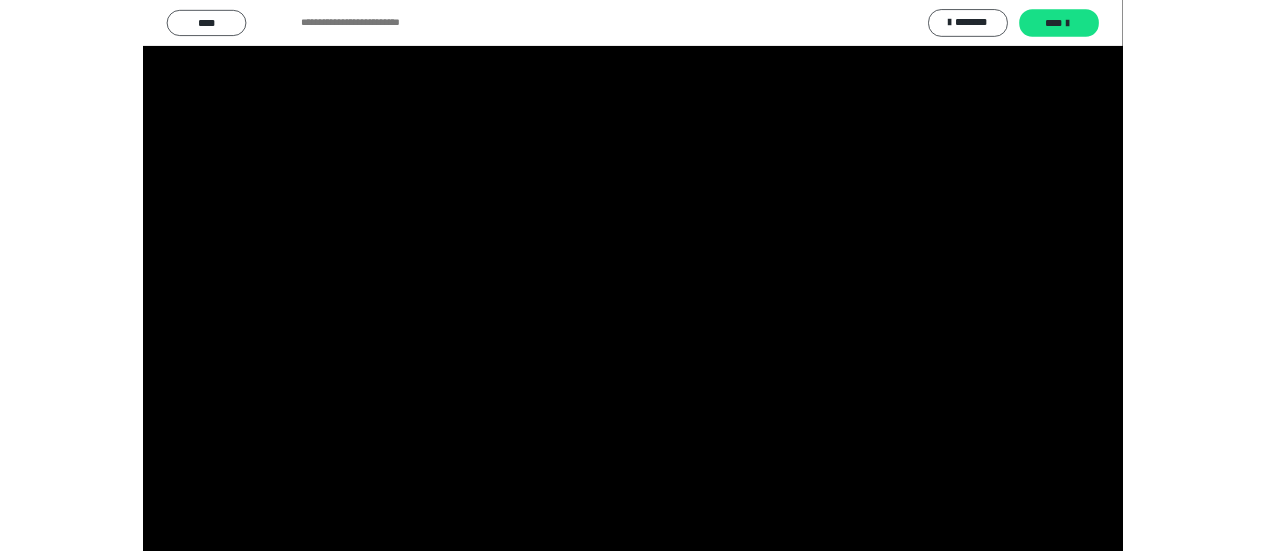 scroll, scrollTop: 3953, scrollLeft: 0, axis: vertical 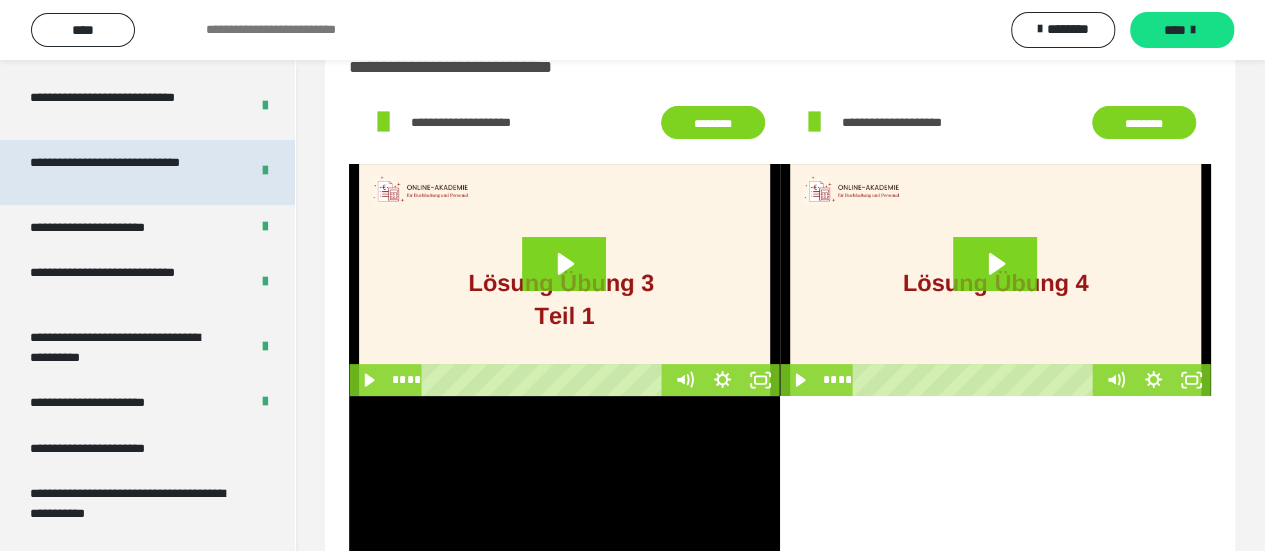 click on "**********" at bounding box center (124, 172) 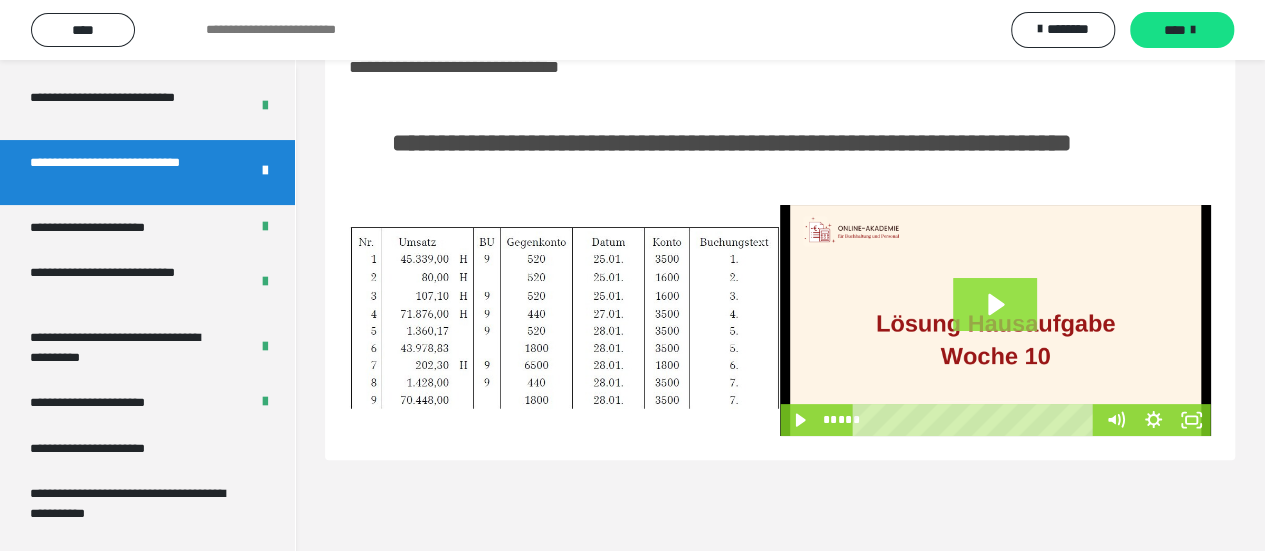click 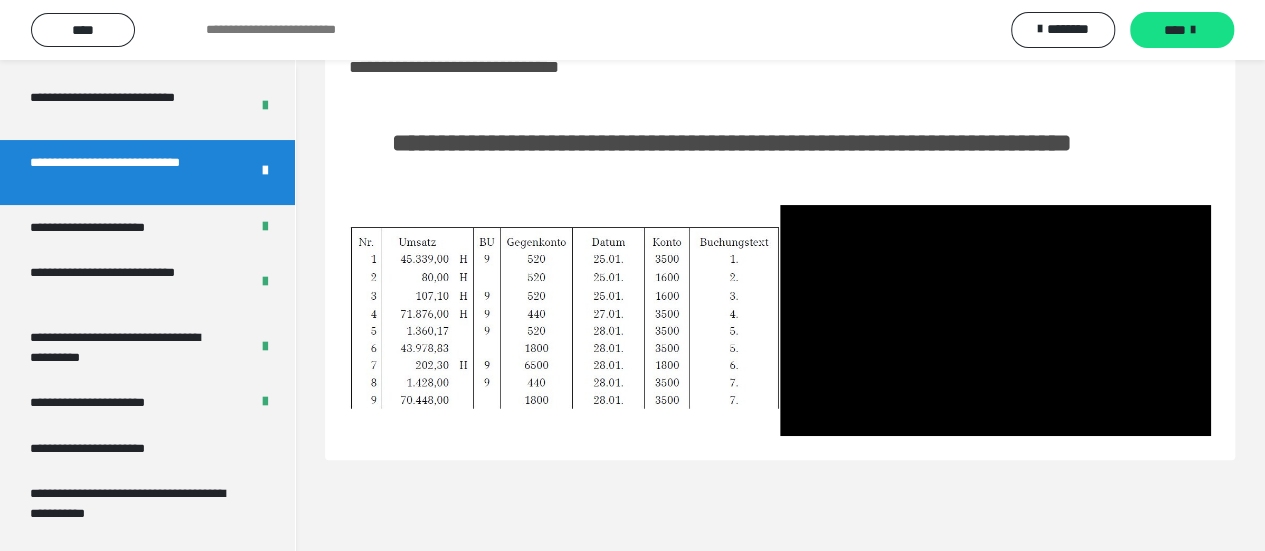click on "**********" at bounding box center (780, 143) 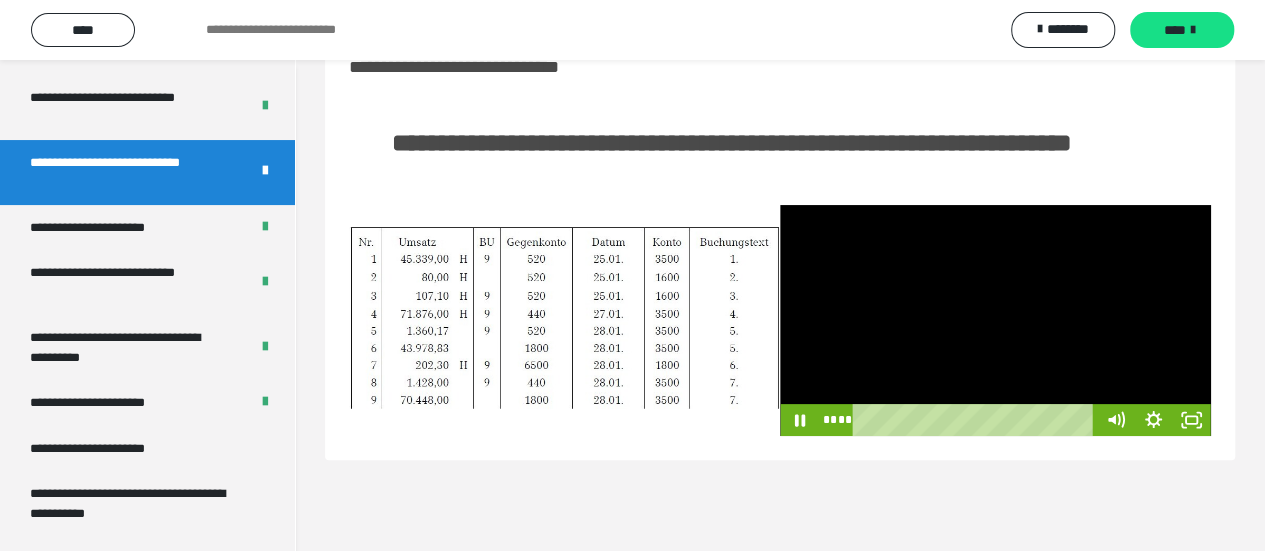 click at bounding box center [995, 321] 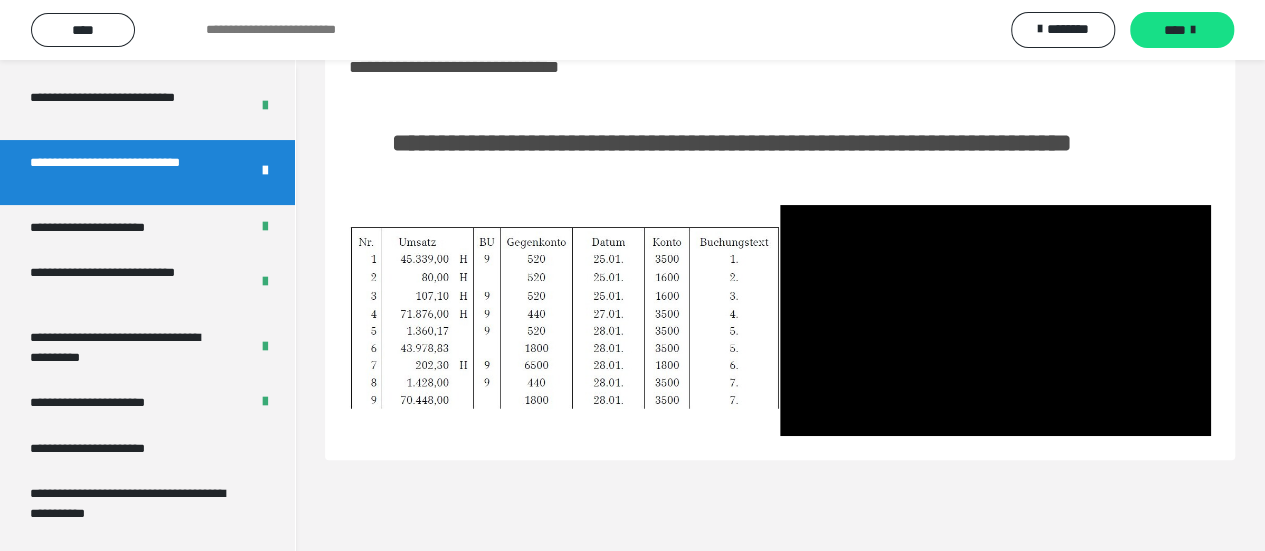 scroll, scrollTop: 0, scrollLeft: 0, axis: both 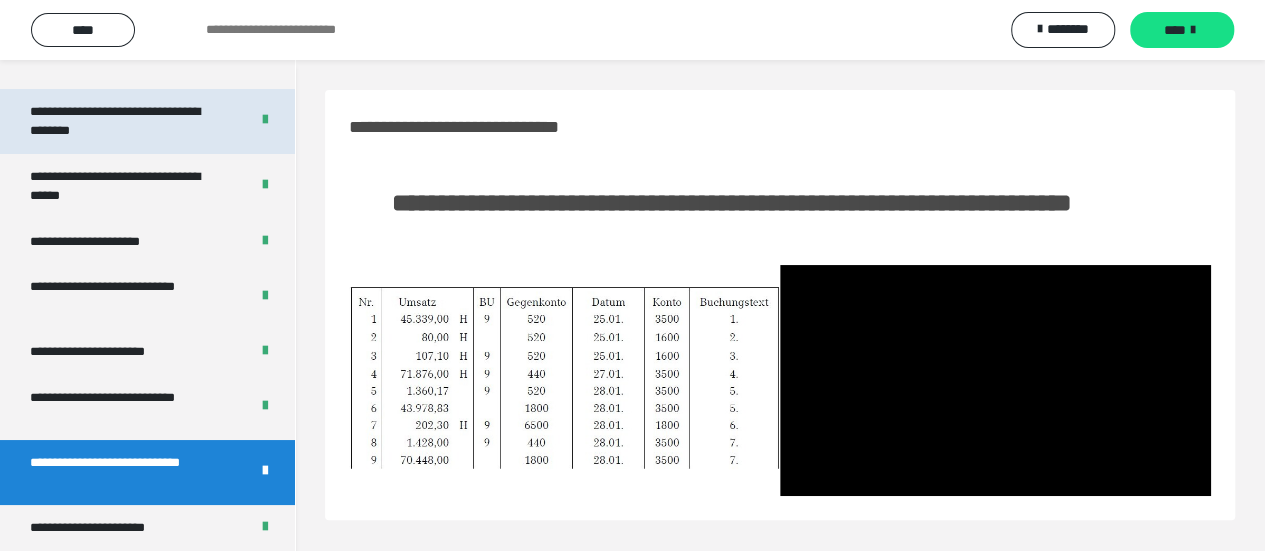 click on "**********" at bounding box center [124, 121] 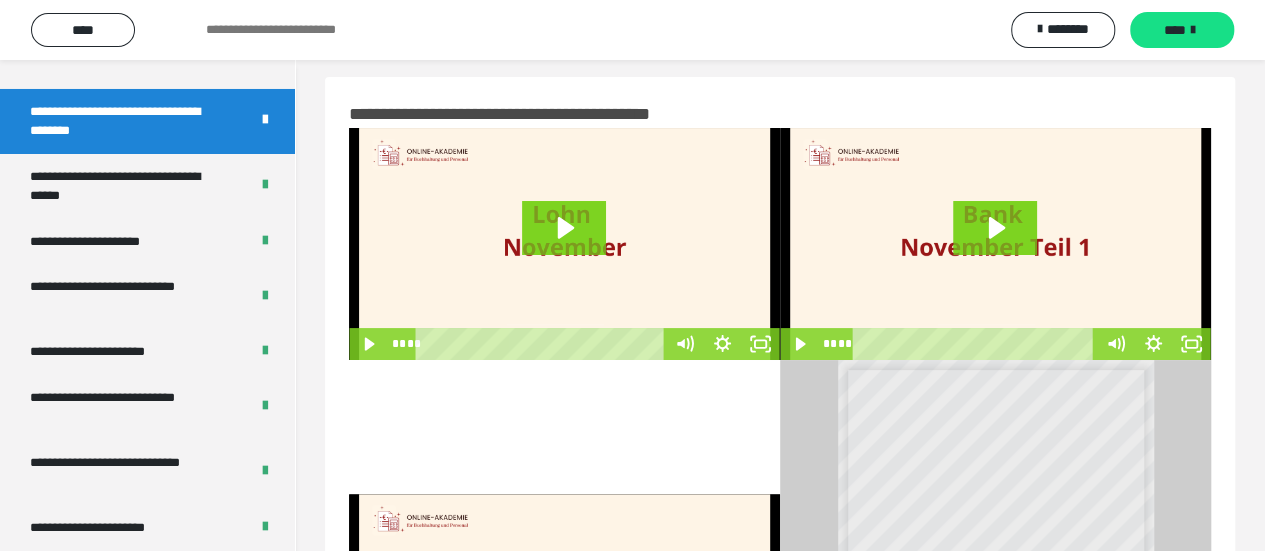 scroll, scrollTop: 0, scrollLeft: 0, axis: both 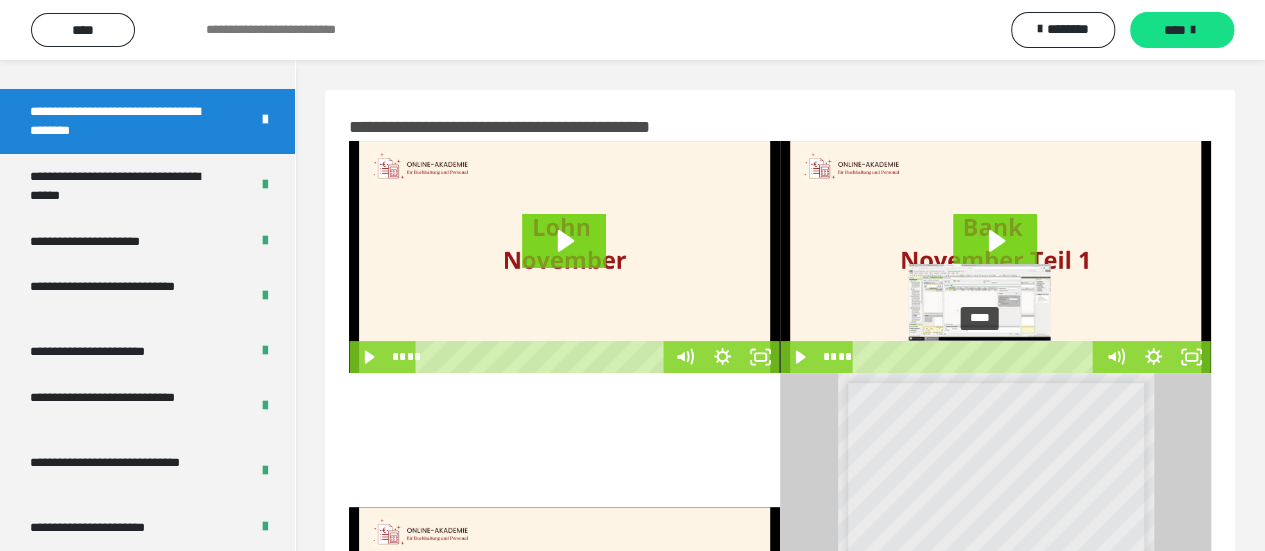click on "****" at bounding box center (976, 357) 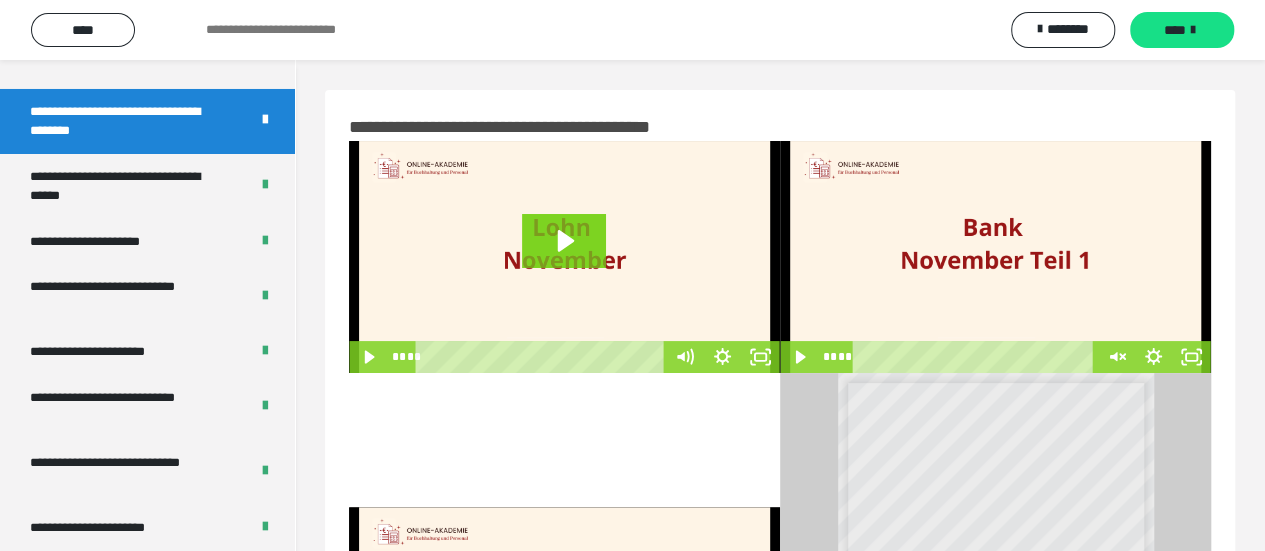 click at bounding box center [995, 257] 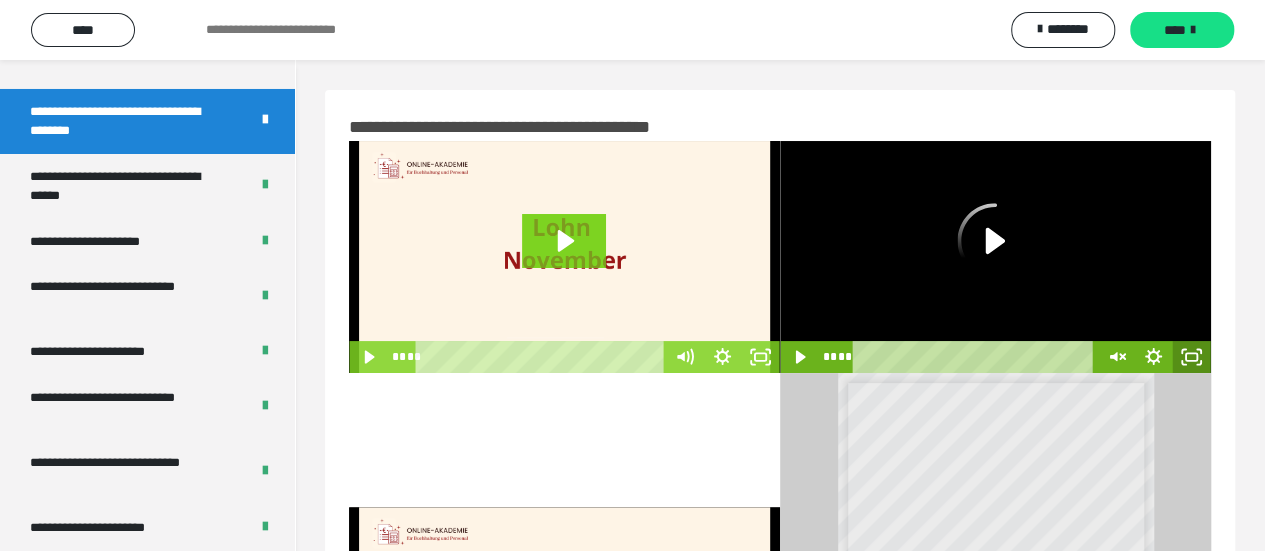 click 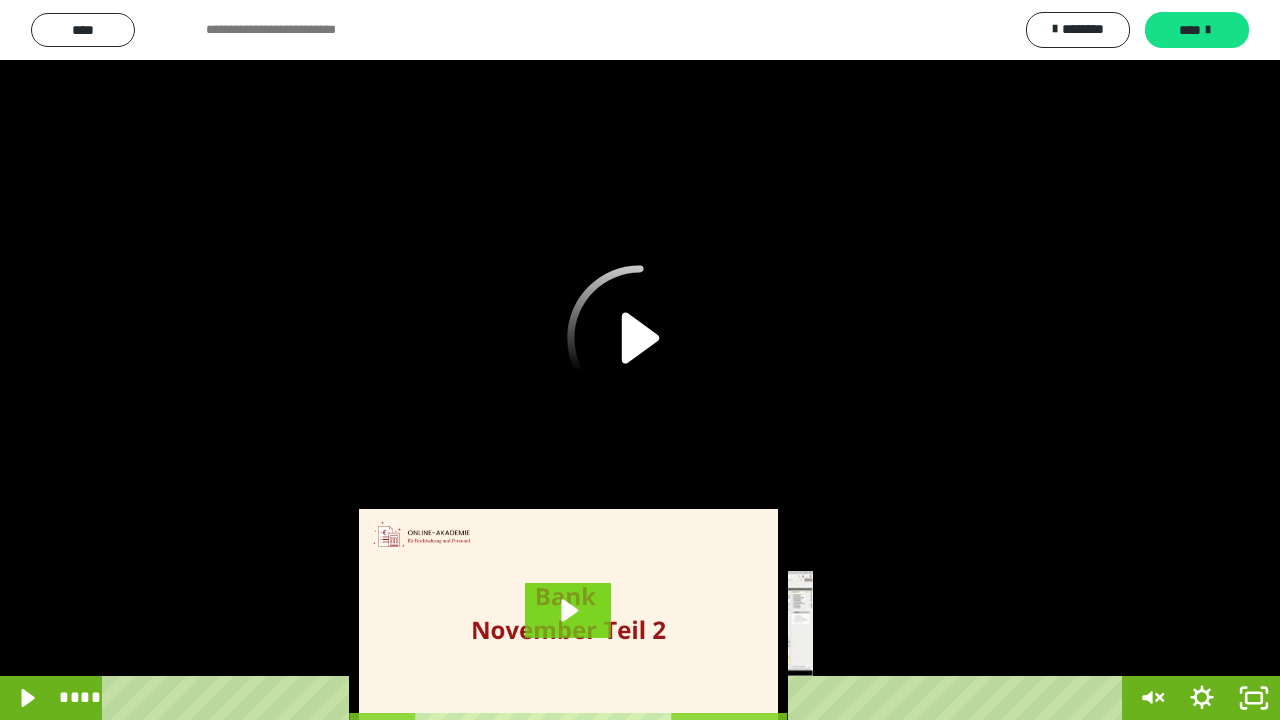 click on "****" at bounding box center (616, 698) 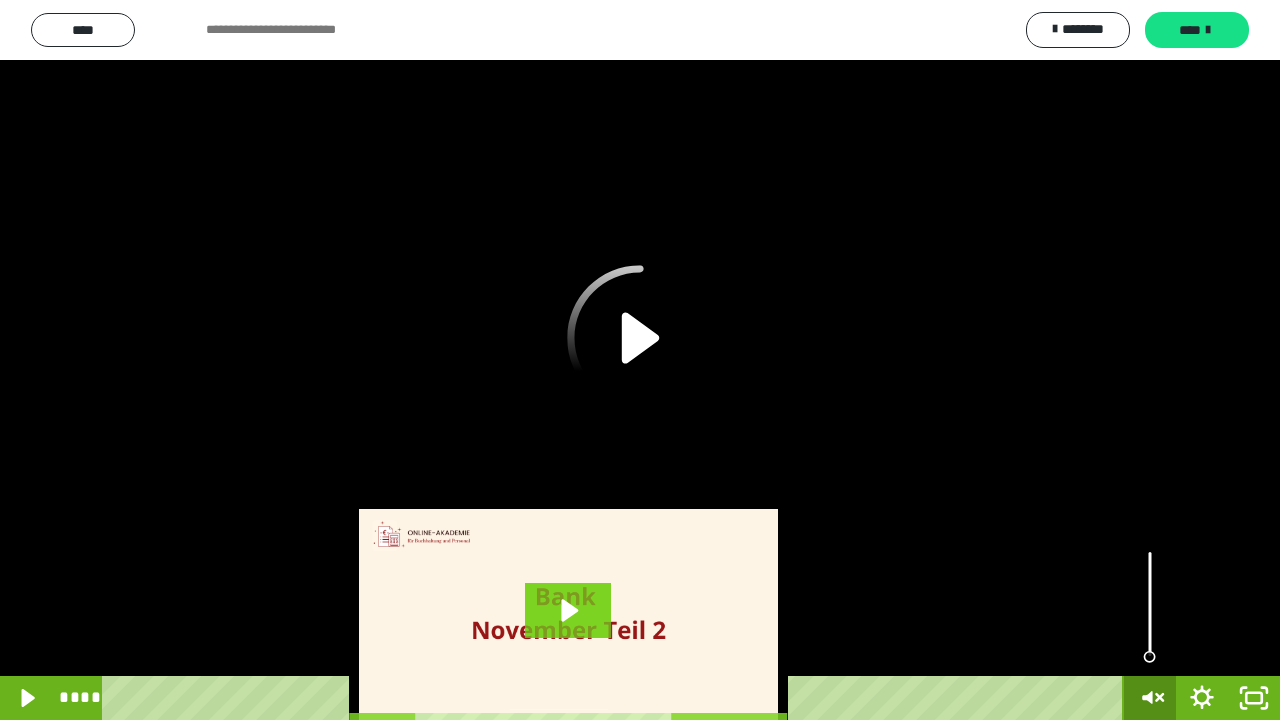 click 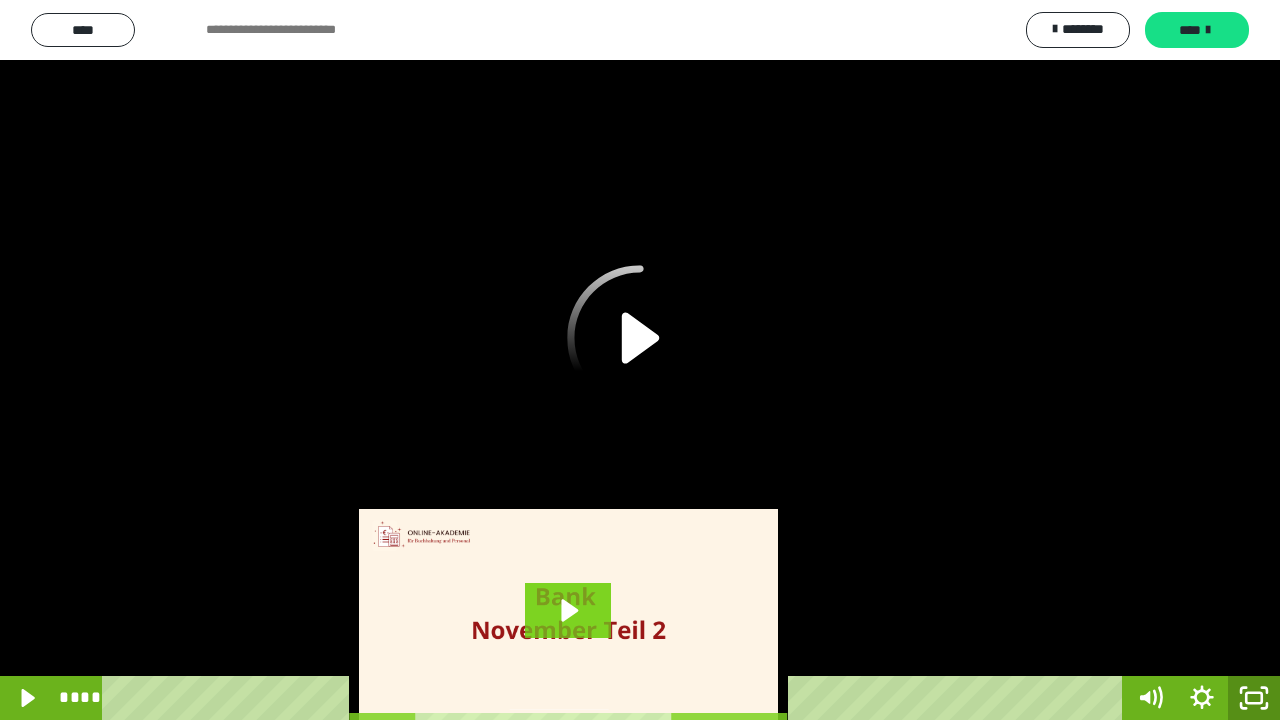 click 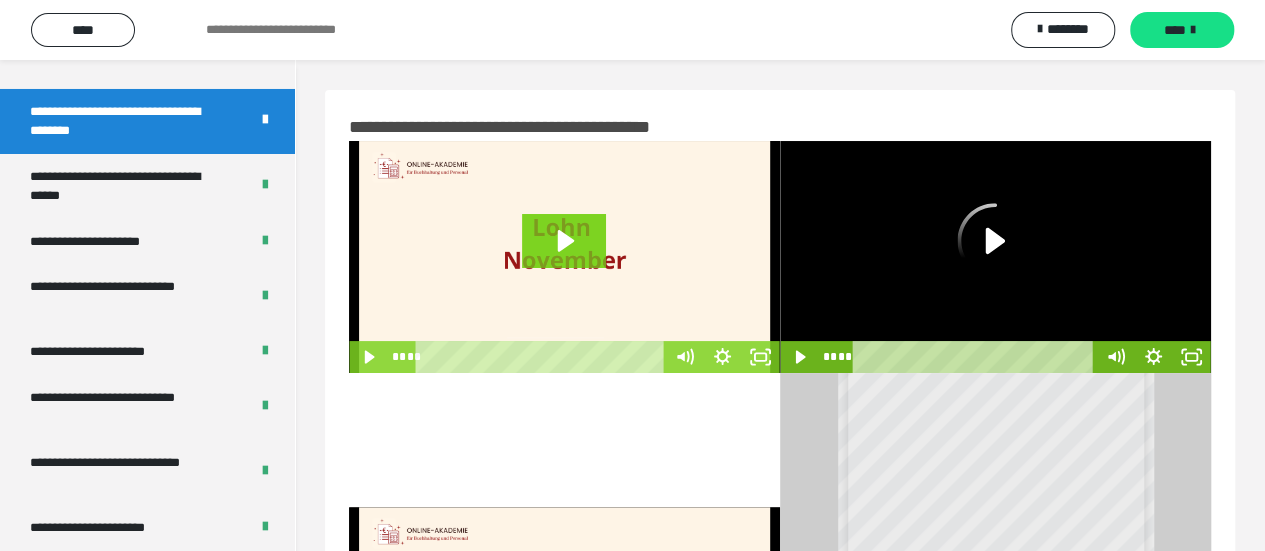 click at bounding box center (995, 257) 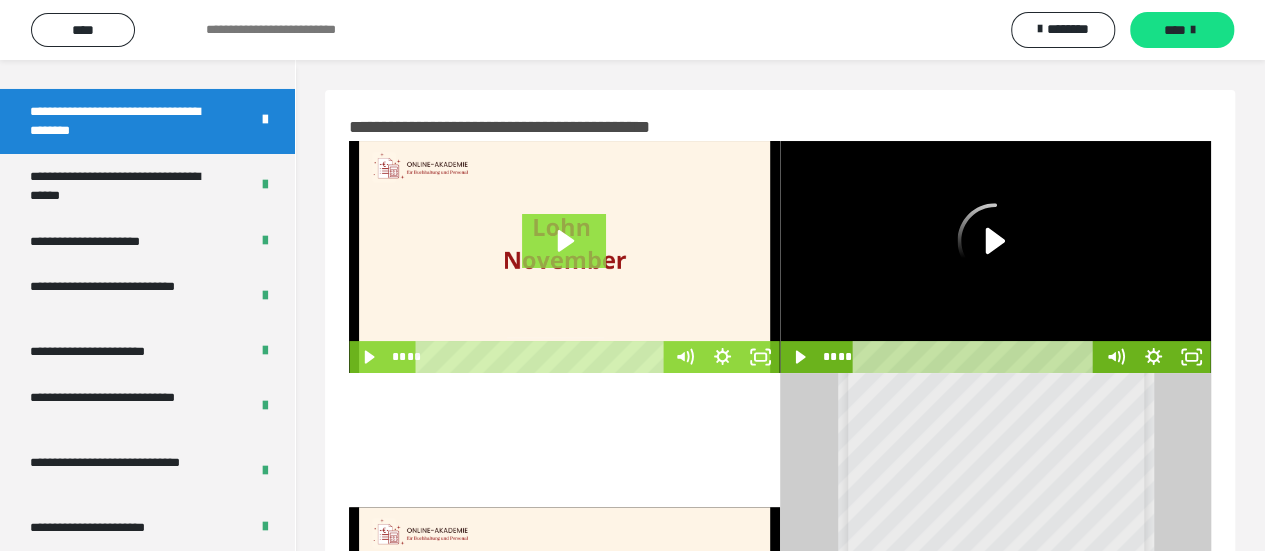 click 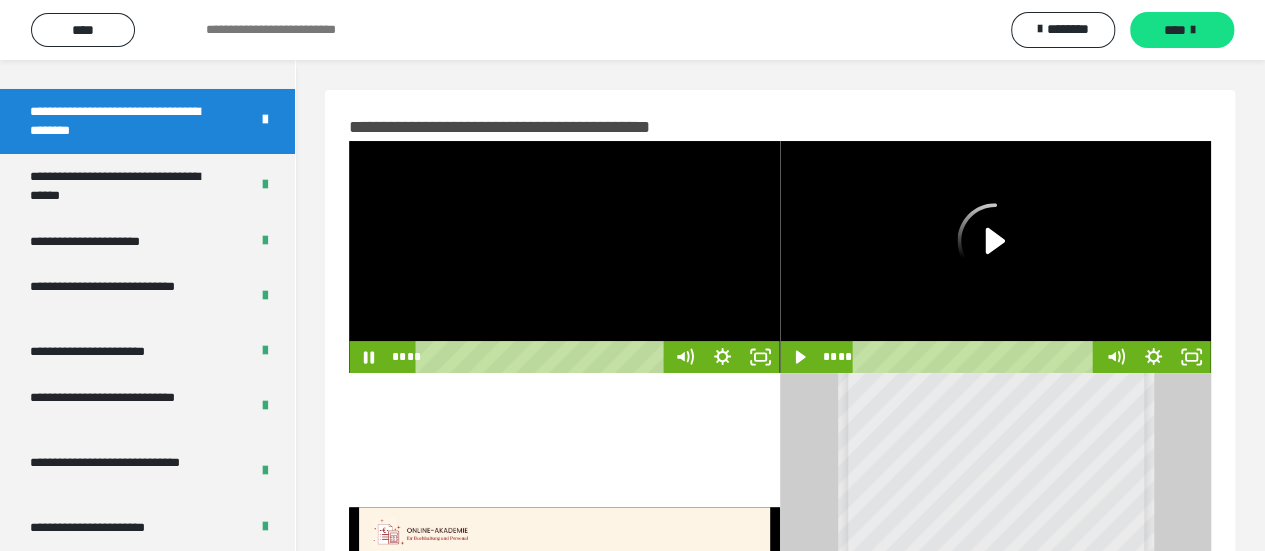 click at bounding box center [564, 257] 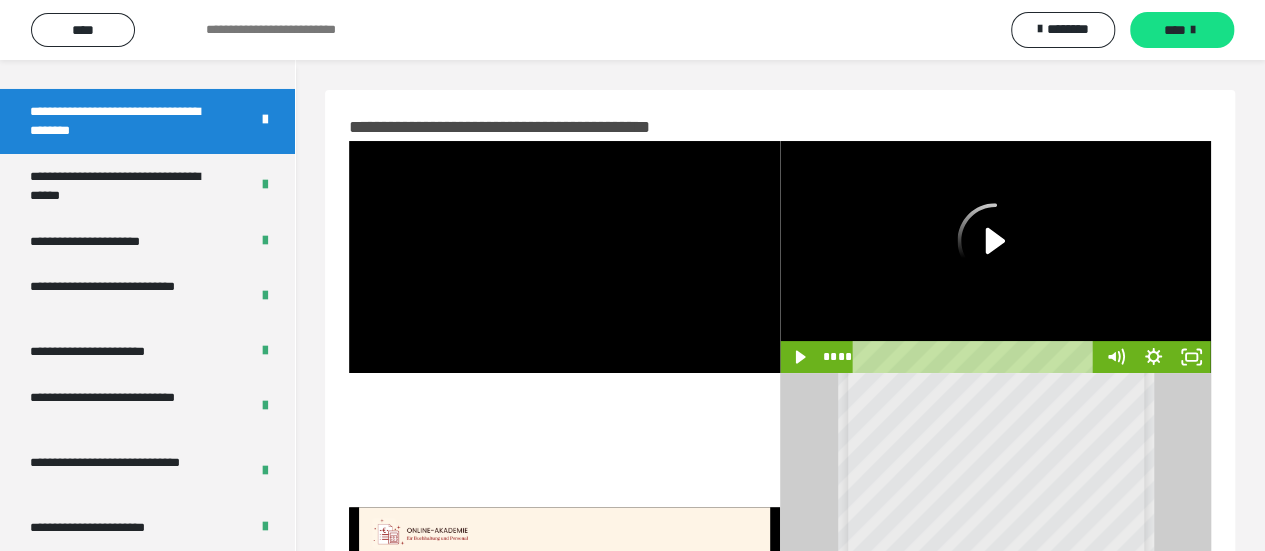 click at bounding box center [995, 257] 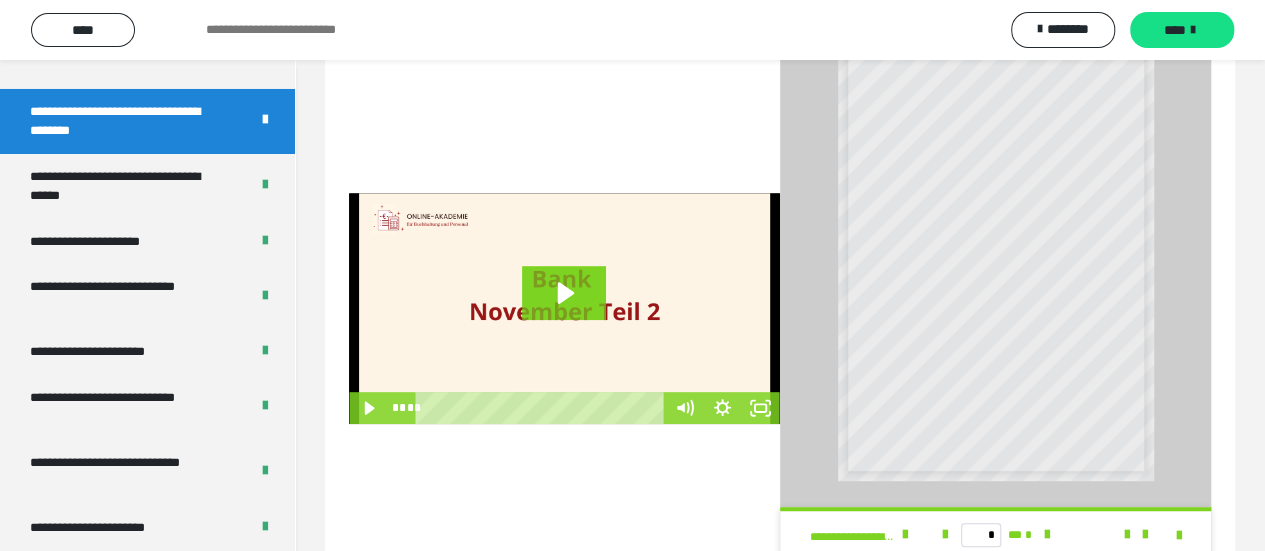 scroll, scrollTop: 400, scrollLeft: 0, axis: vertical 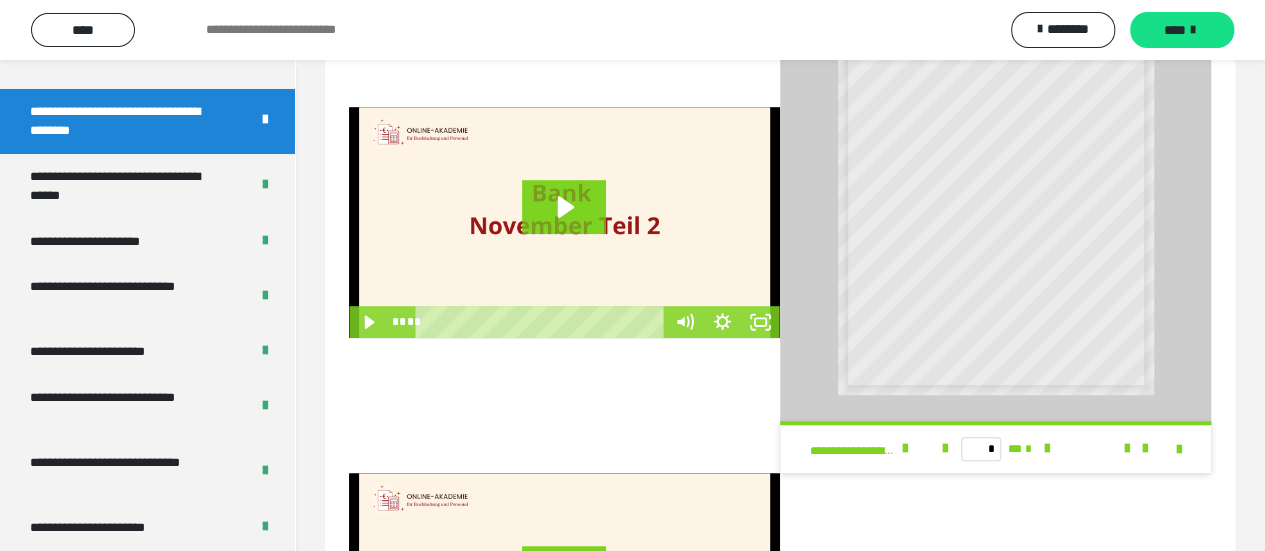 click at bounding box center [564, 223] 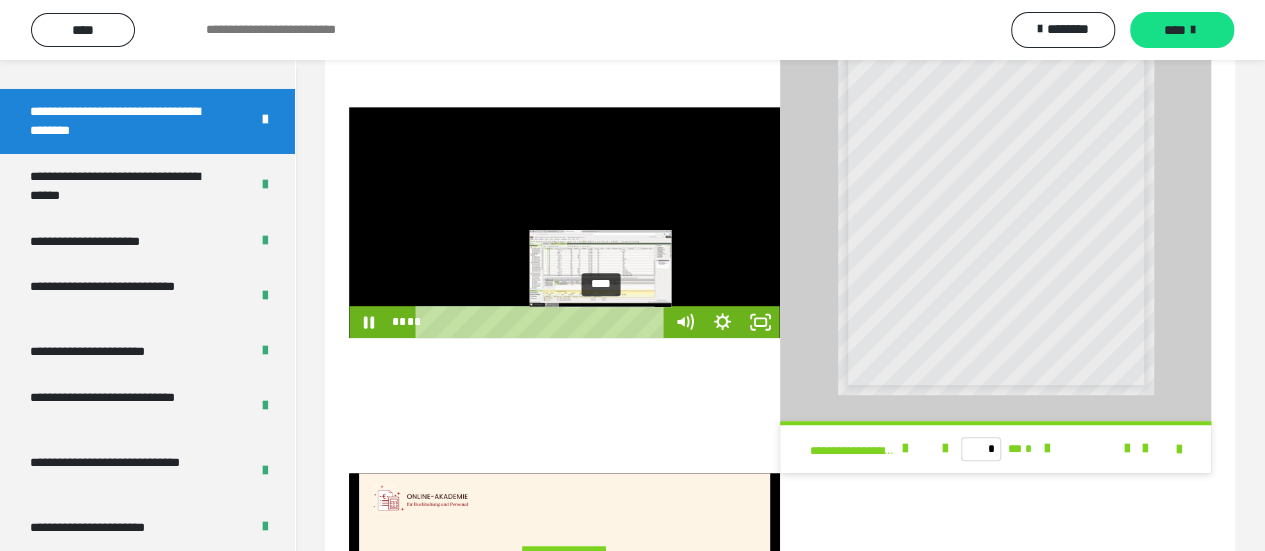 click on "****" at bounding box center (543, 322) 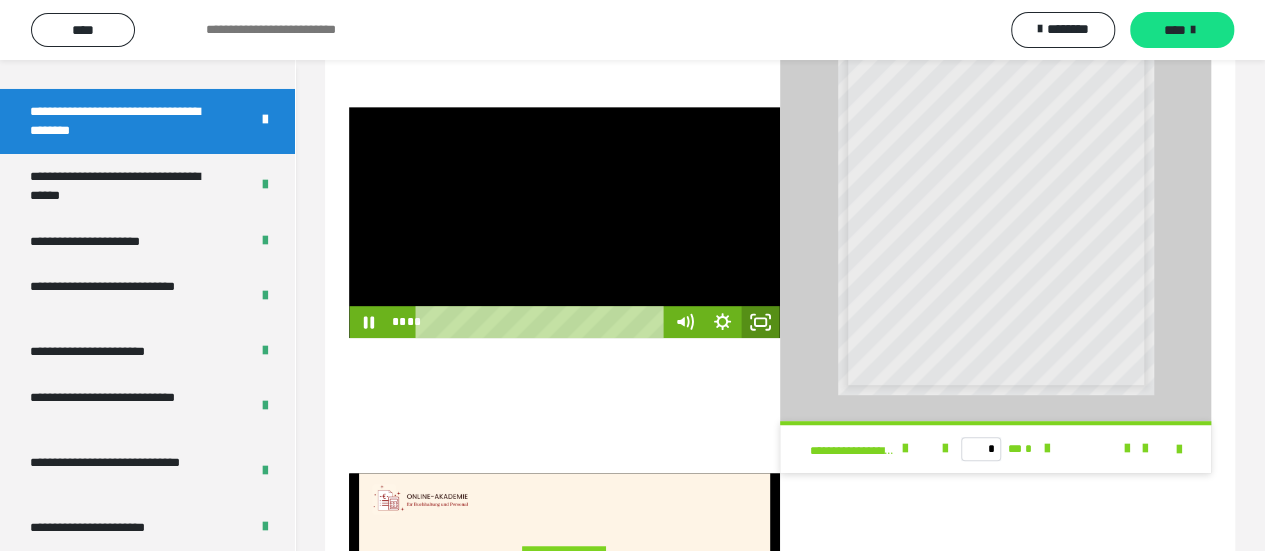 click 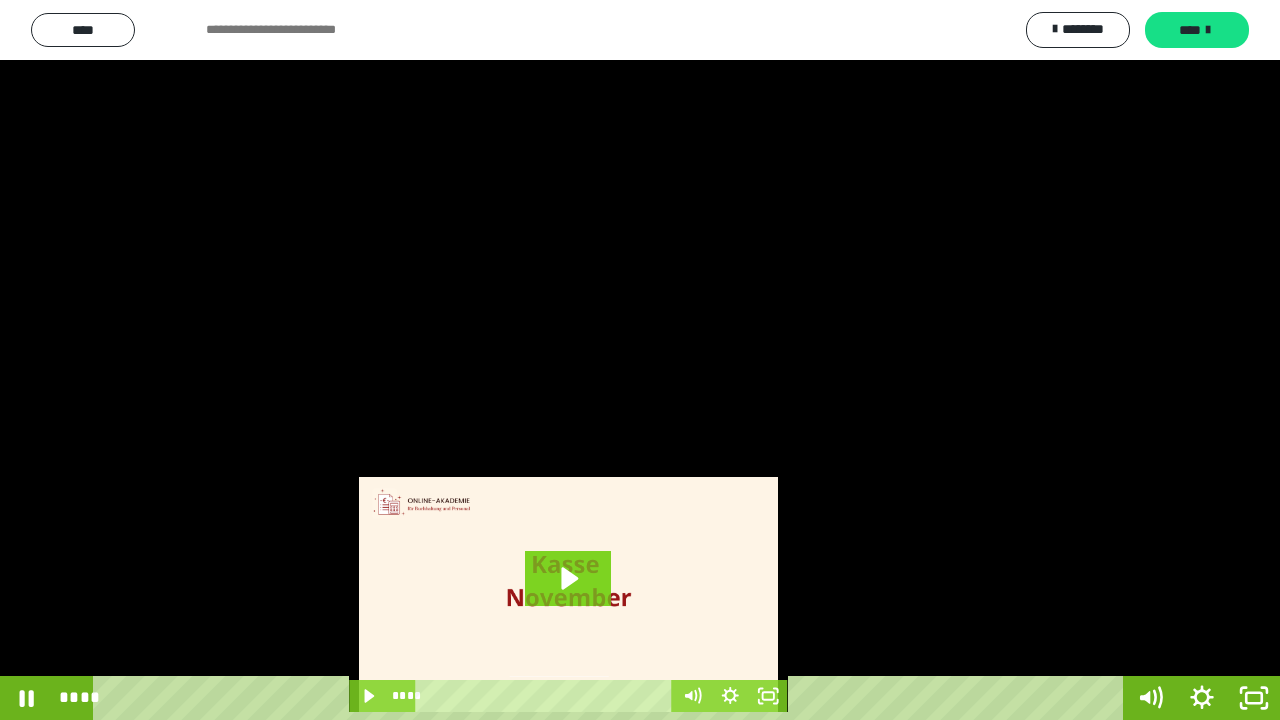 click at bounding box center [640, 360] 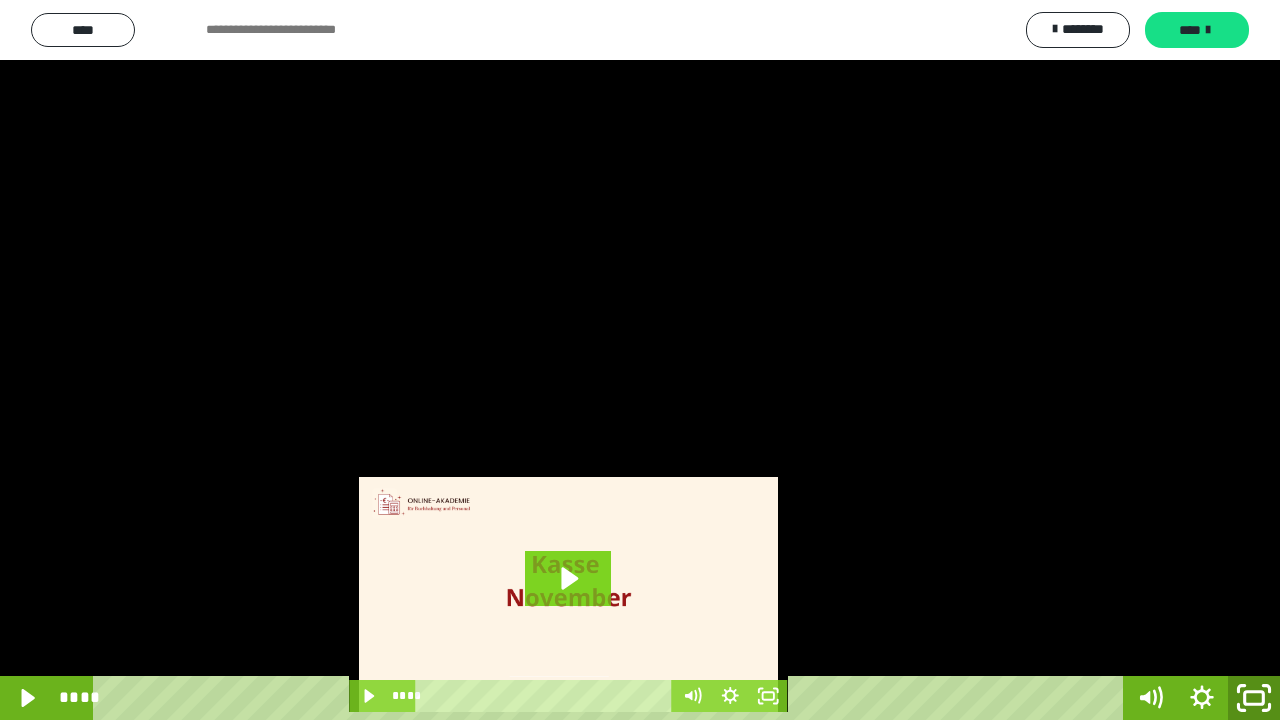 click 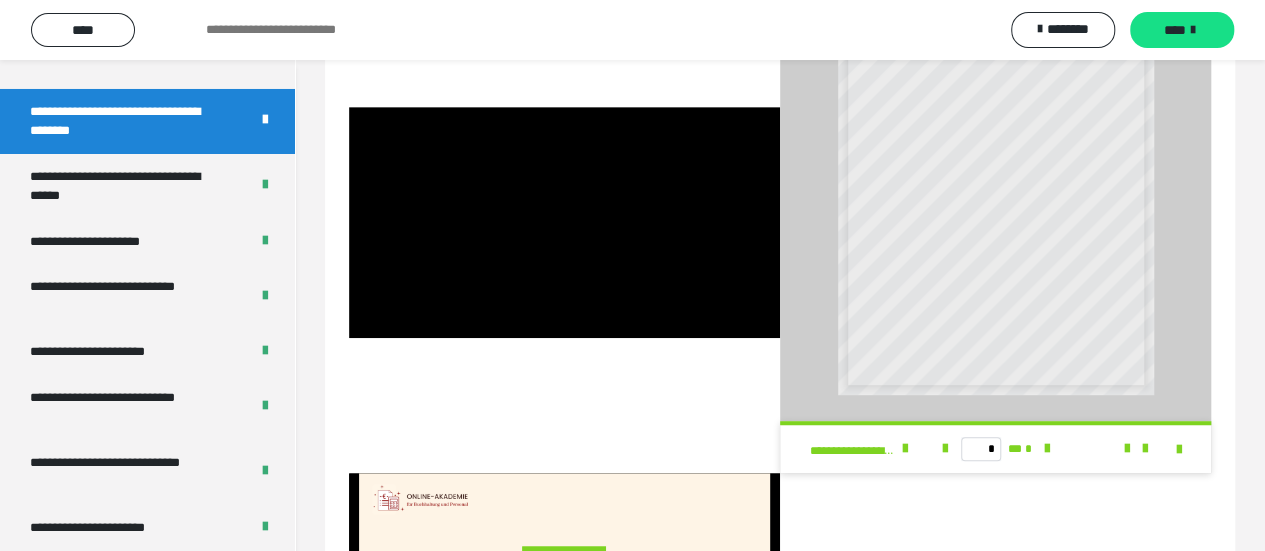 click at bounding box center [564, 223] 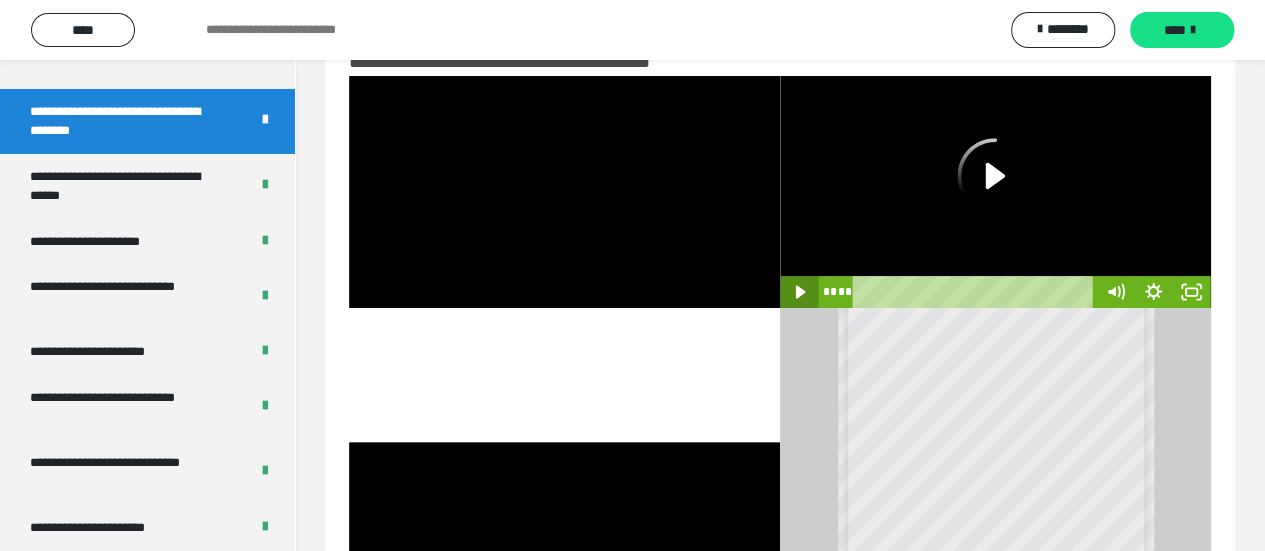 scroll, scrollTop: 0, scrollLeft: 0, axis: both 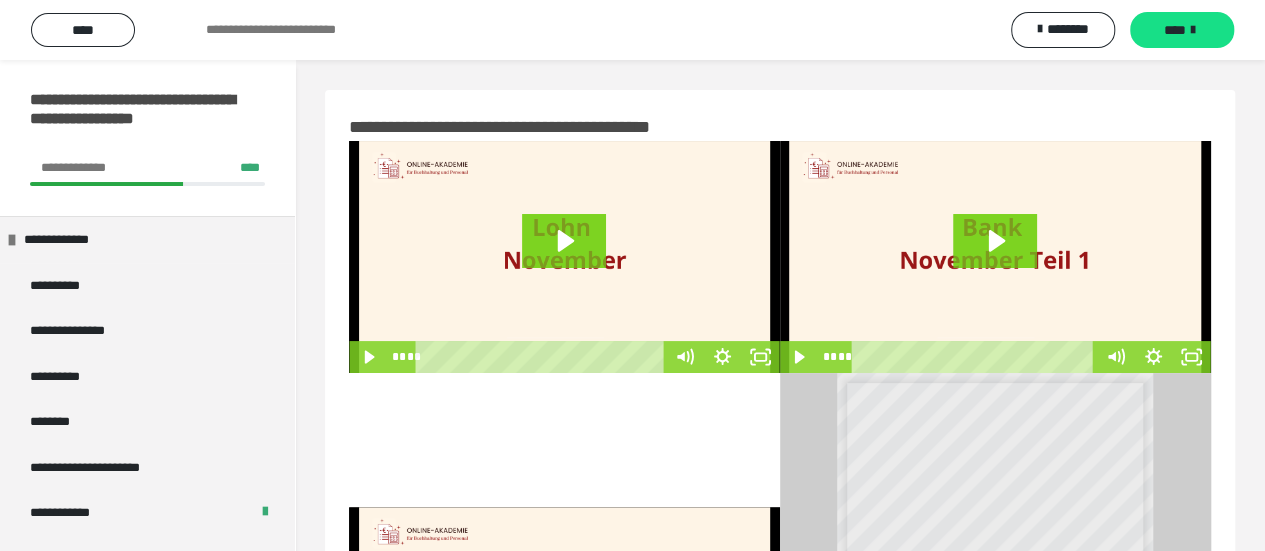 click at bounding box center (995, 257) 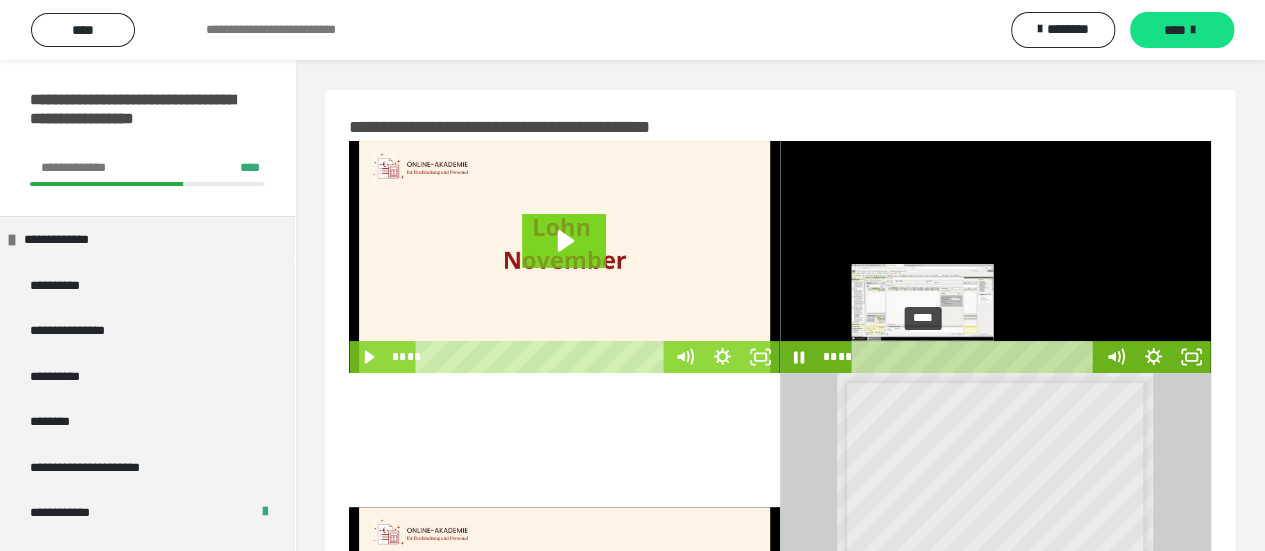 click on "****" at bounding box center [976, 357] 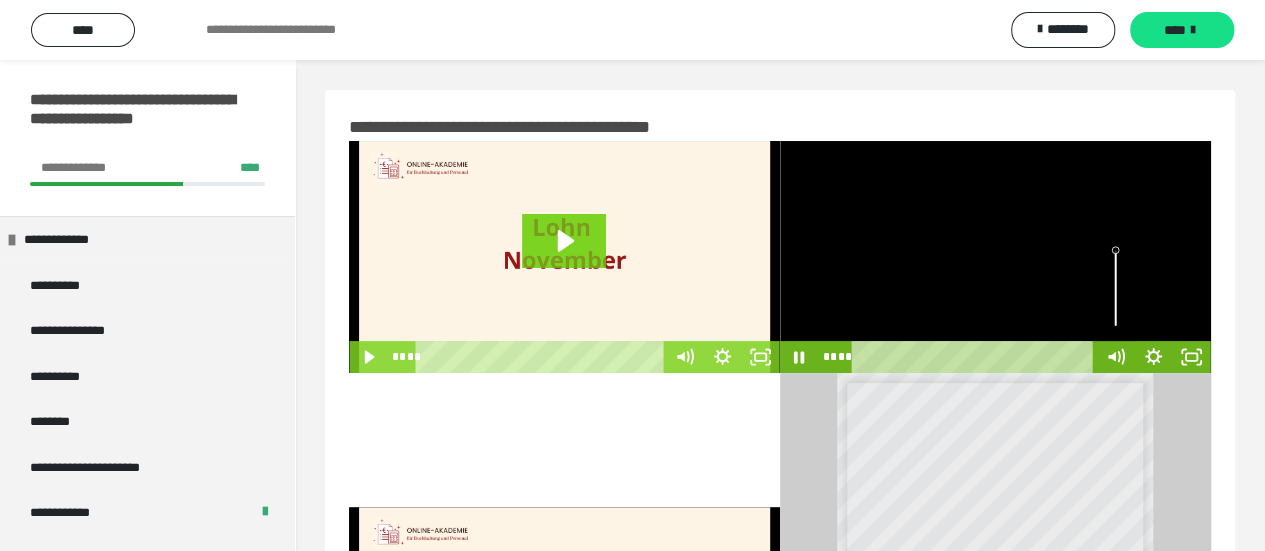 click at bounding box center [995, 257] 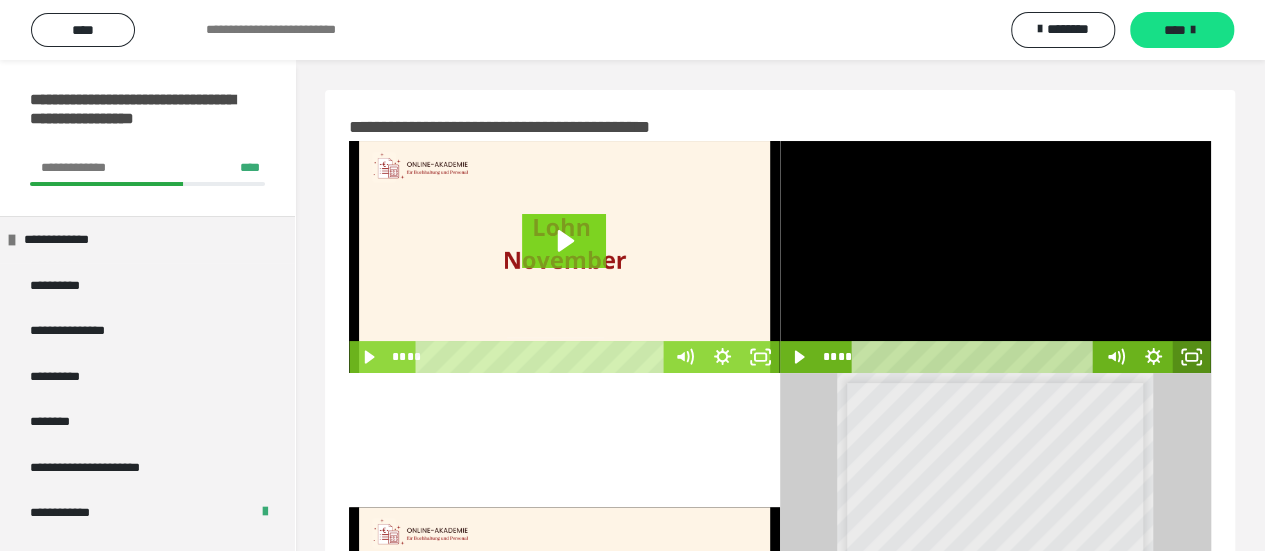 click 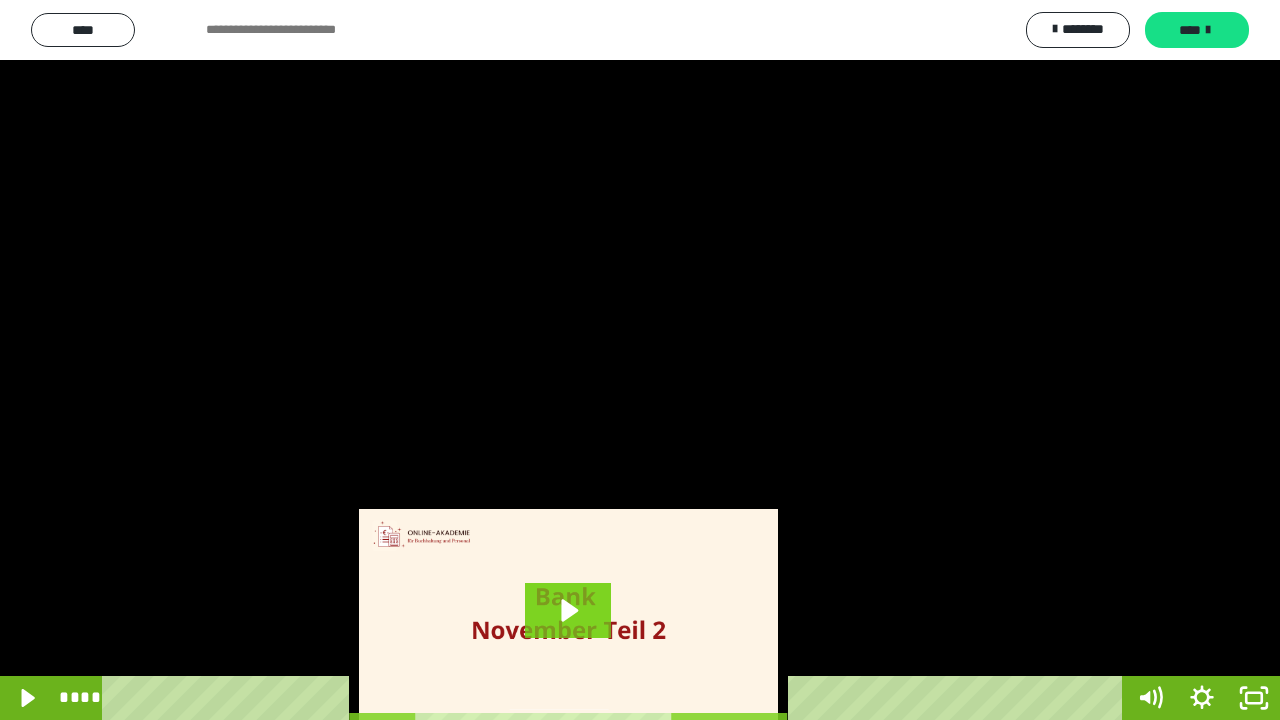 click at bounding box center [640, 360] 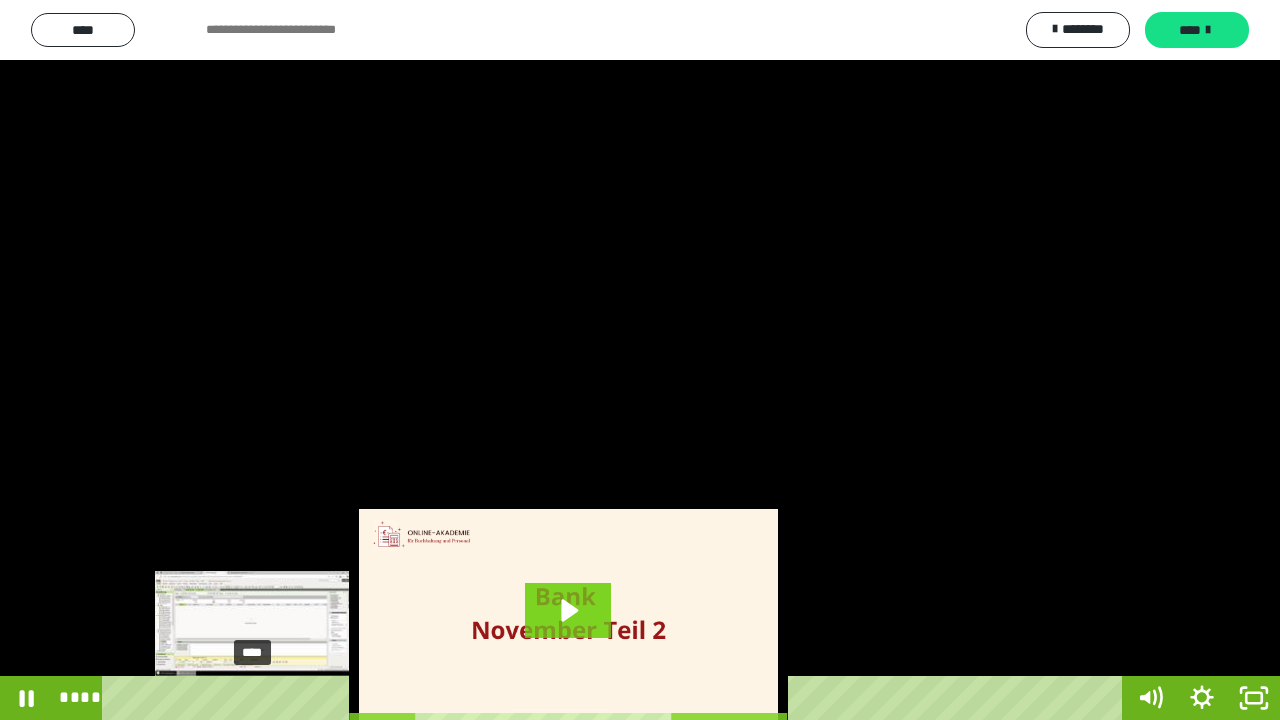 click on "****" at bounding box center [616, 698] 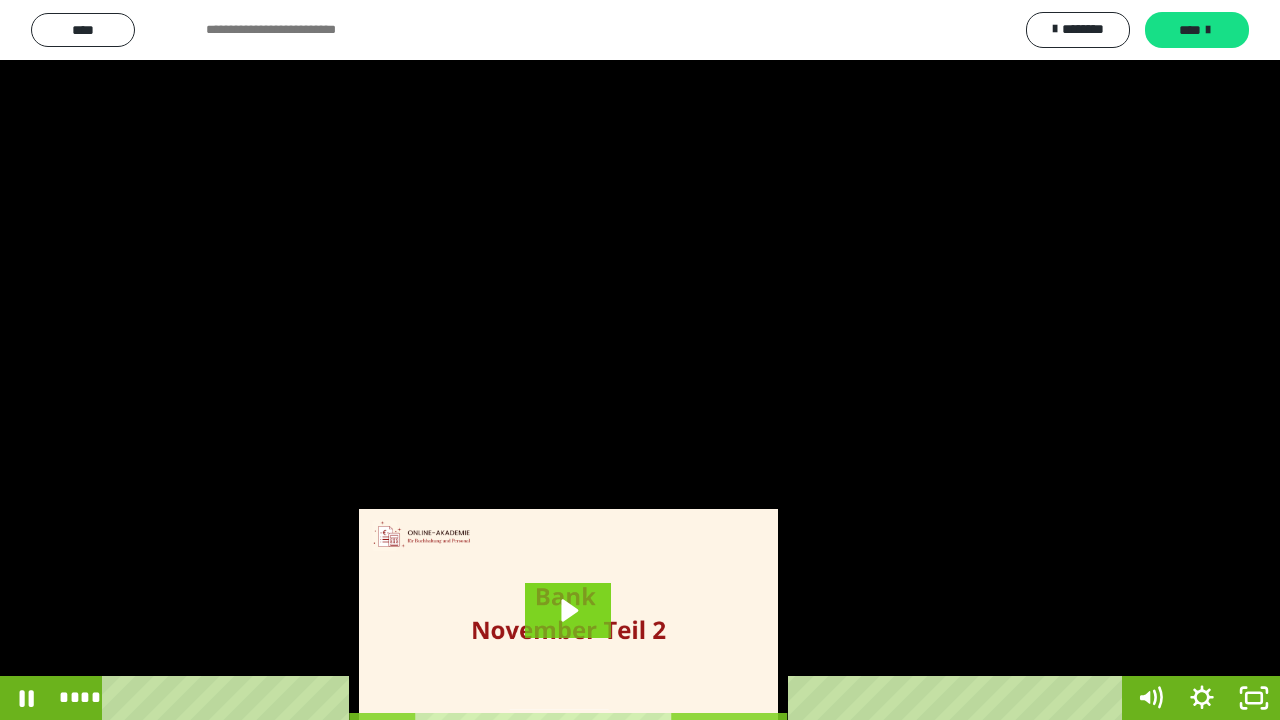 click on "****" at bounding box center (616, 698) 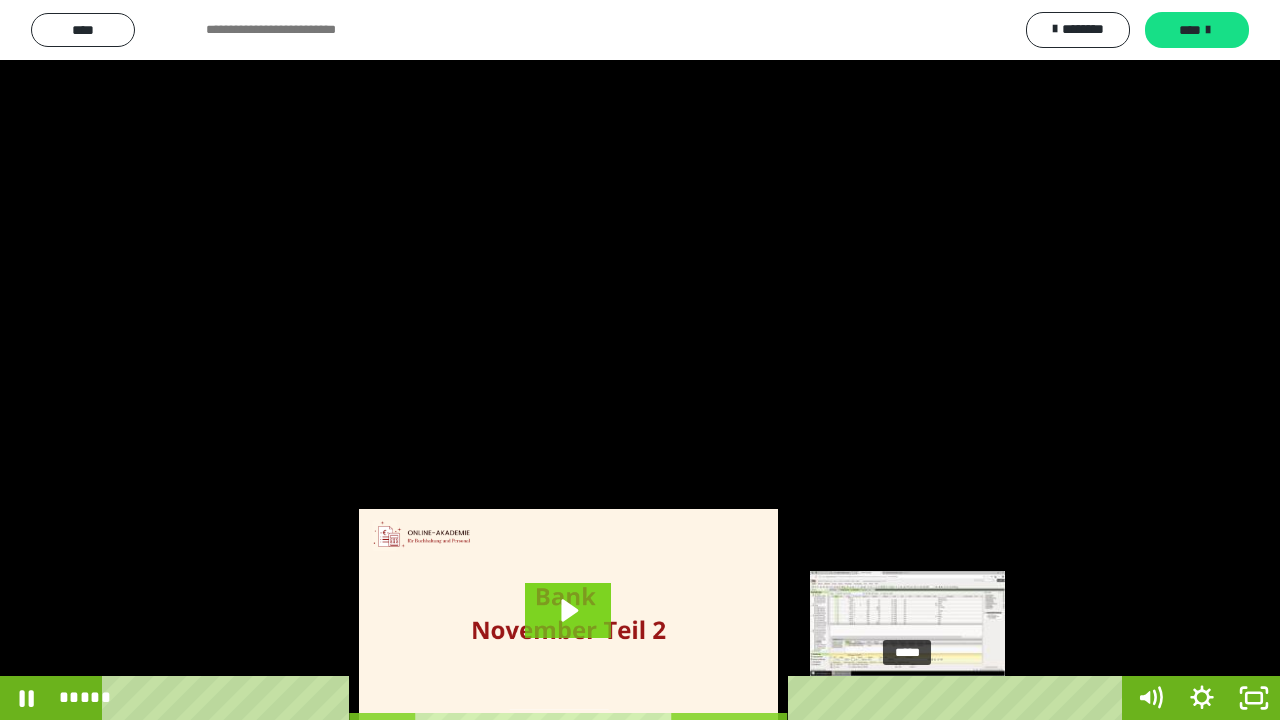 click on "*****" at bounding box center [616, 698] 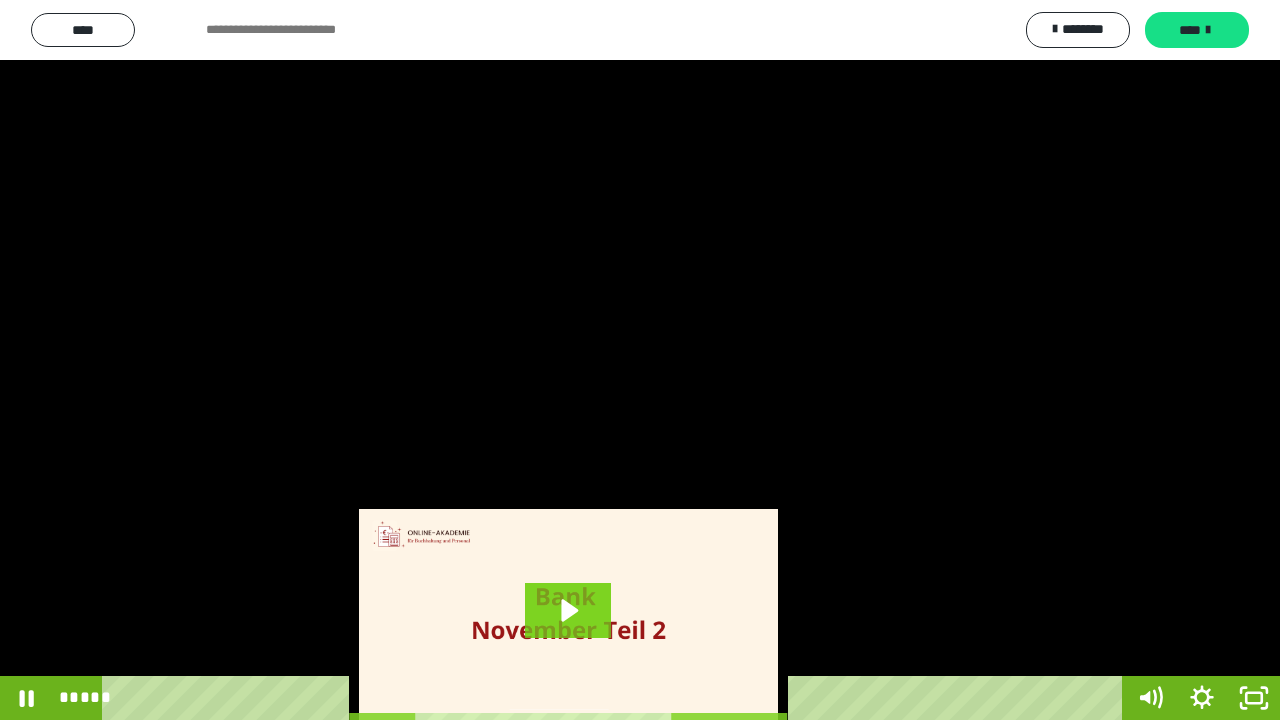 click at bounding box center (640, 360) 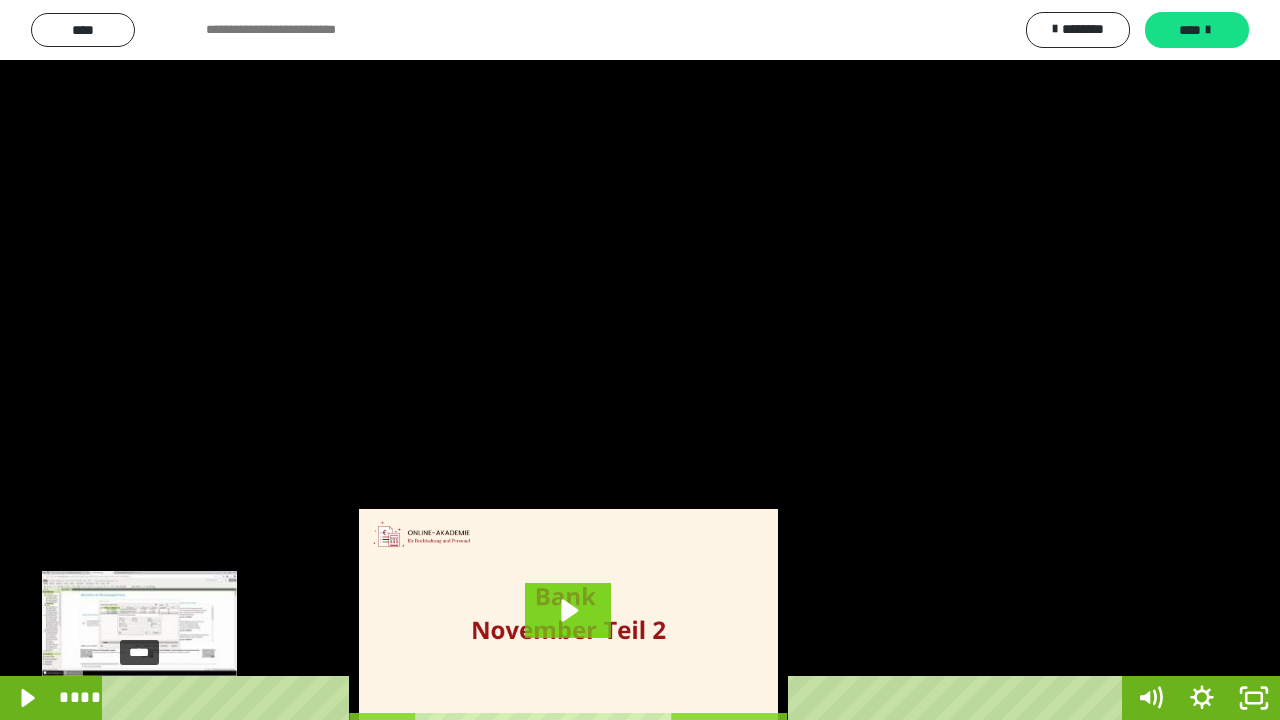 click on "****" at bounding box center (616, 698) 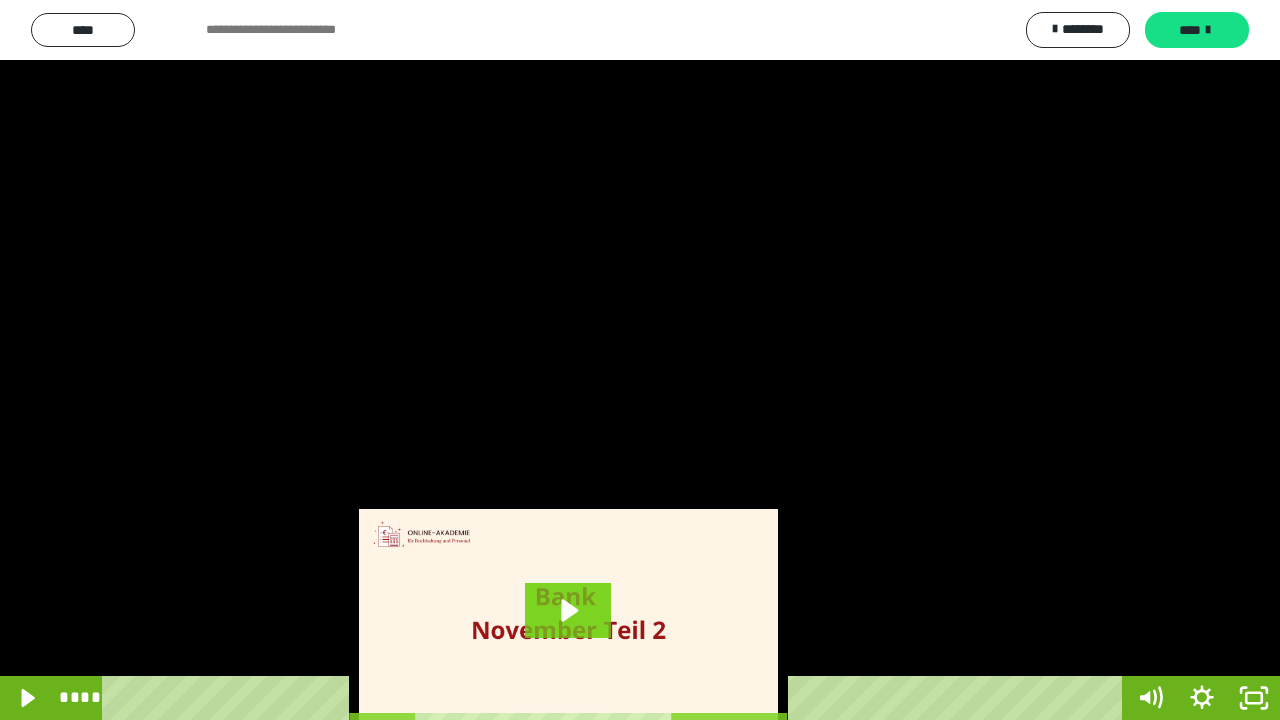 click at bounding box center (640, 360) 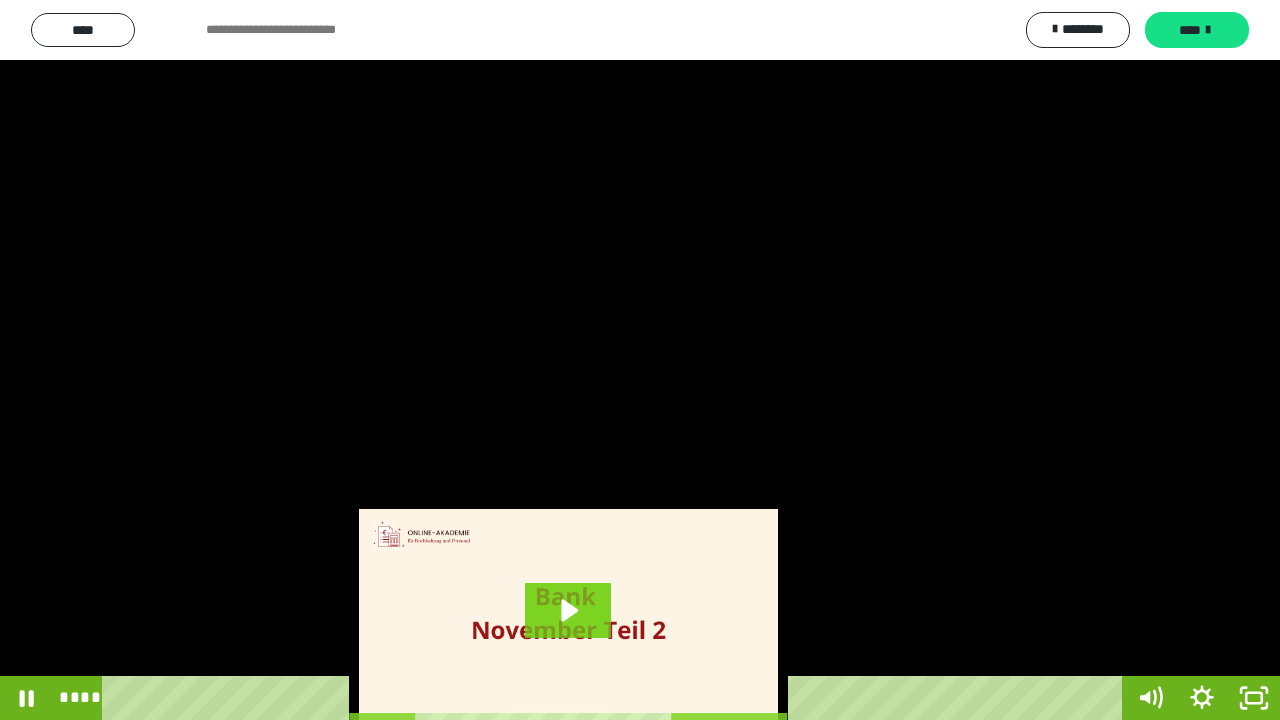 click at bounding box center (640, 360) 